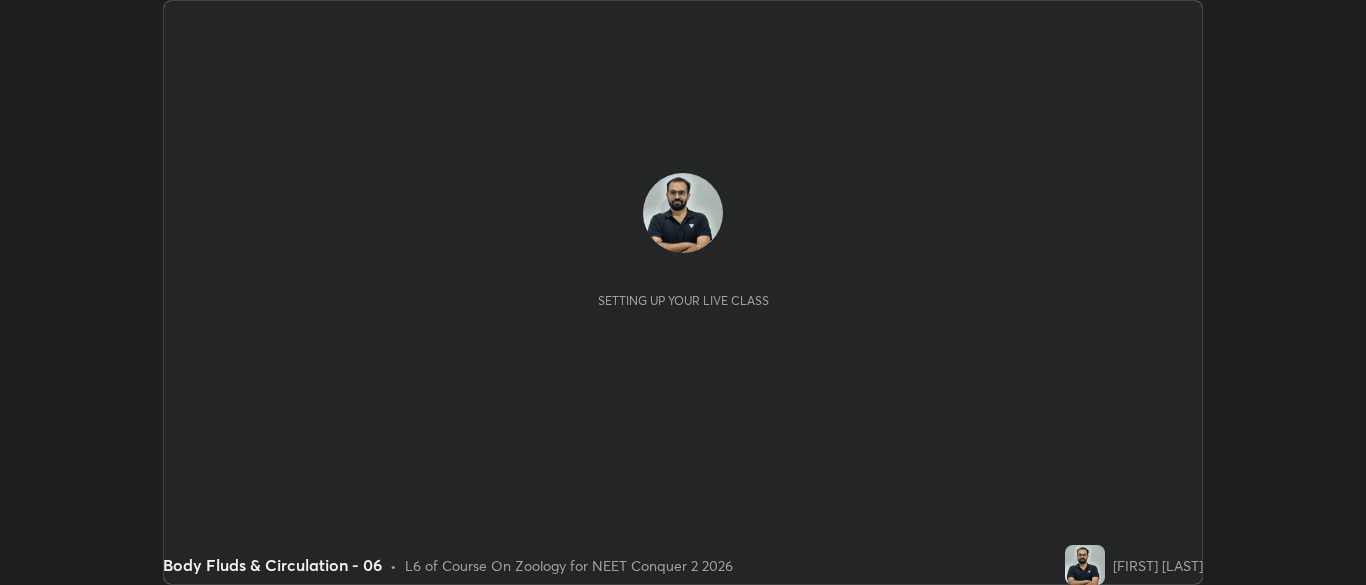 scroll, scrollTop: 0, scrollLeft: 0, axis: both 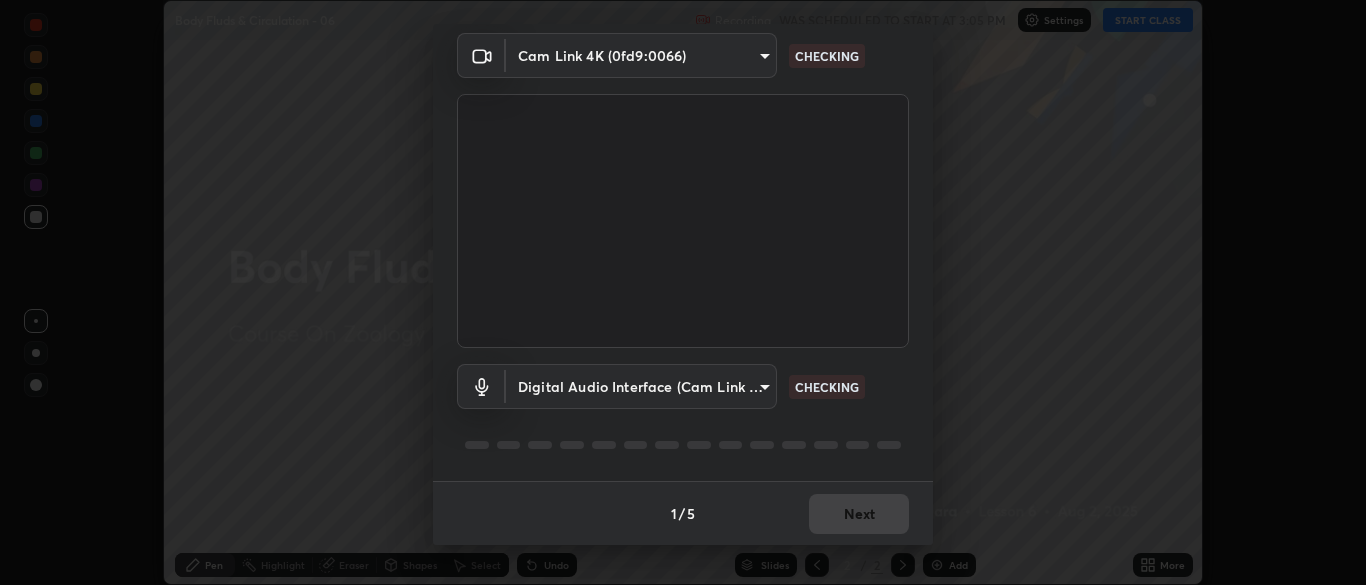 type on "b791b7b68259ed6791782f743a921bf85dec24d2091dc9c34e62ee805cb5c8b3" 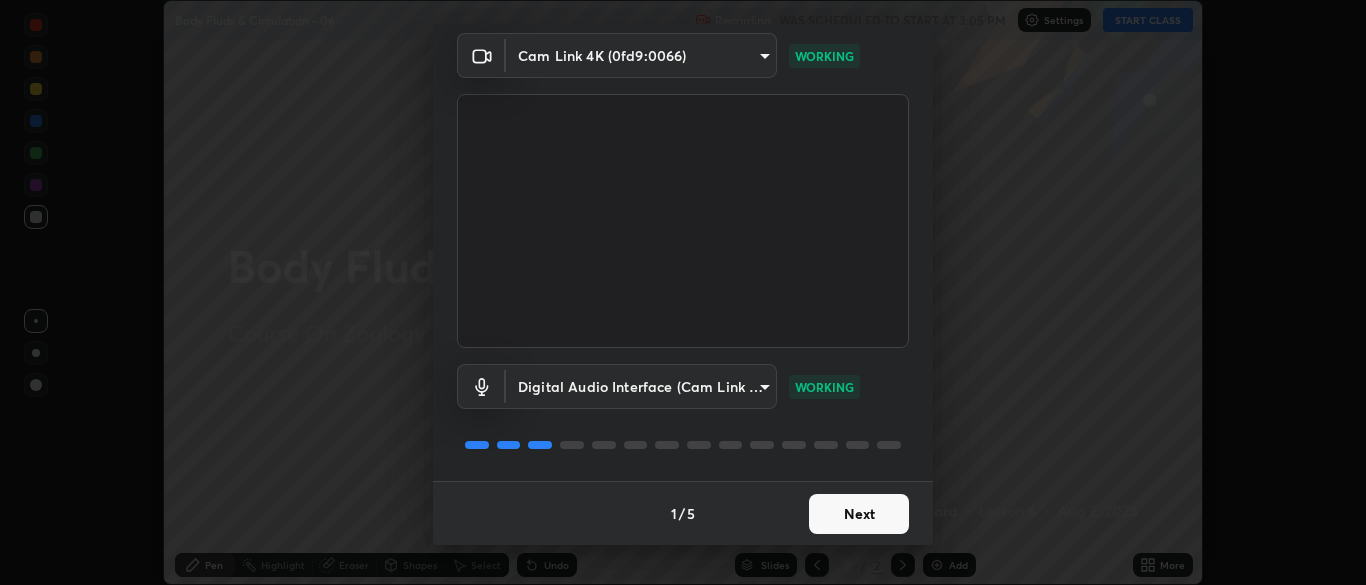 click on "Next" at bounding box center (859, 514) 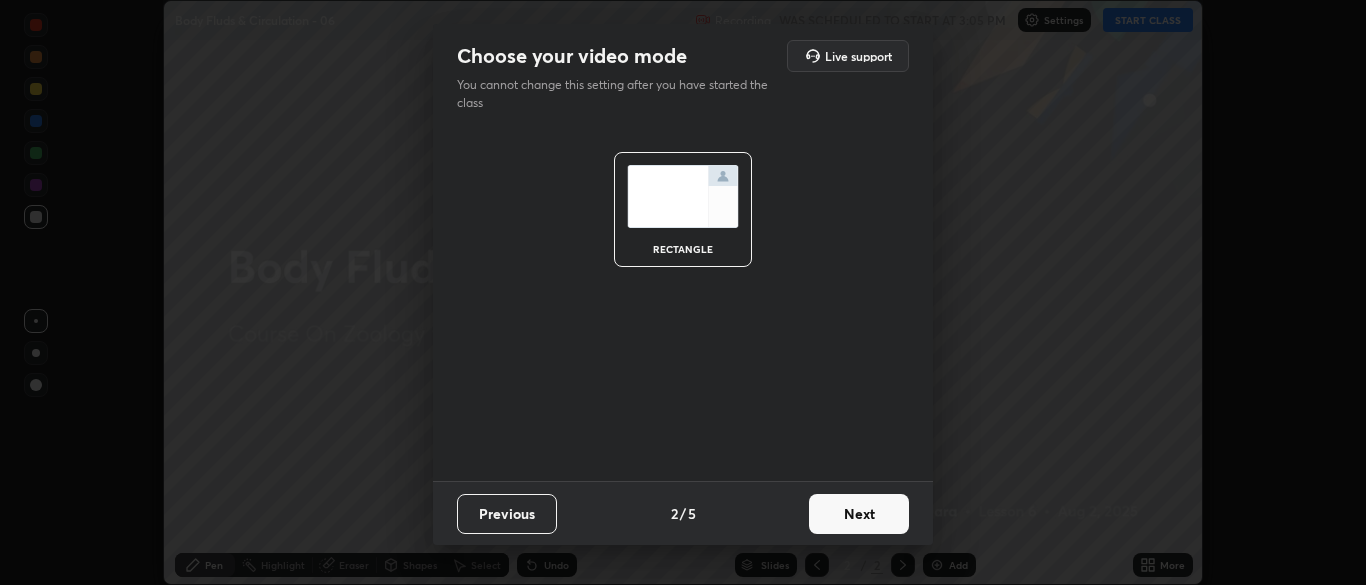 scroll, scrollTop: 0, scrollLeft: 0, axis: both 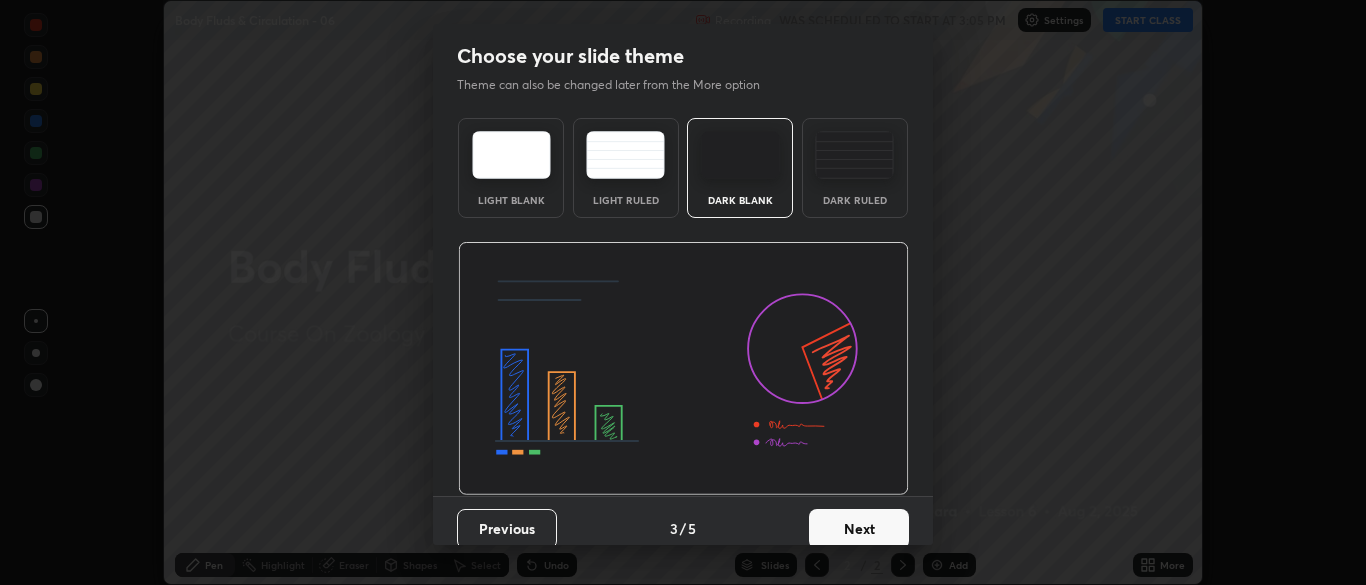 click on "Next" at bounding box center (859, 529) 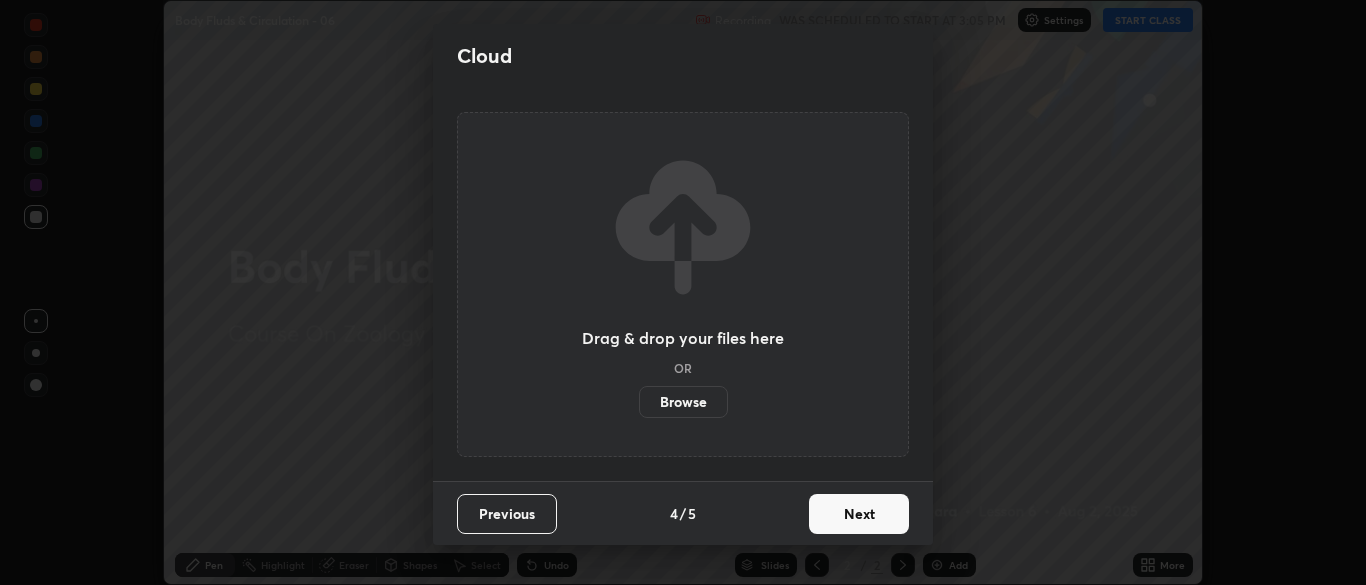 click on "Next" at bounding box center (859, 514) 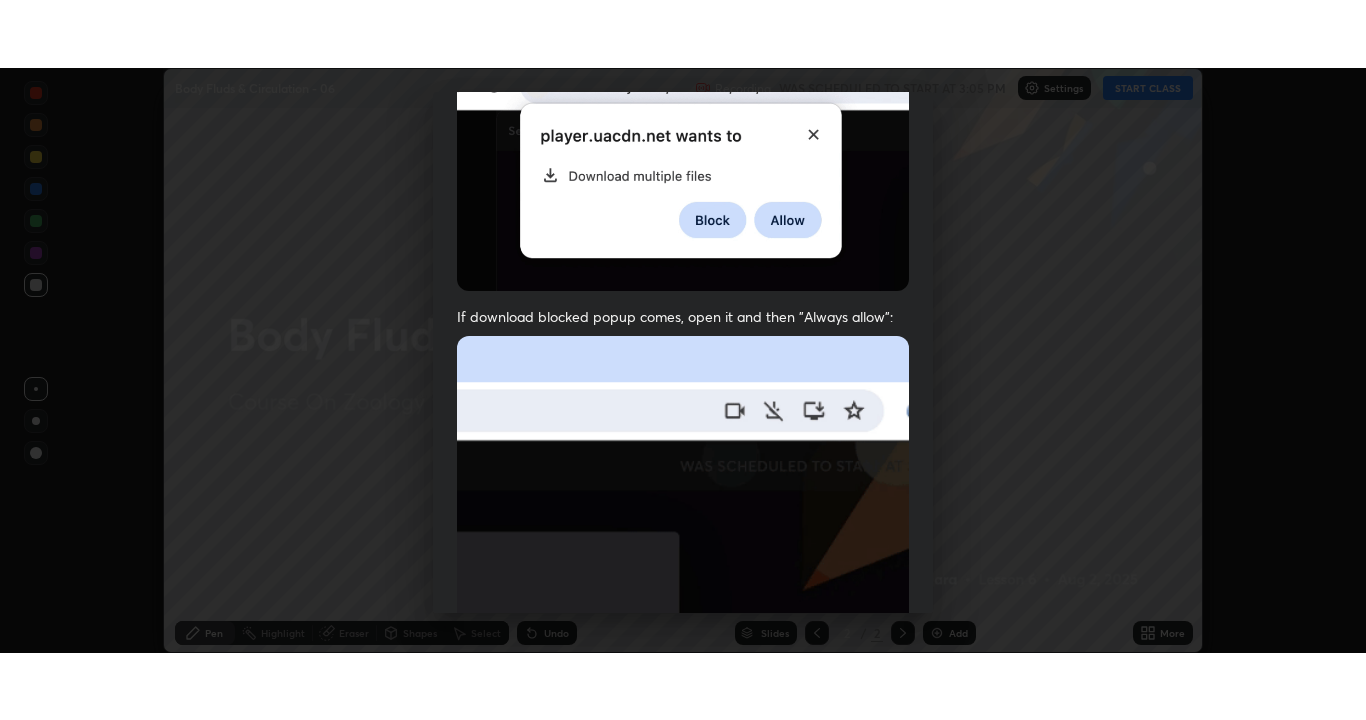 scroll, scrollTop: 479, scrollLeft: 0, axis: vertical 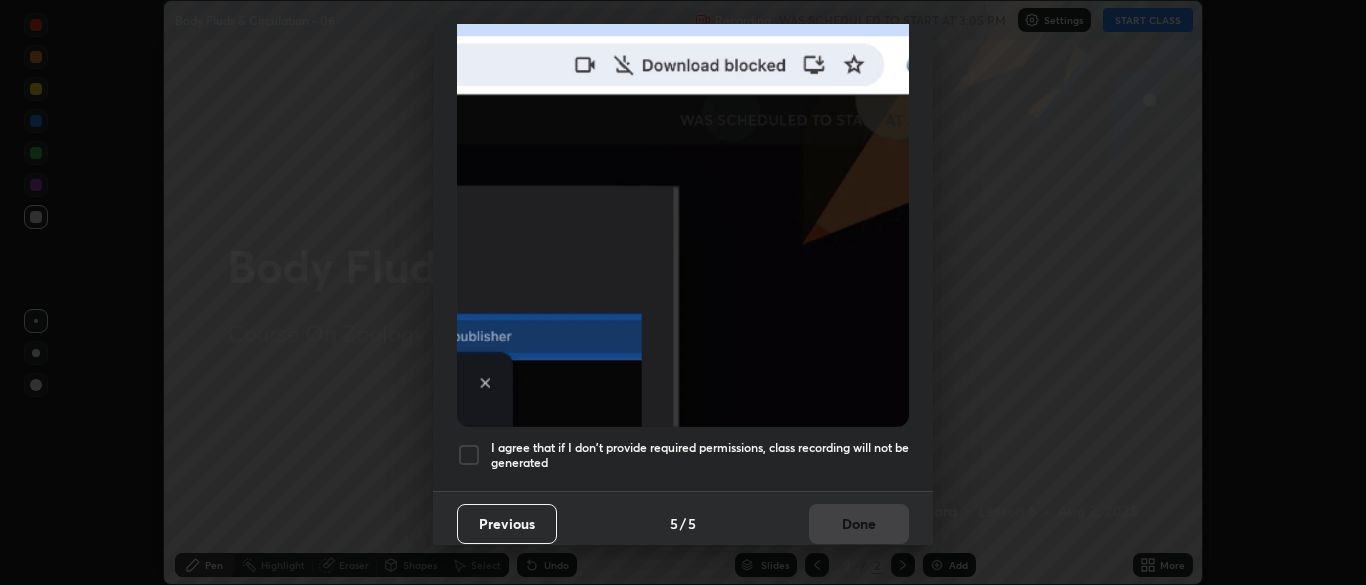 click on "I agree that if I don't provide required permissions, class recording will not be generated" at bounding box center (700, 455) 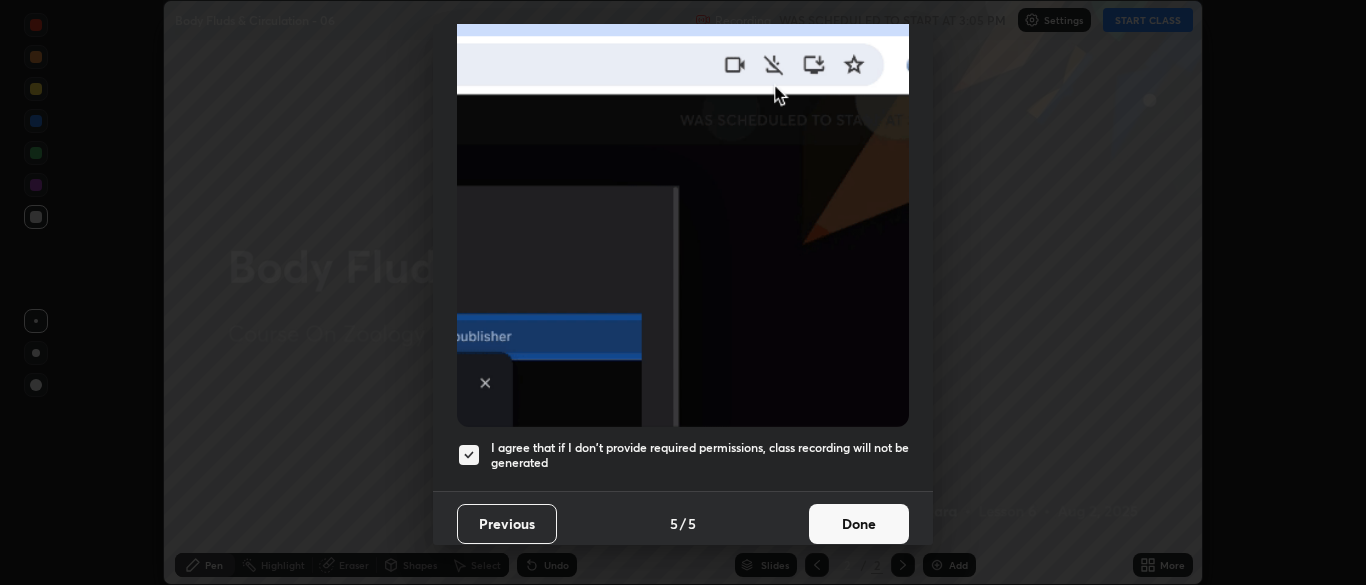 click on "Done" at bounding box center [859, 524] 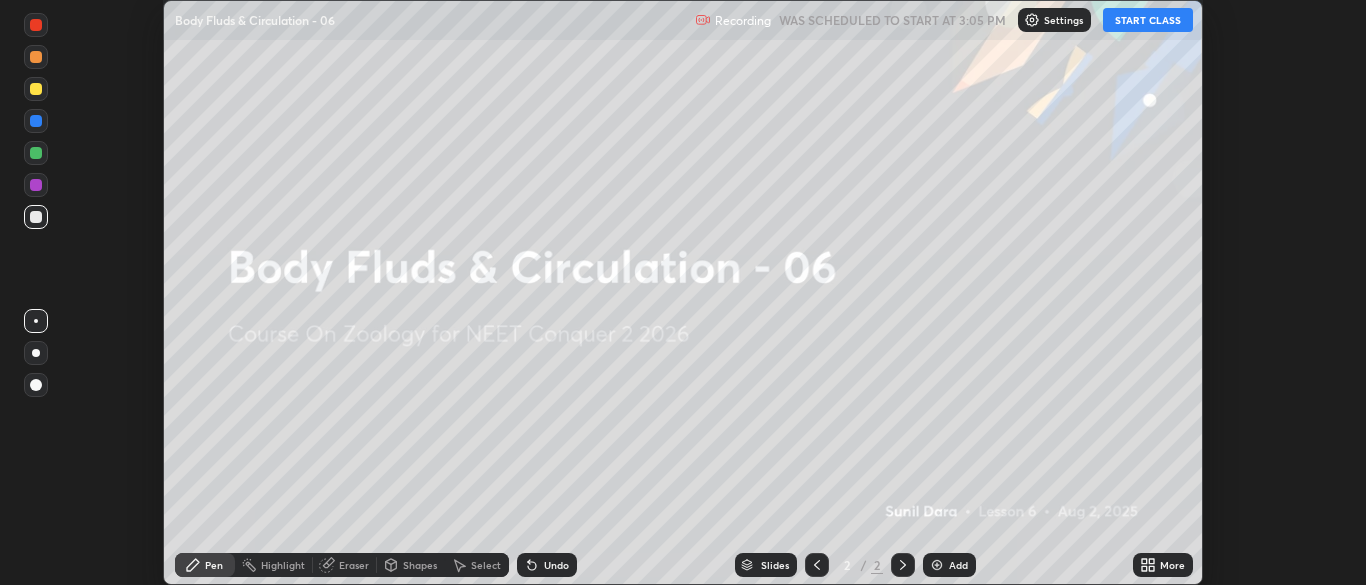 click 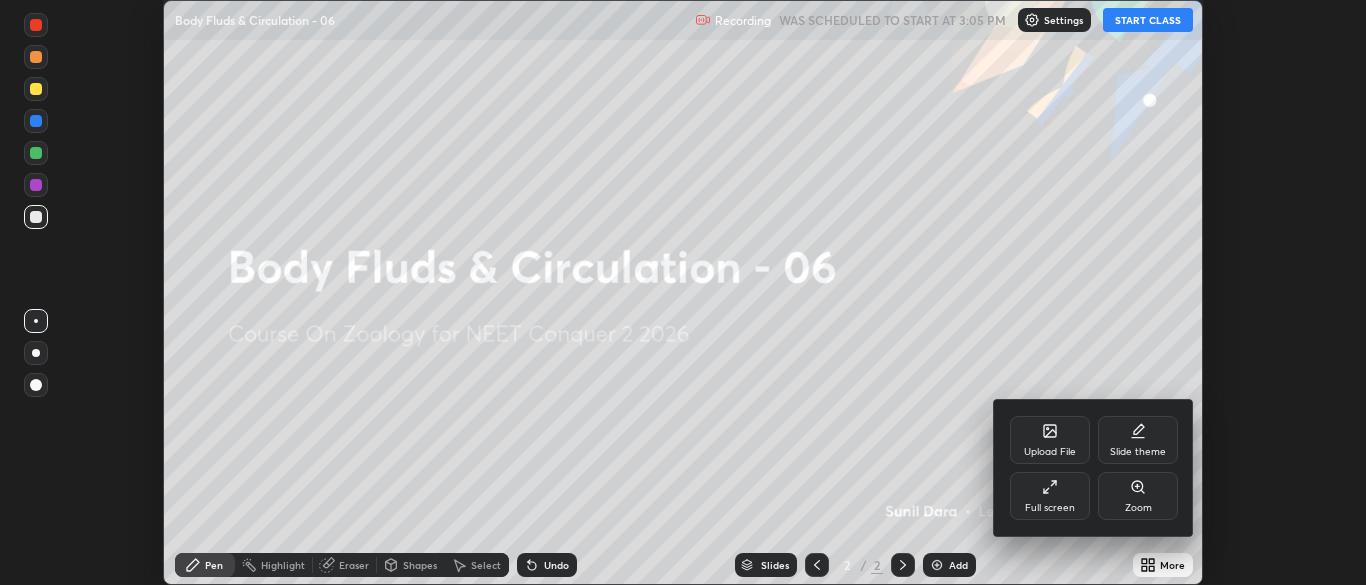 click on "Full screen" at bounding box center [1050, 496] 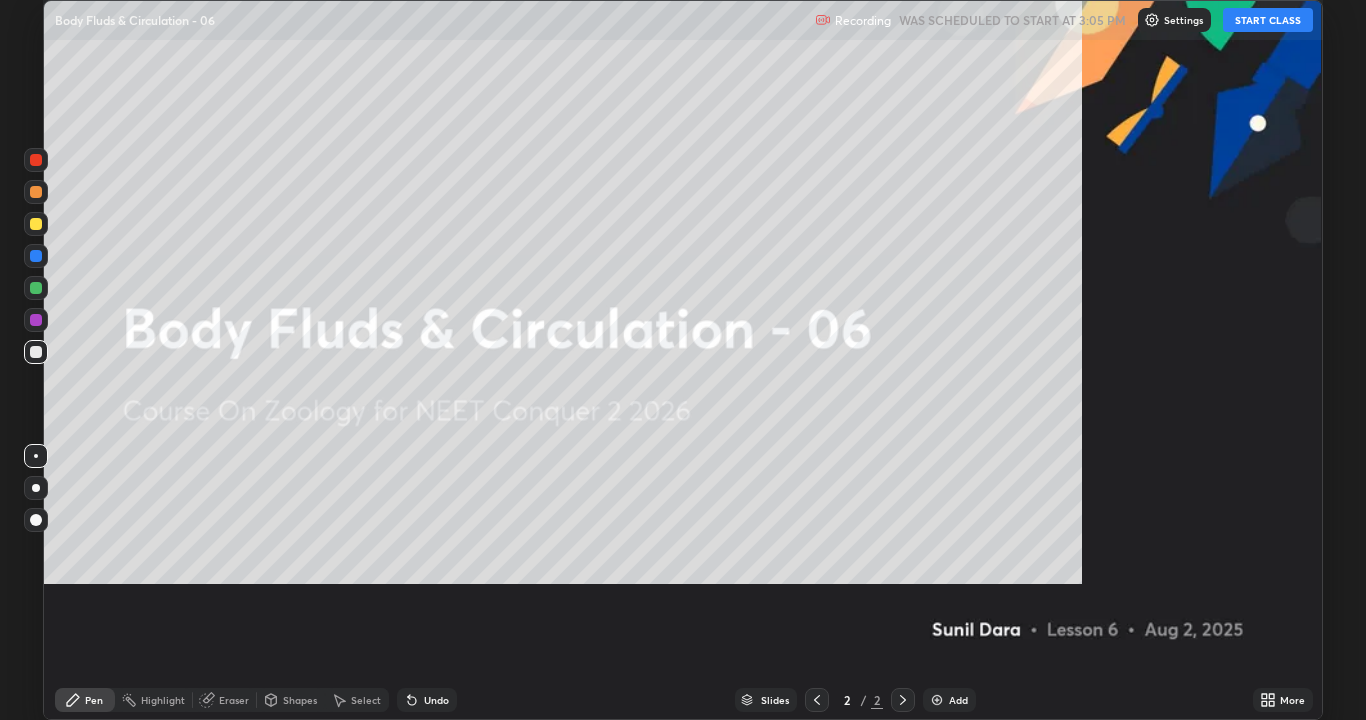 scroll, scrollTop: 99280, scrollLeft: 98634, axis: both 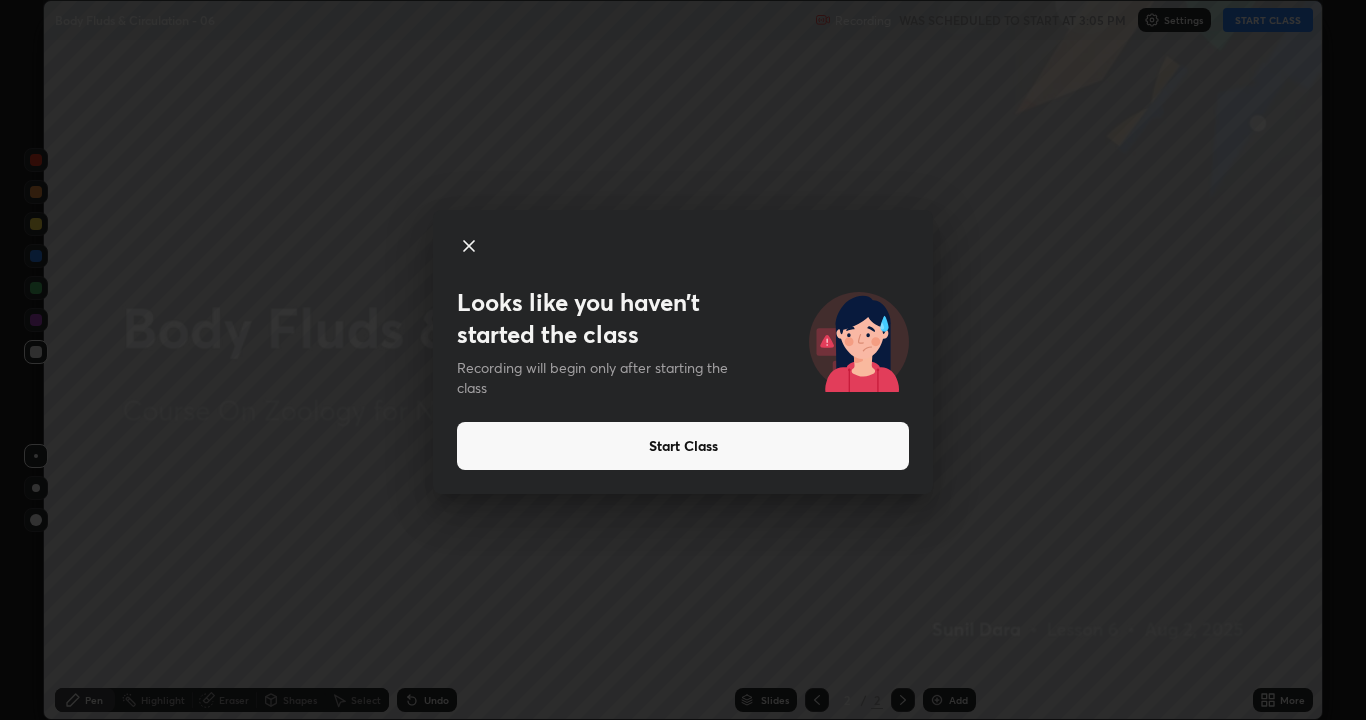 click 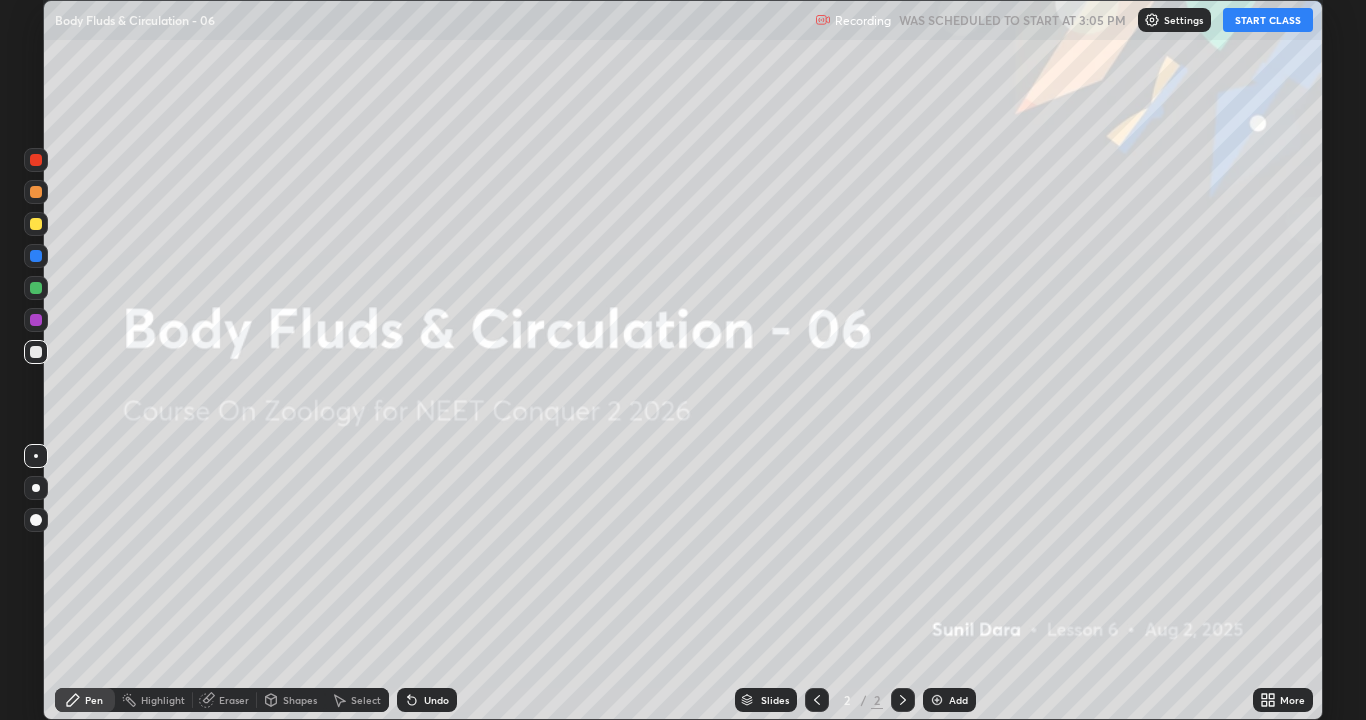 click on "START CLASS" at bounding box center (1268, 20) 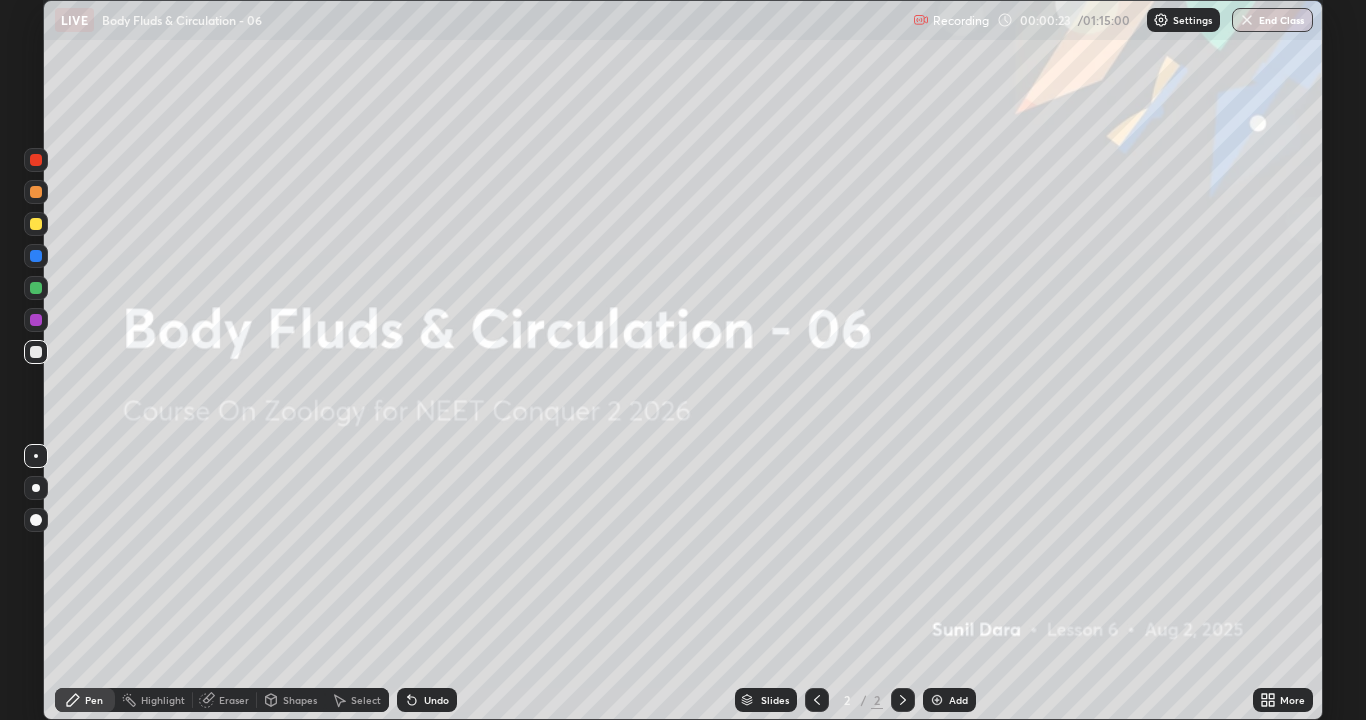 click on "Add" at bounding box center [958, 700] 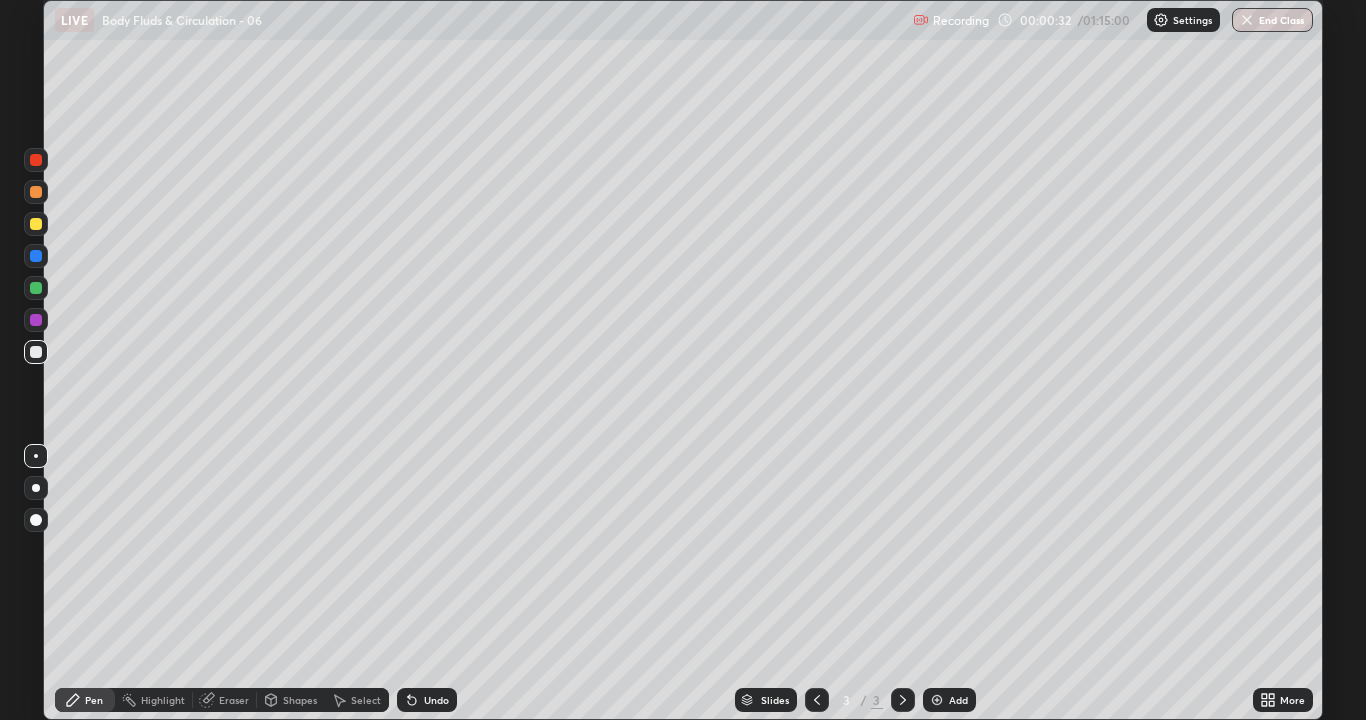 click at bounding box center (36, 488) 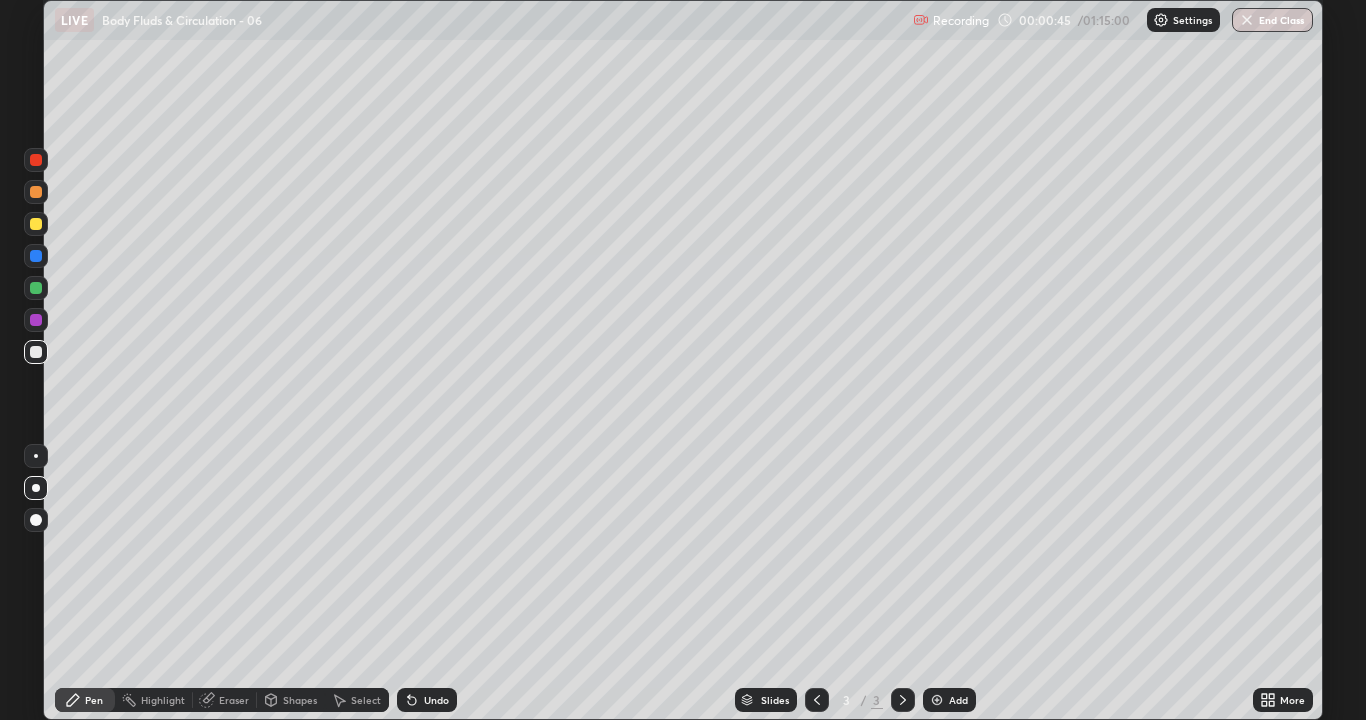 click at bounding box center [36, 352] 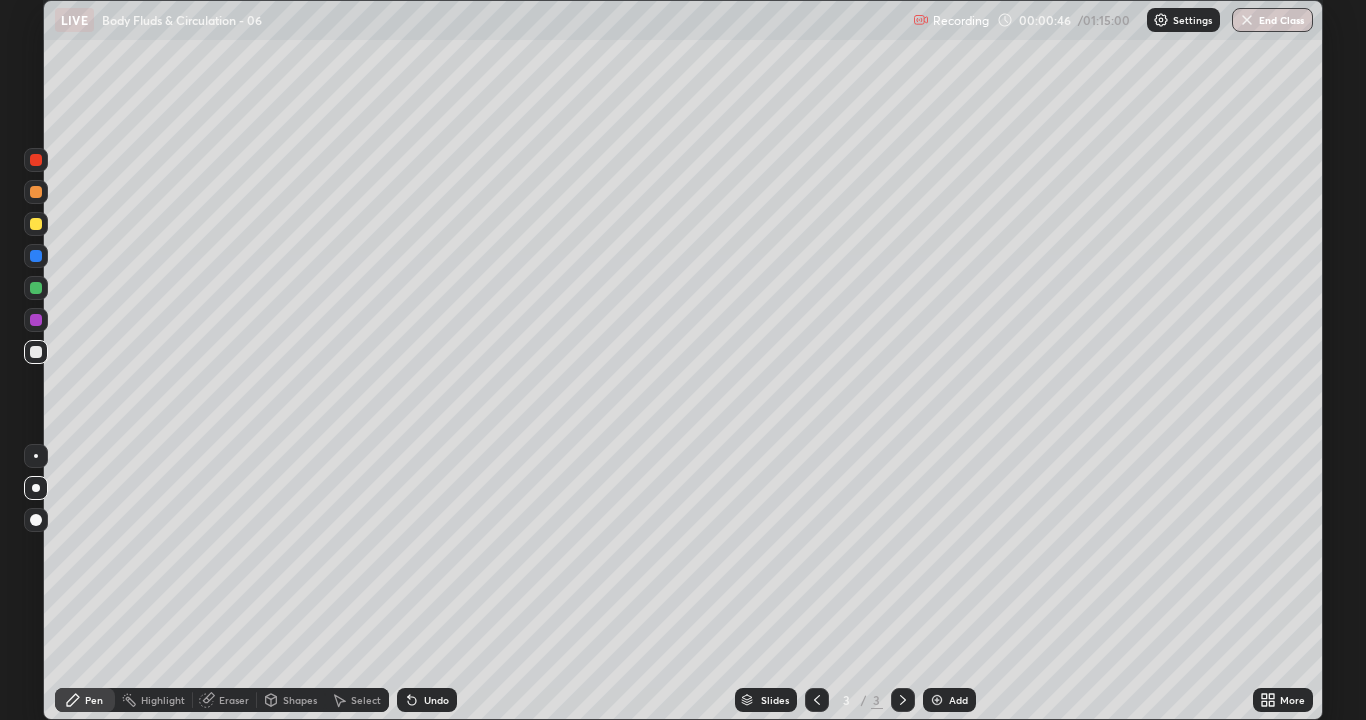 click at bounding box center (36, 224) 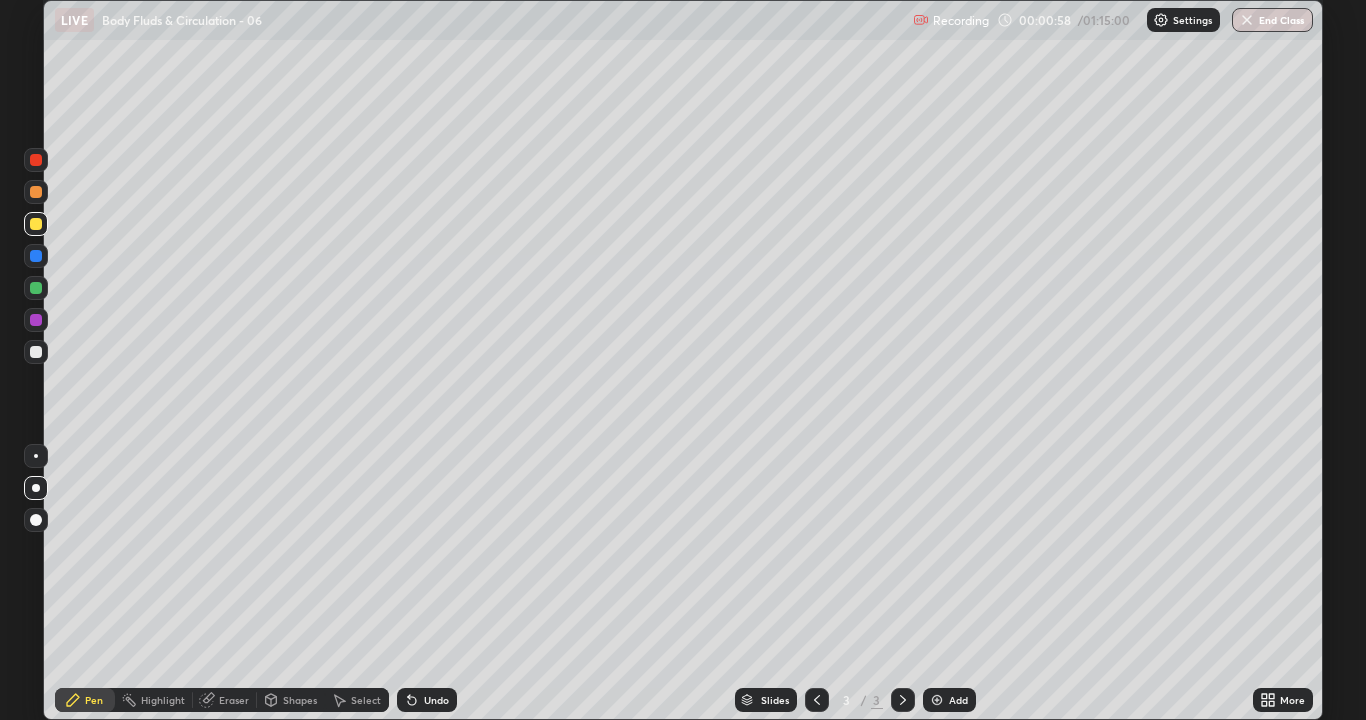 click at bounding box center (36, 352) 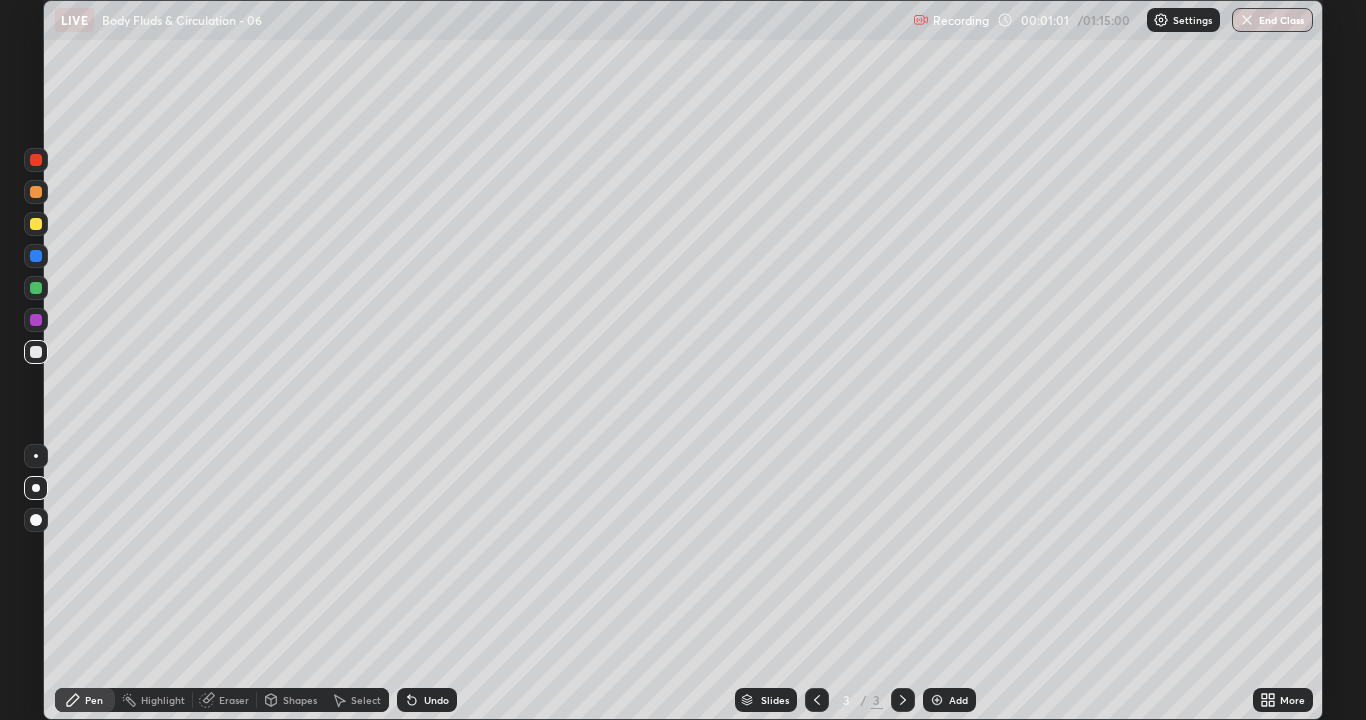 click at bounding box center [36, 352] 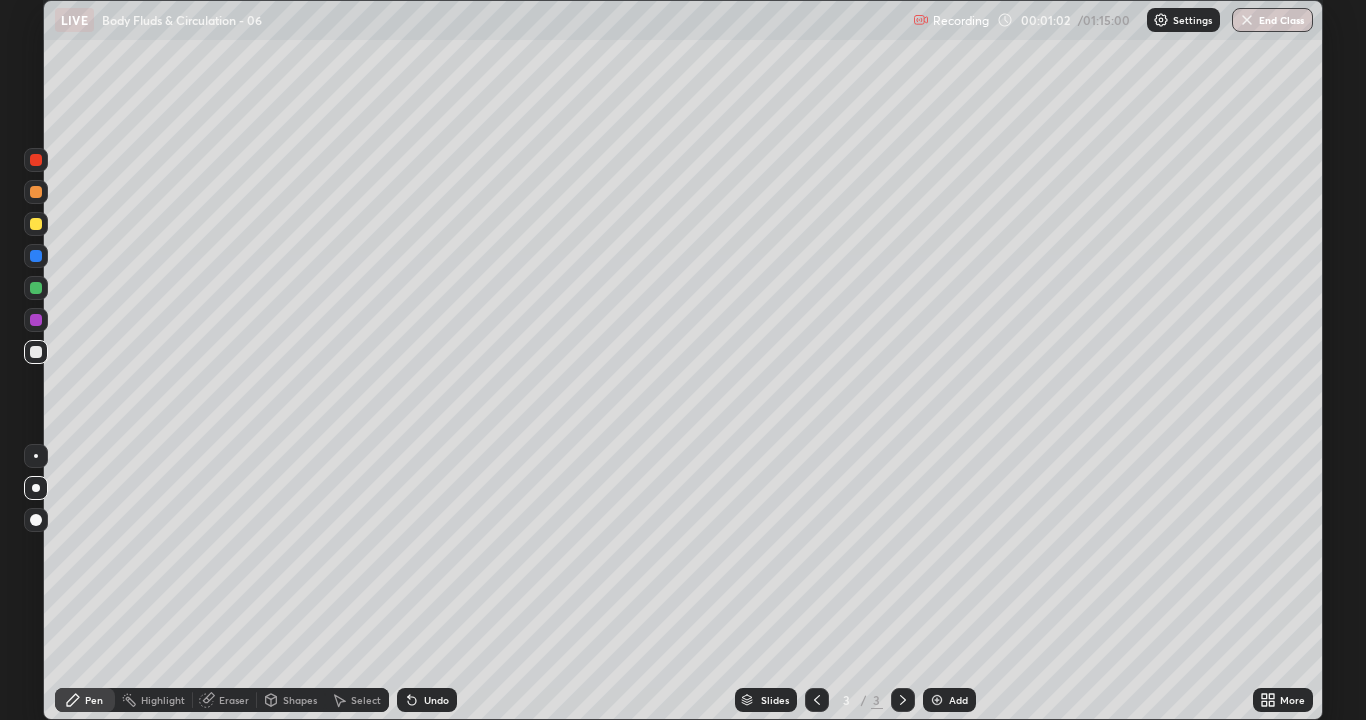 click at bounding box center [36, 352] 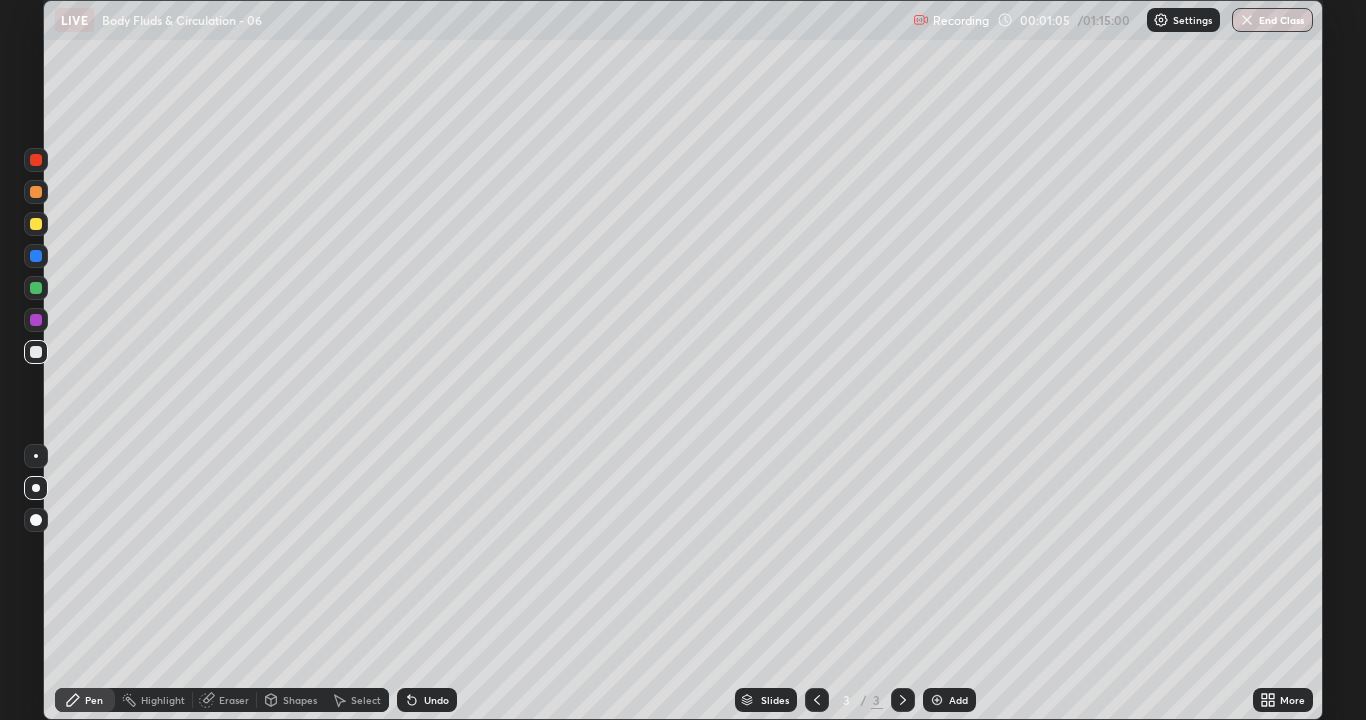 click at bounding box center [36, 352] 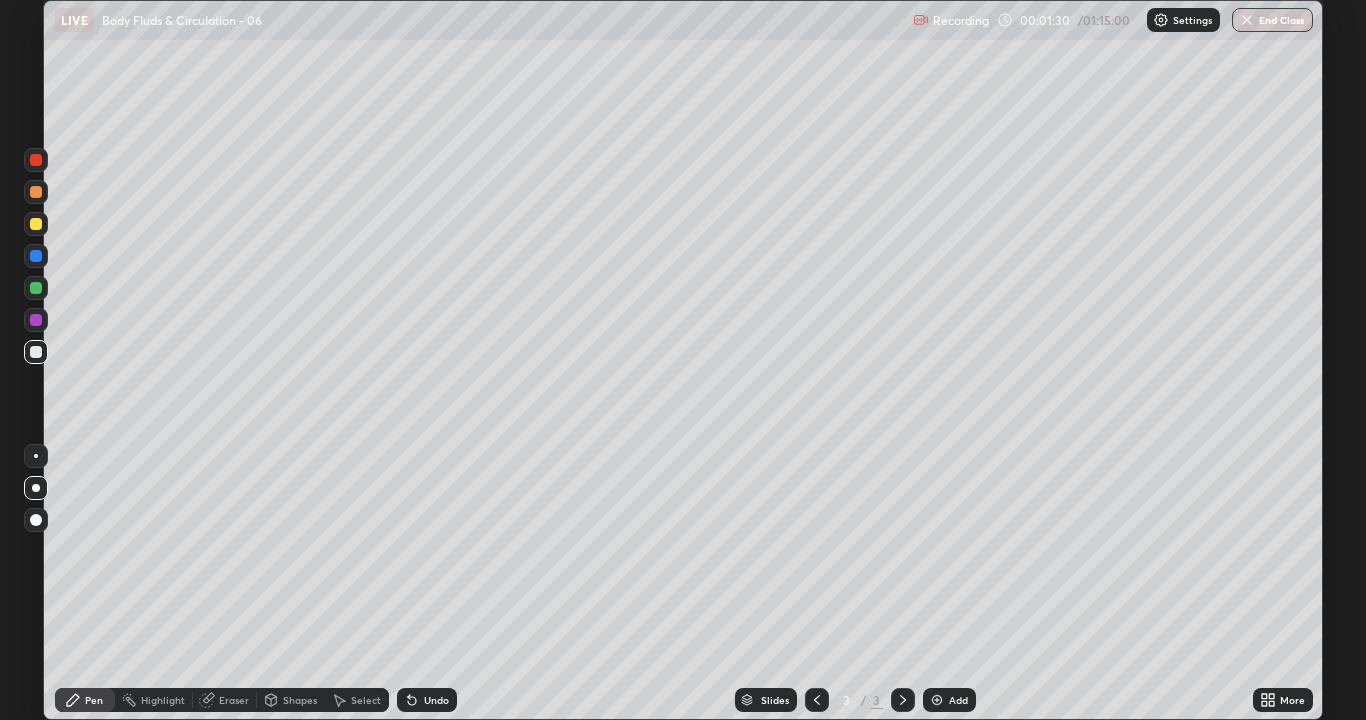 click at bounding box center [36, 192] 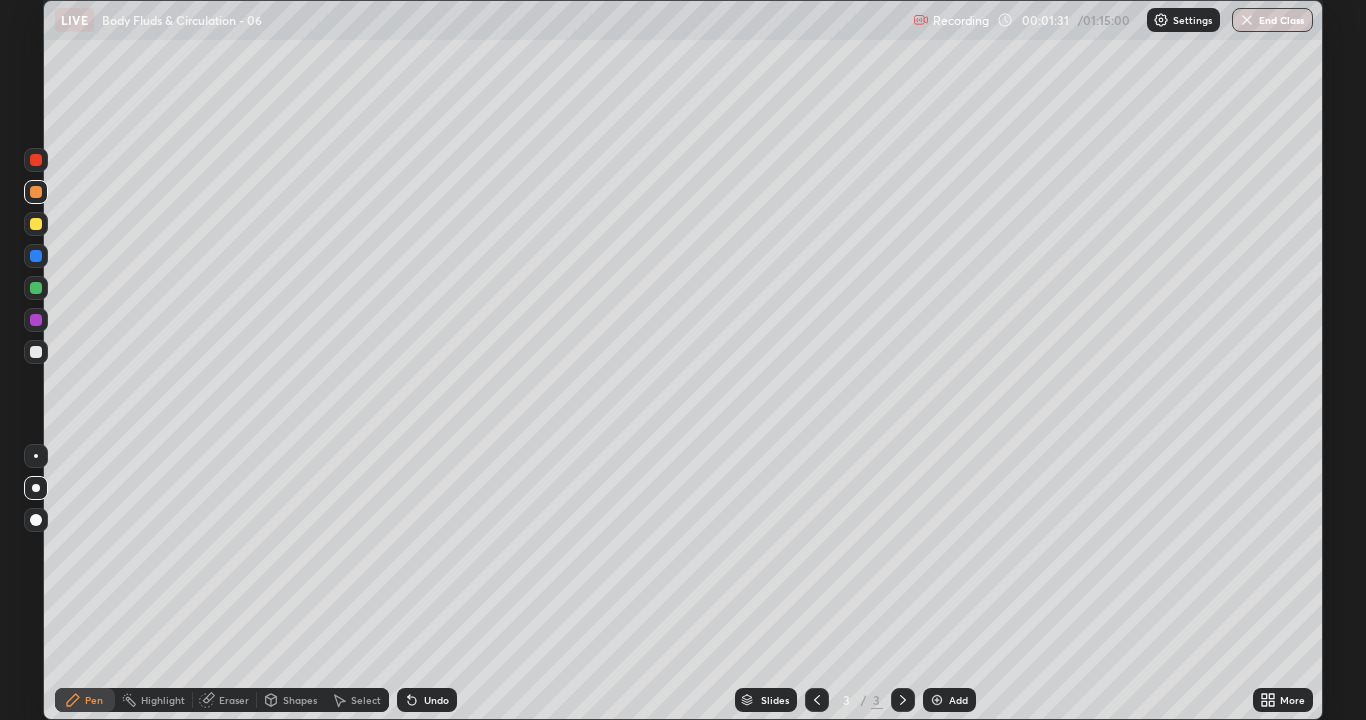 click at bounding box center (36, 256) 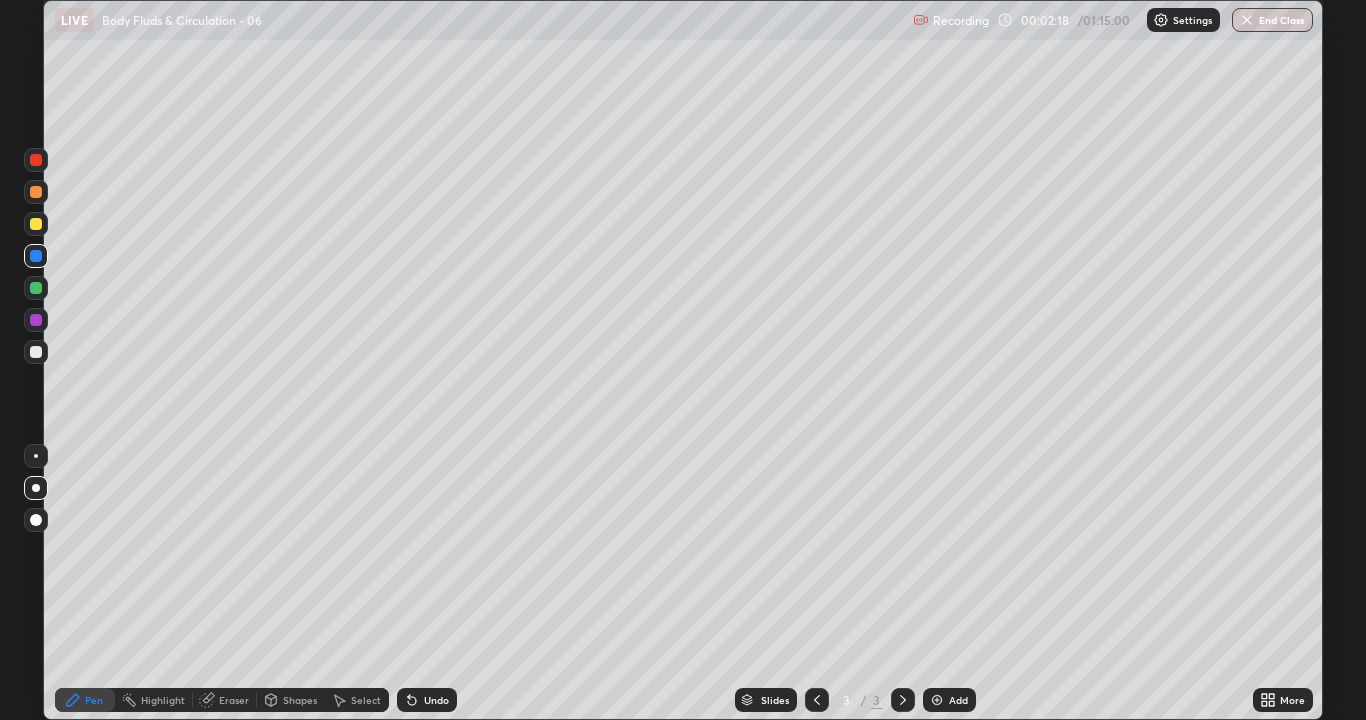 click at bounding box center (36, 256) 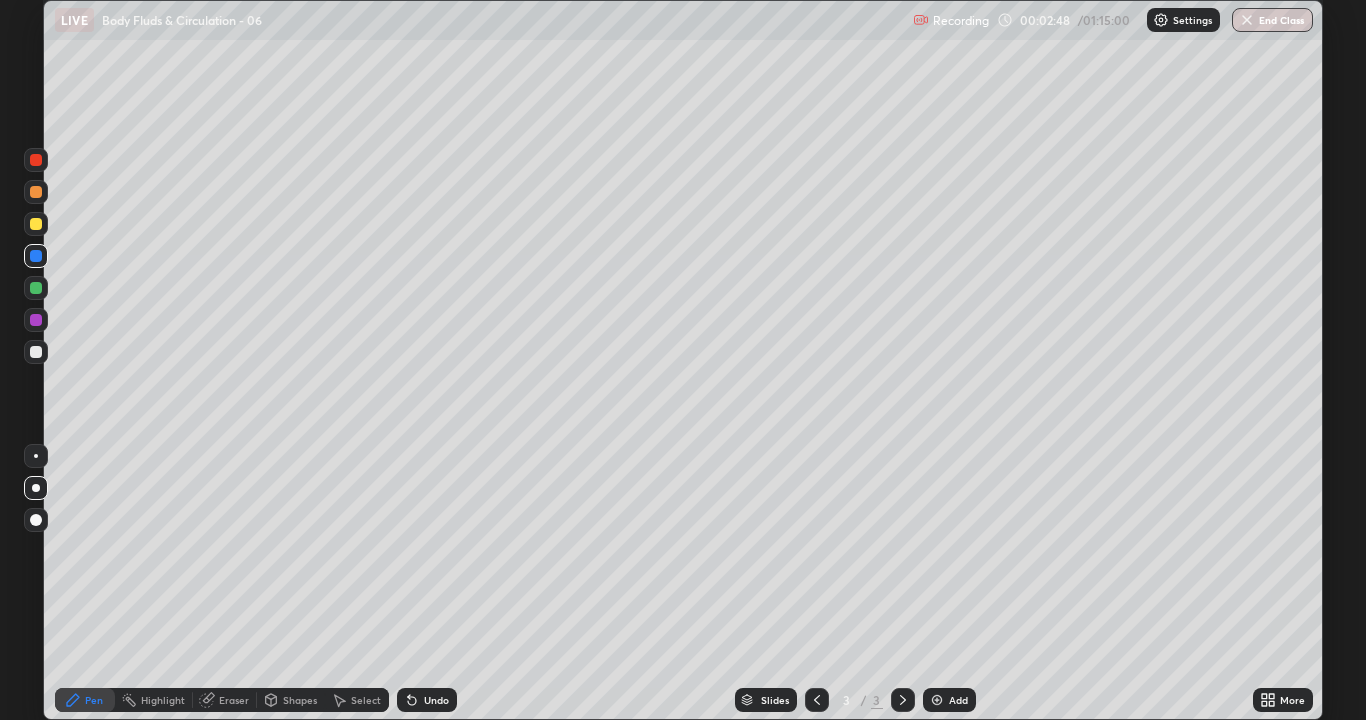 click at bounding box center [36, 352] 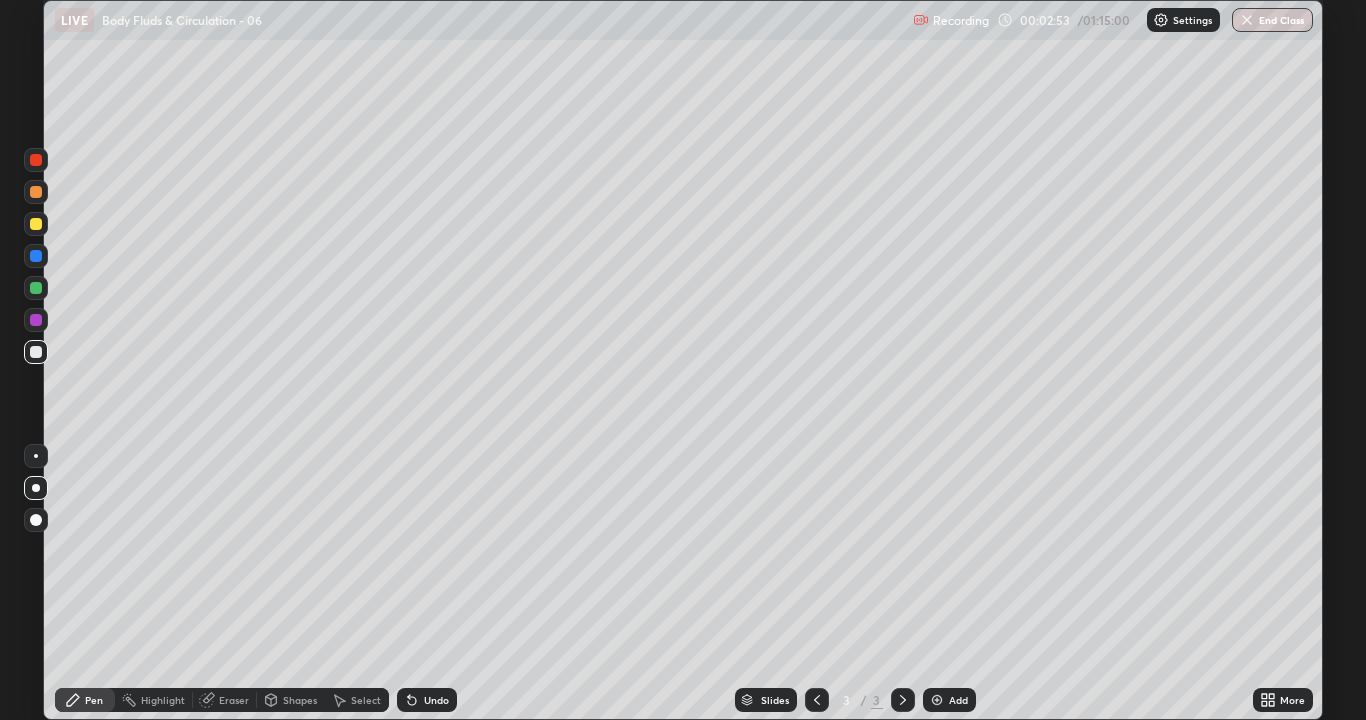 click at bounding box center (36, 192) 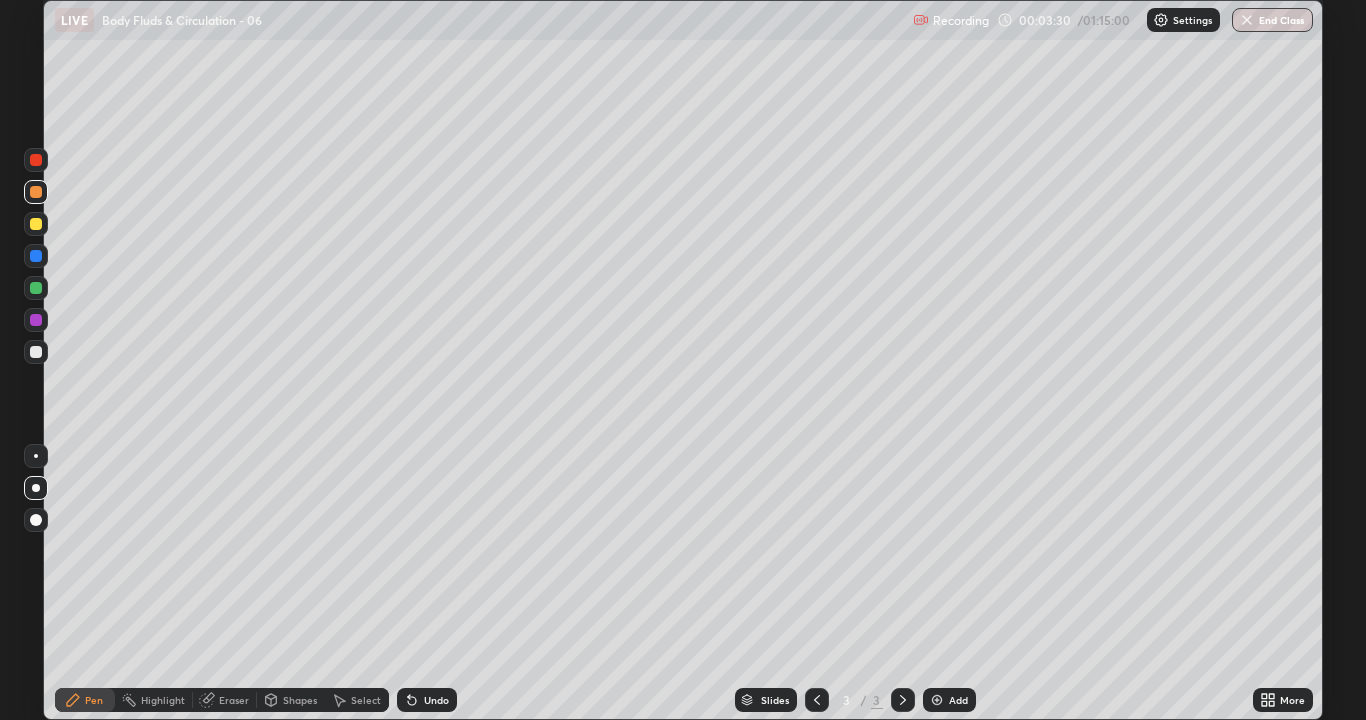 click at bounding box center (36, 160) 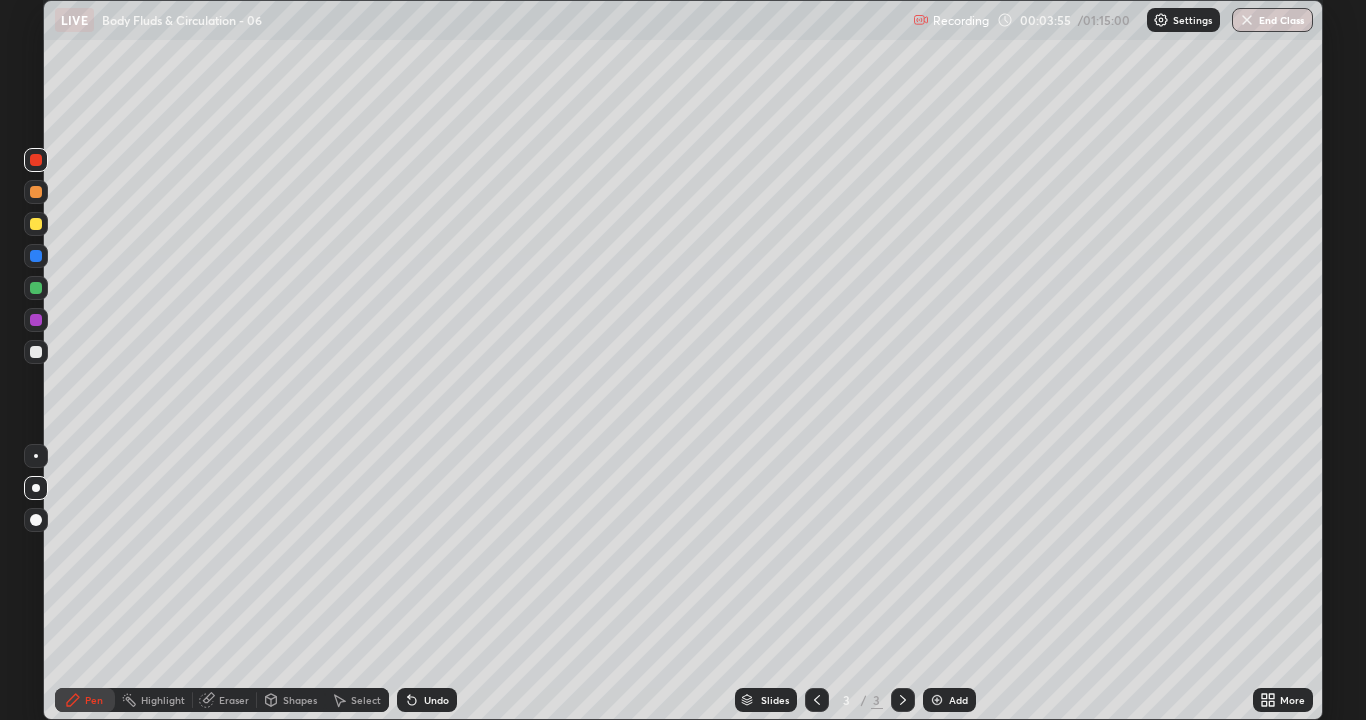 click at bounding box center [36, 352] 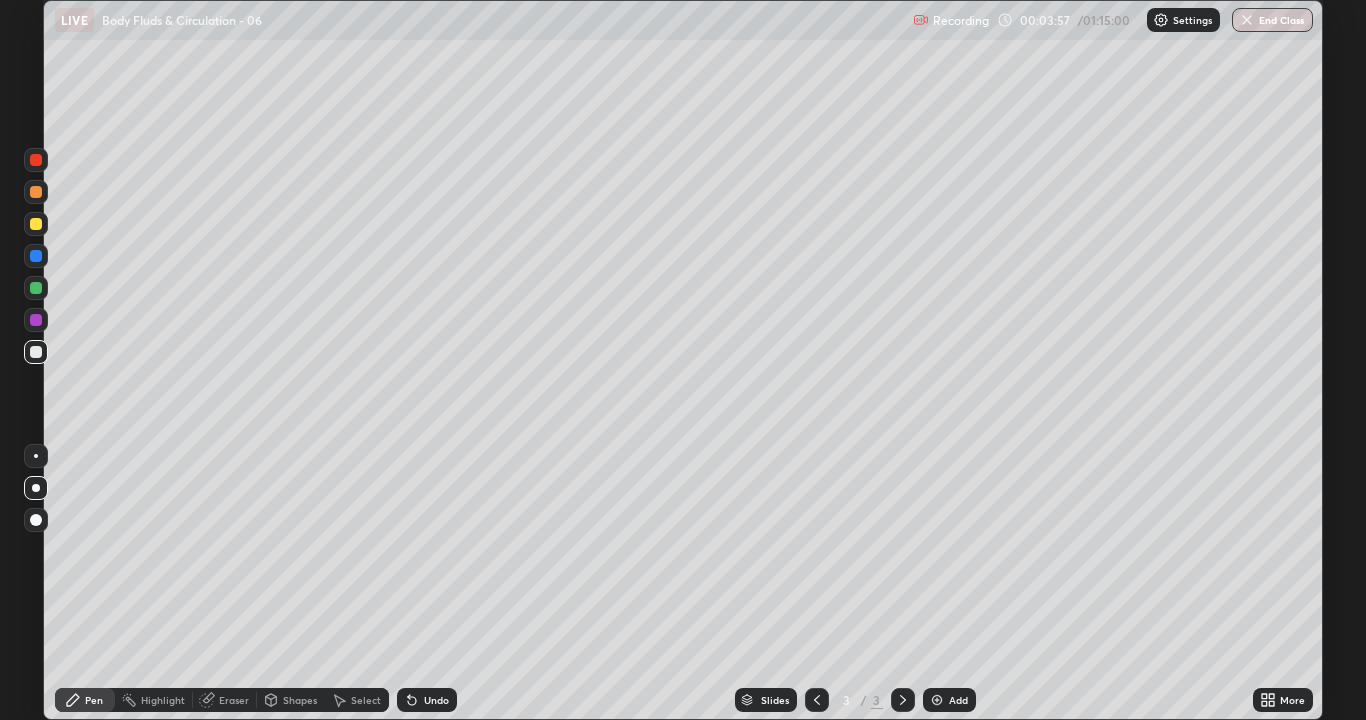 click at bounding box center [36, 288] 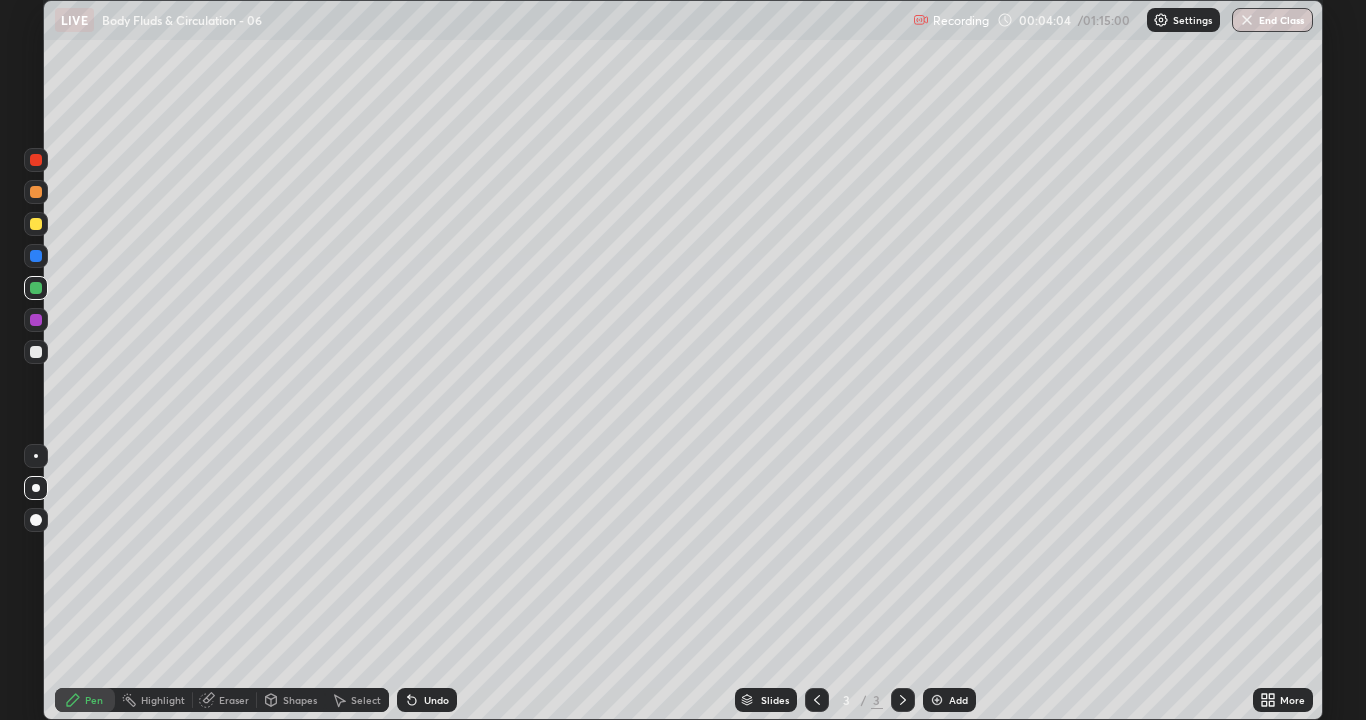click on "Undo" at bounding box center [427, 700] 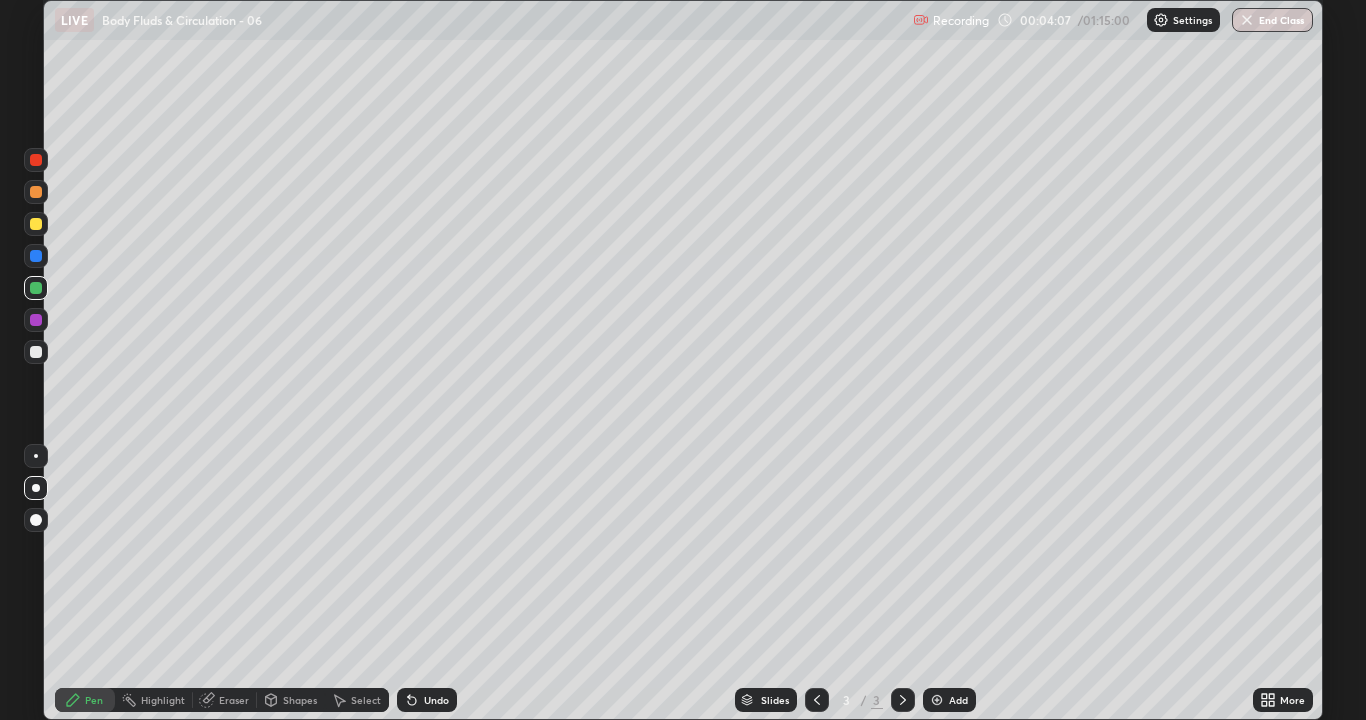 click at bounding box center (36, 160) 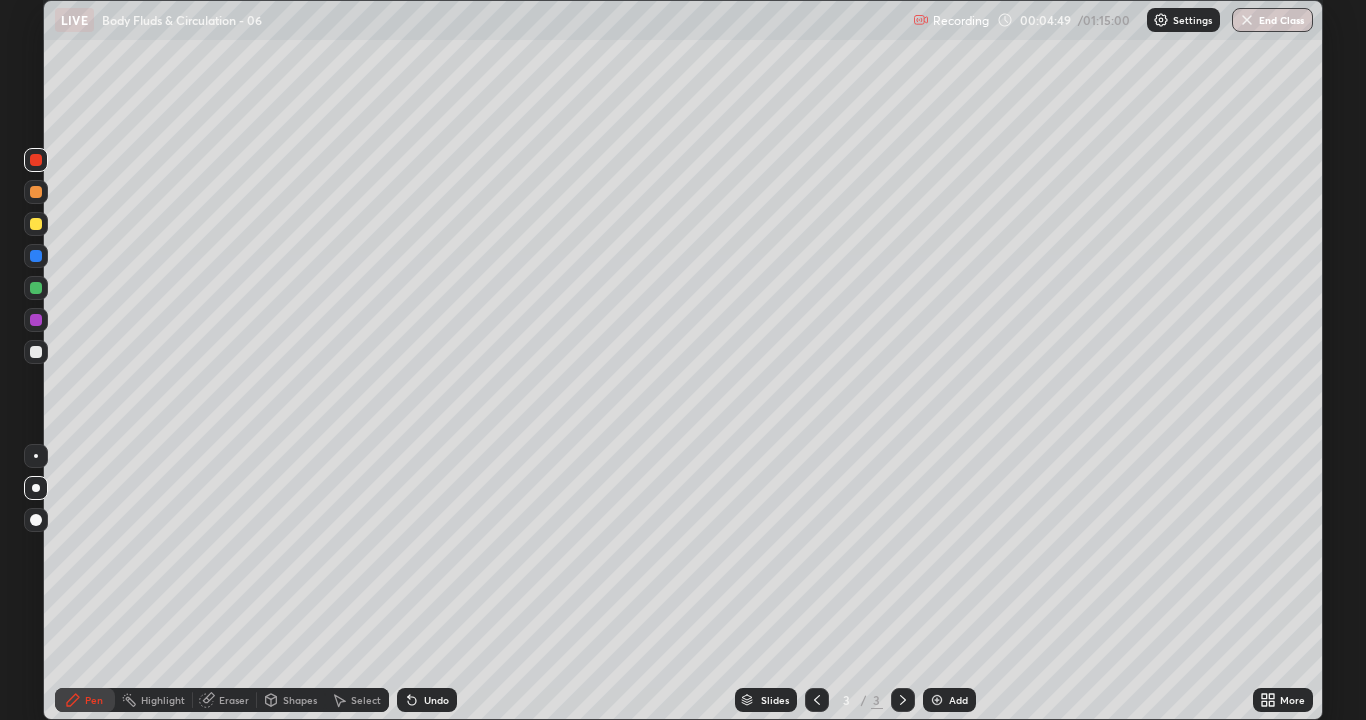 click at bounding box center [36, 160] 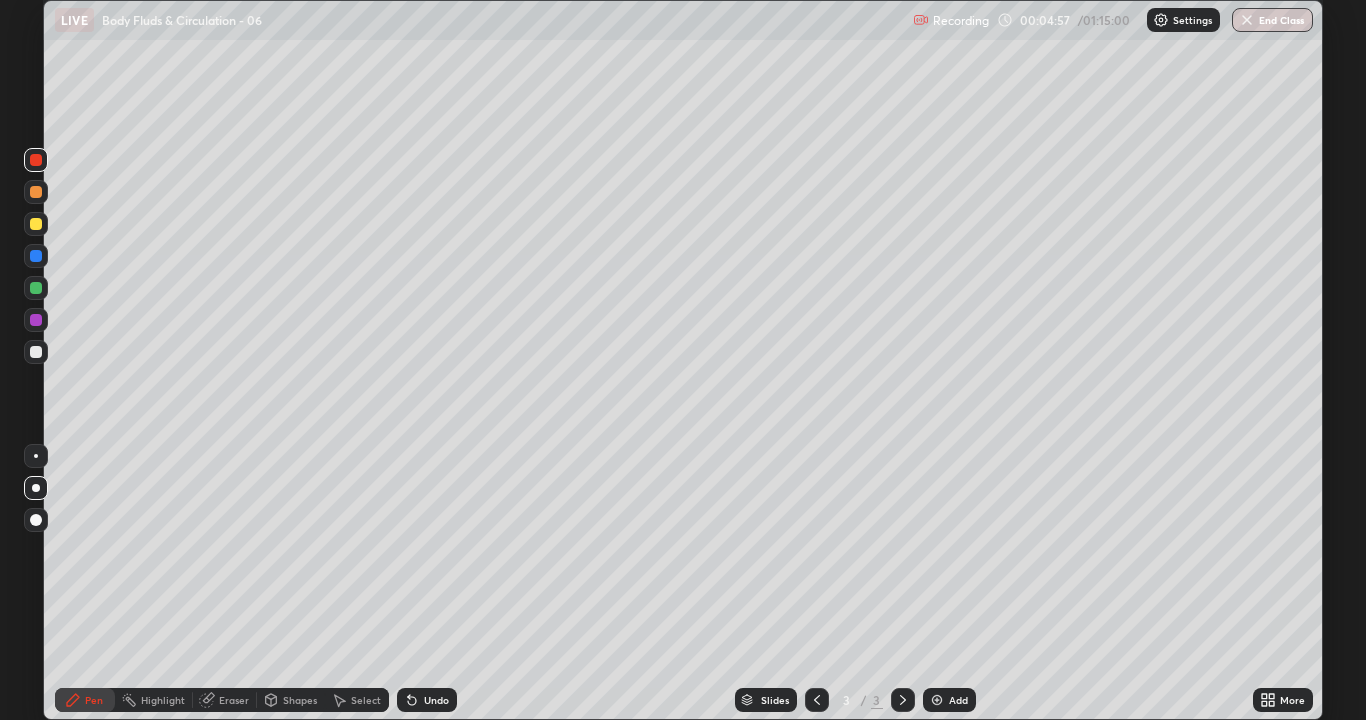 click at bounding box center (36, 352) 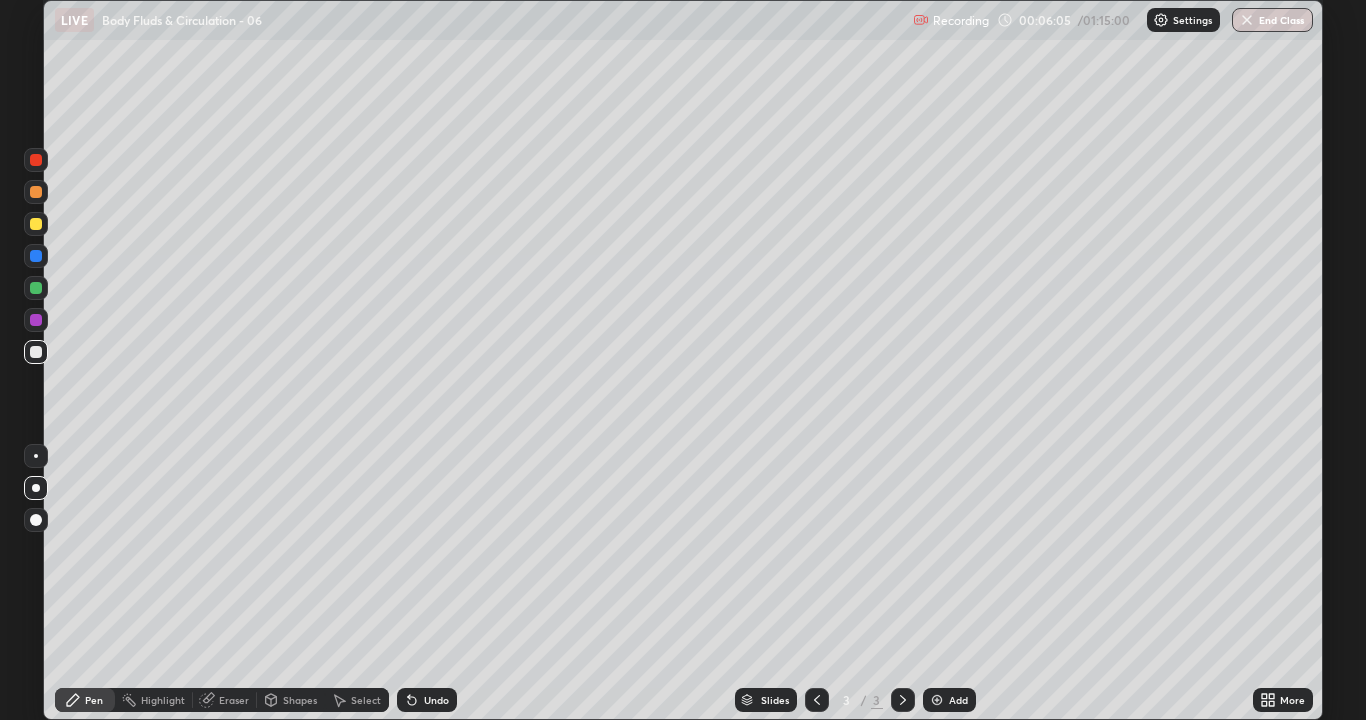 click at bounding box center [36, 352] 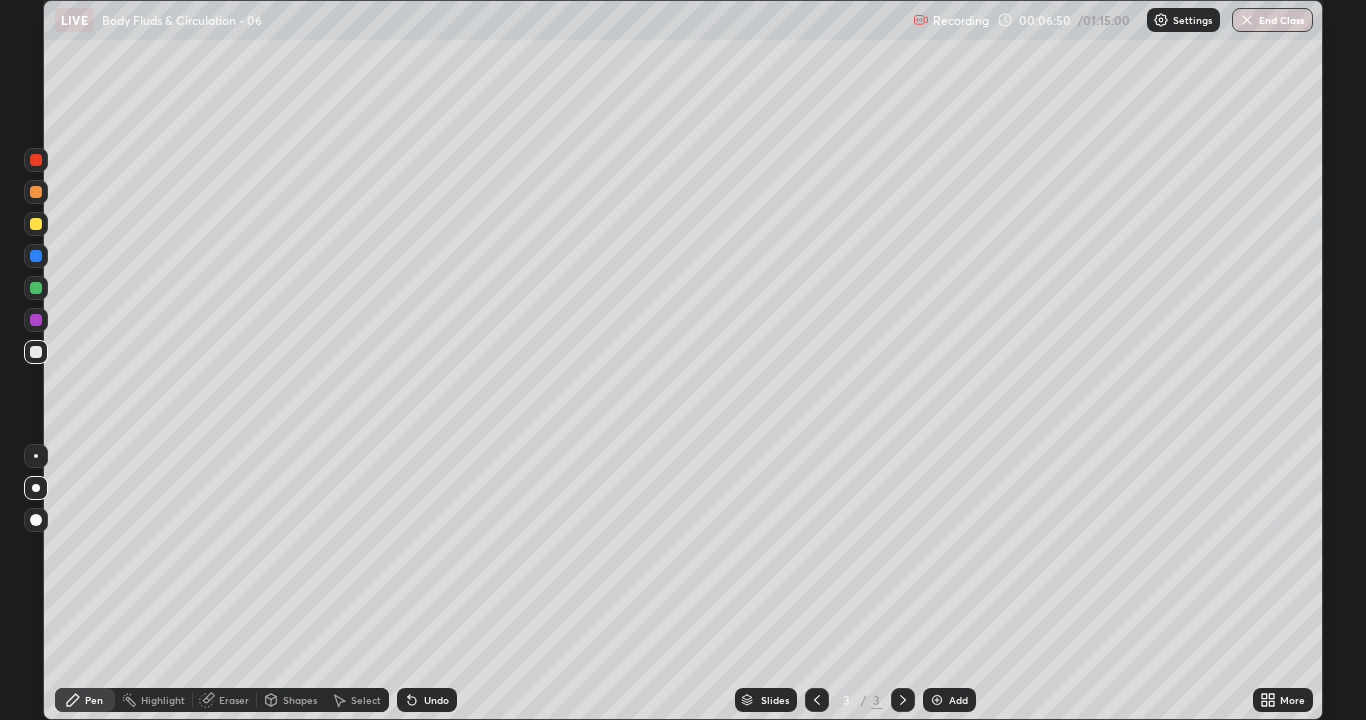 click at bounding box center [36, 160] 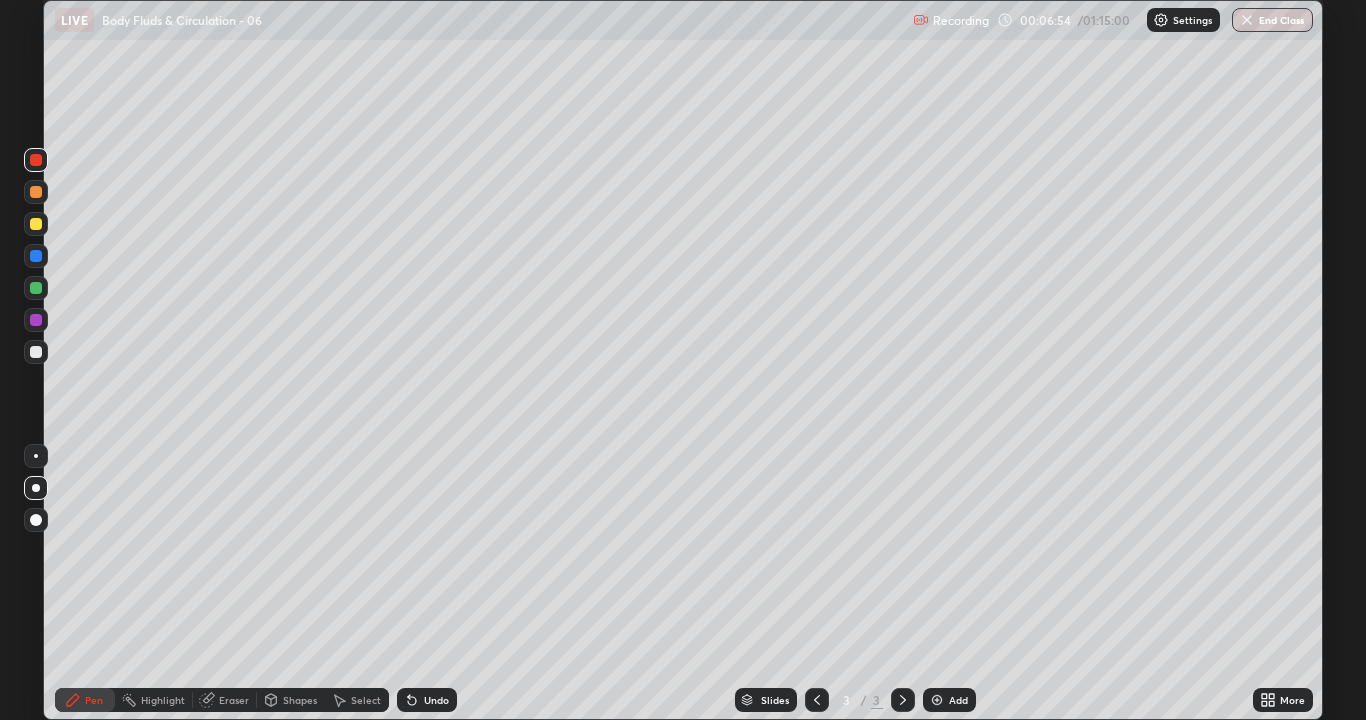 click at bounding box center (36, 352) 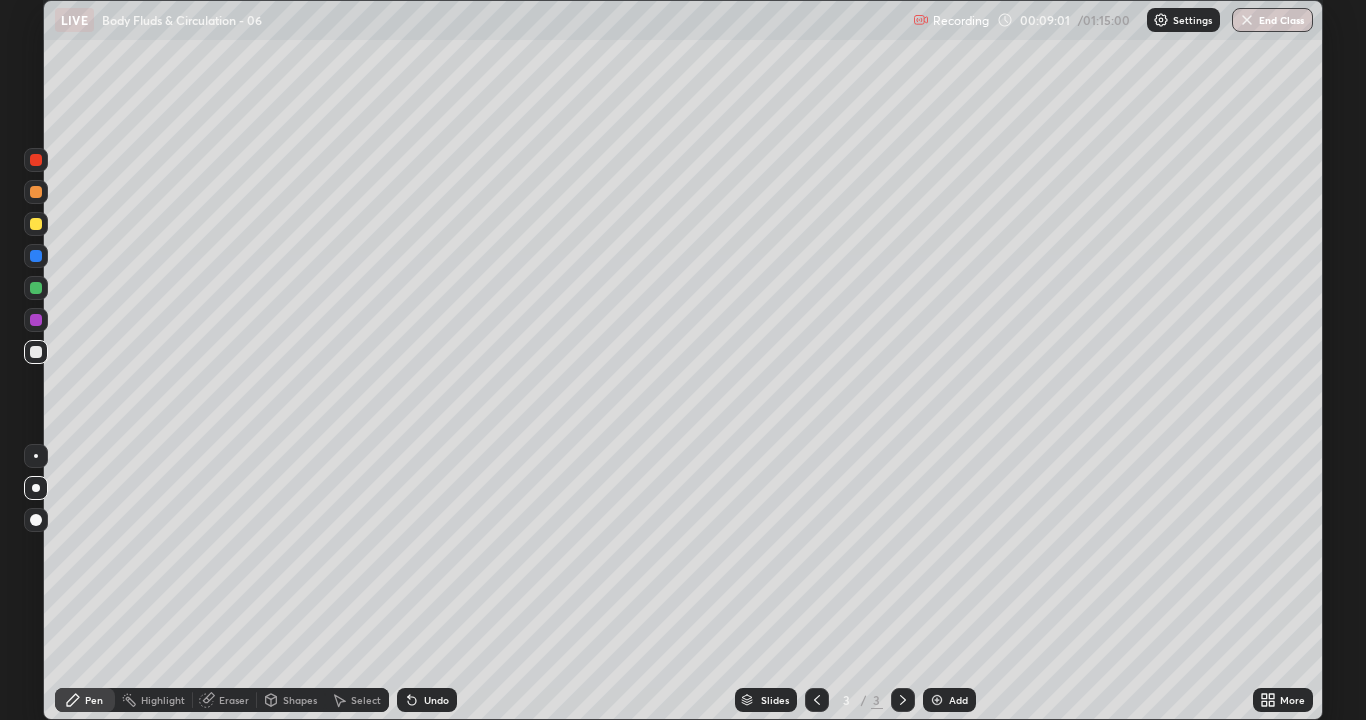 click on "Add" at bounding box center [949, 700] 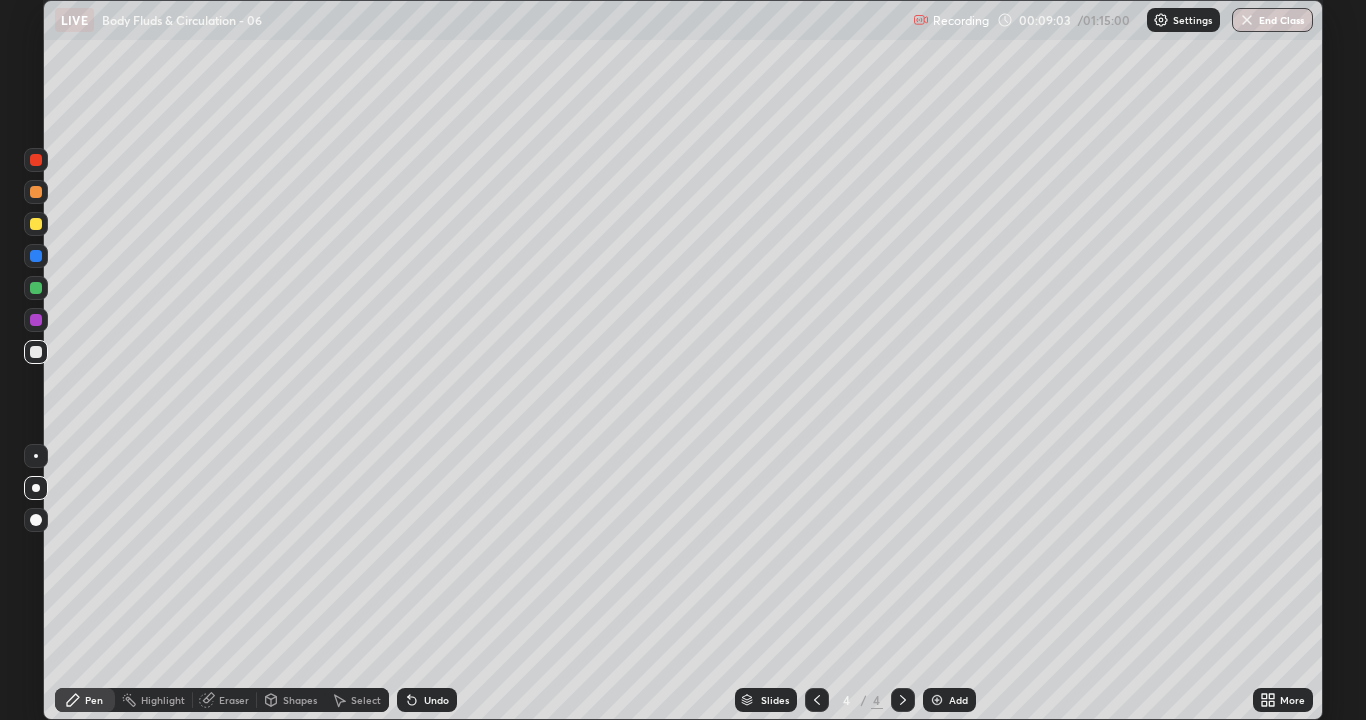 click at bounding box center [36, 224] 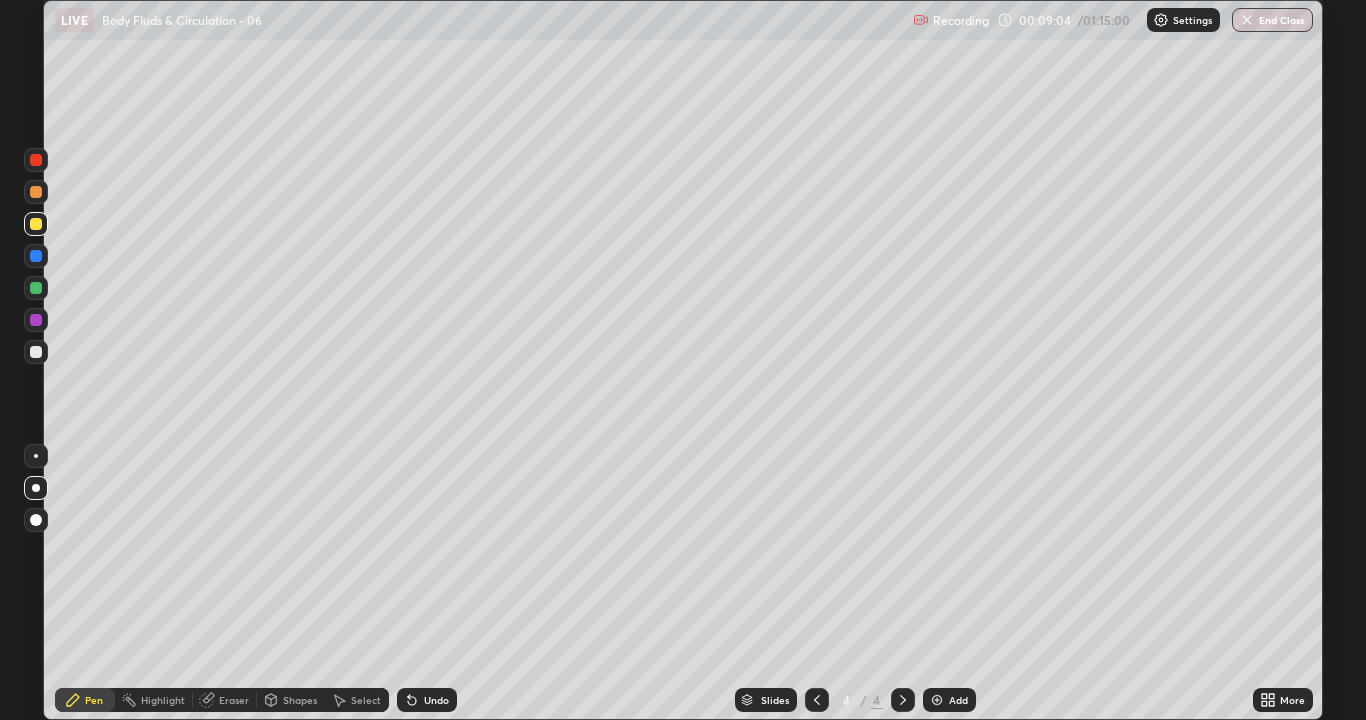 click at bounding box center (36, 352) 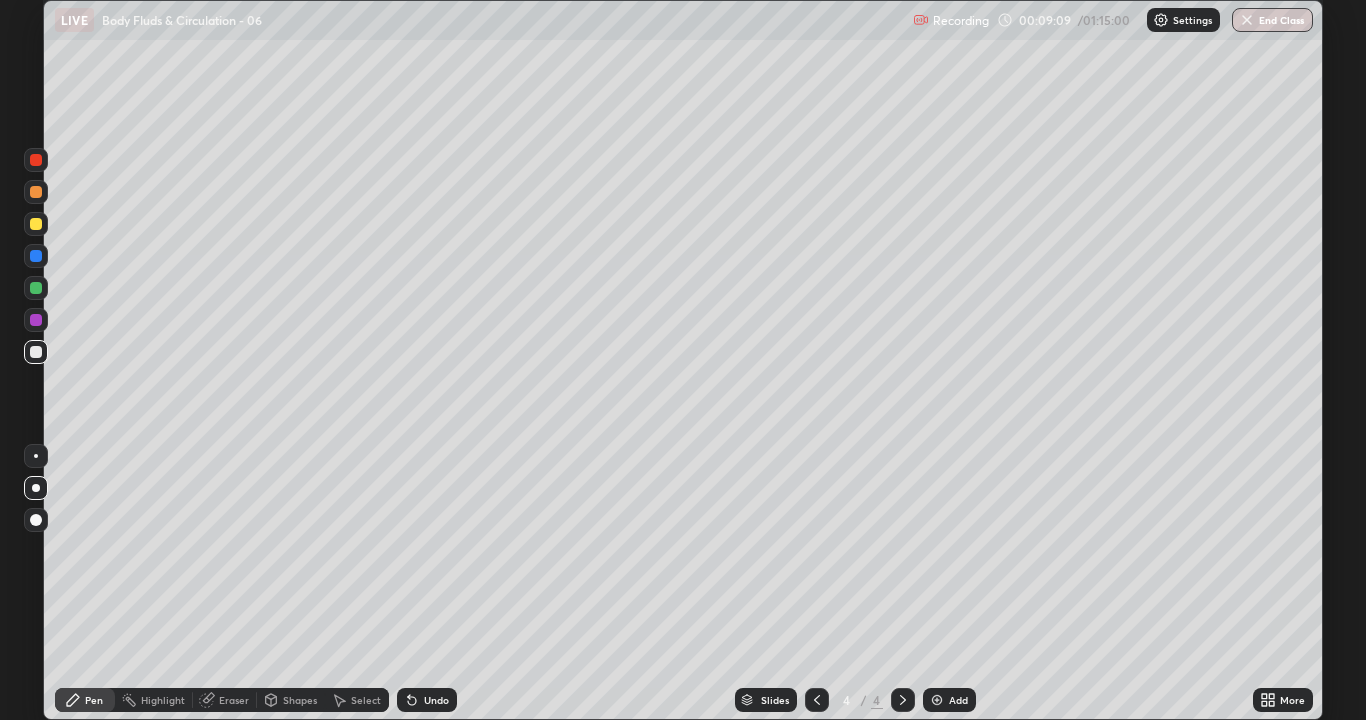 click at bounding box center [36, 352] 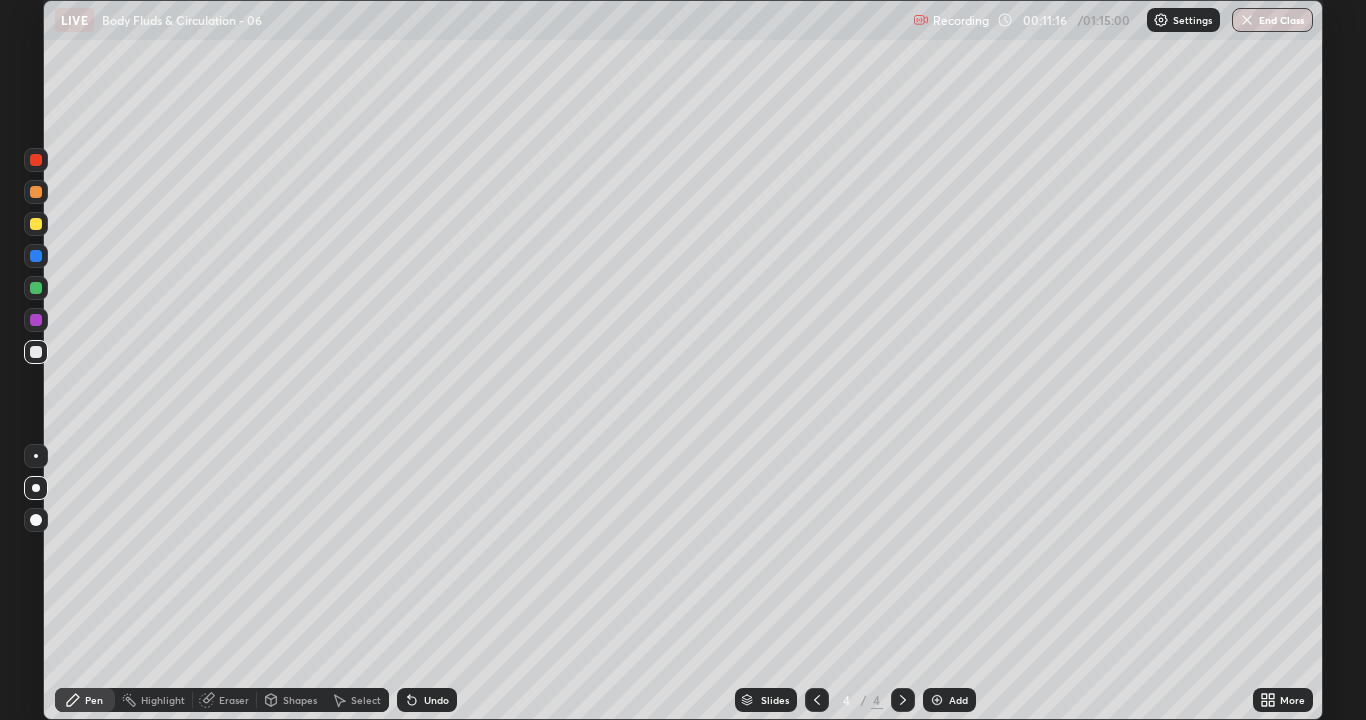 click at bounding box center [36, 352] 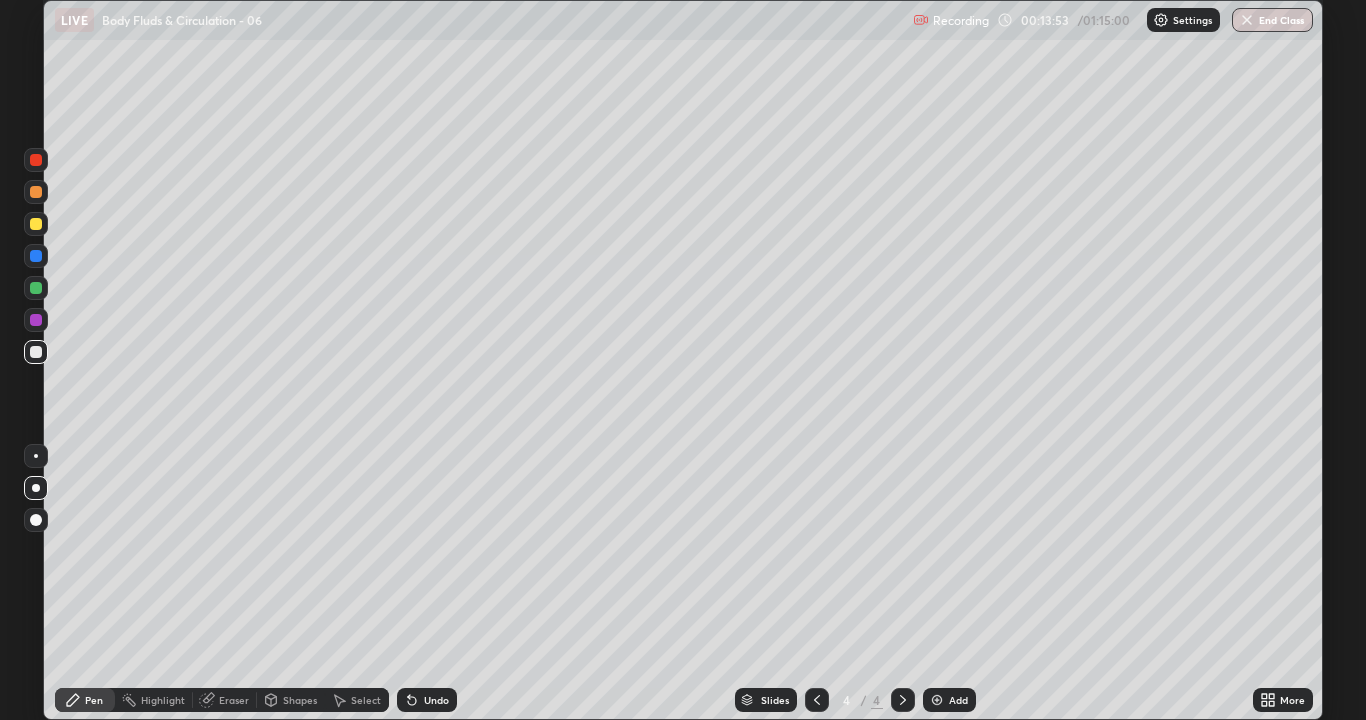 click at bounding box center [36, 352] 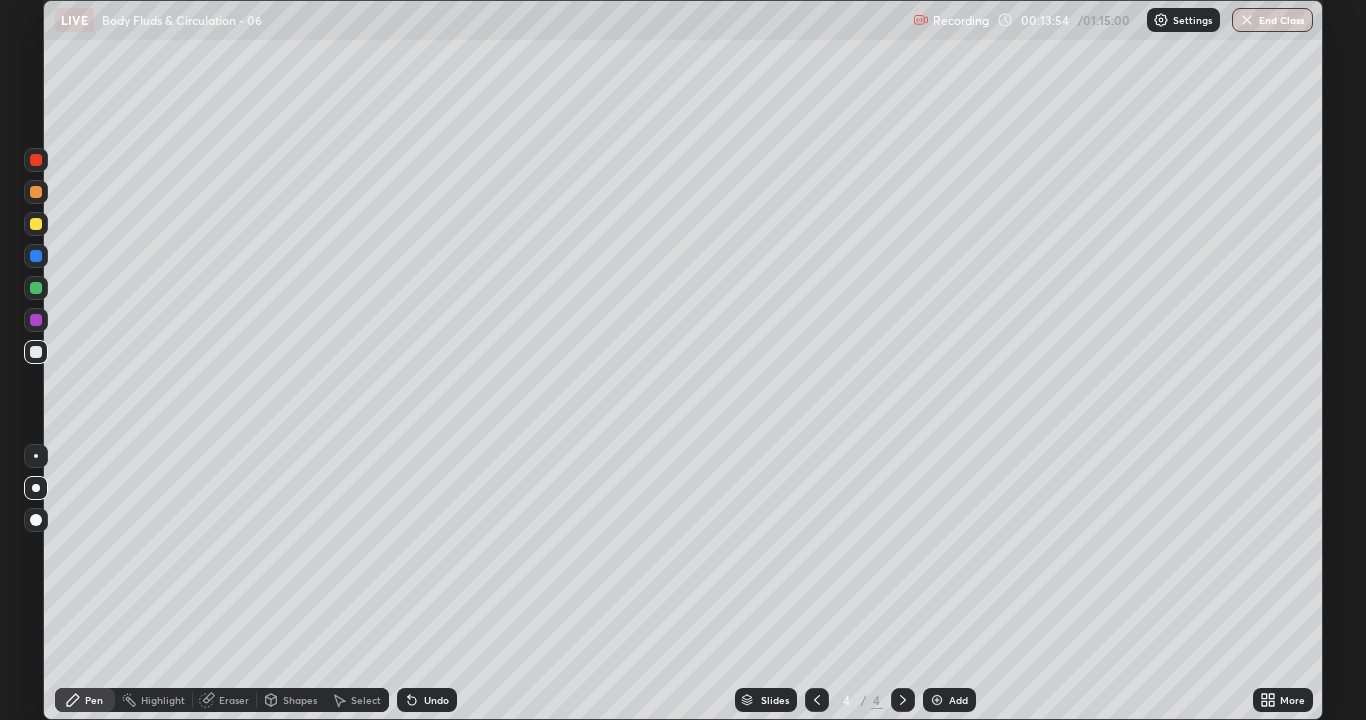 click at bounding box center (36, 352) 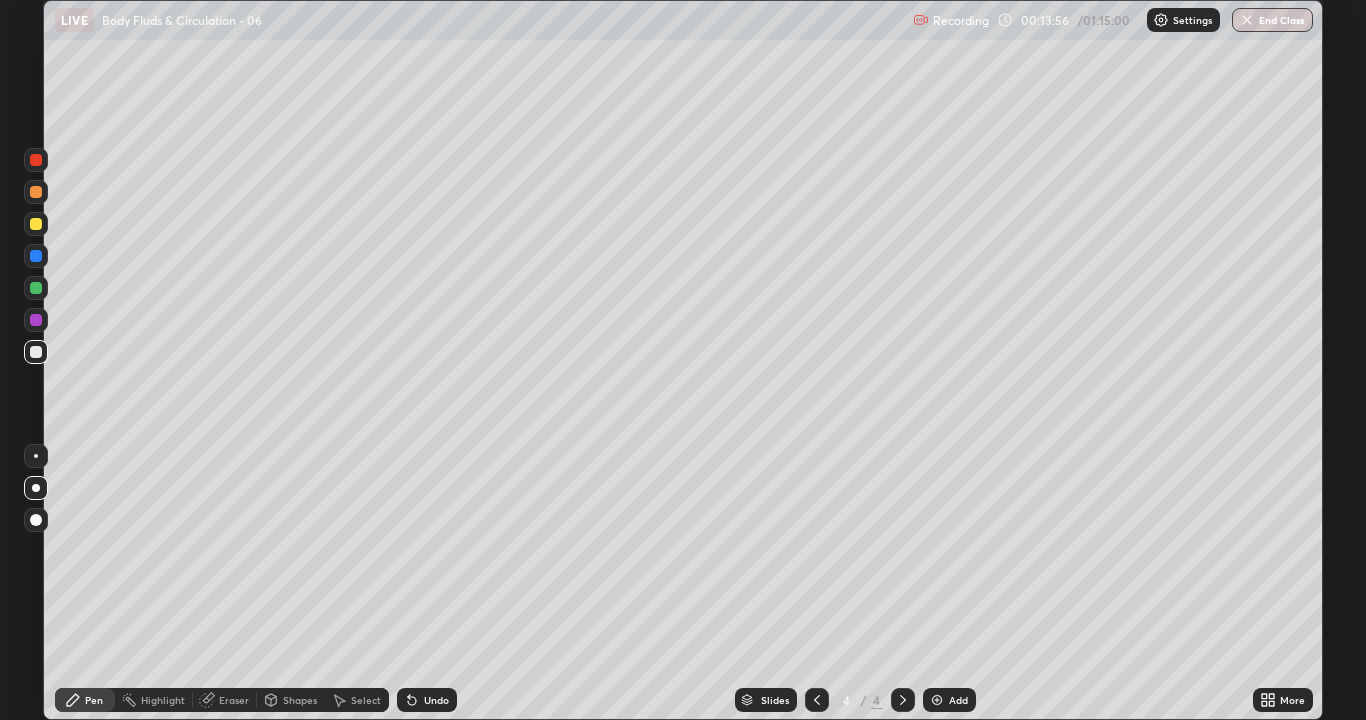 click at bounding box center [36, 352] 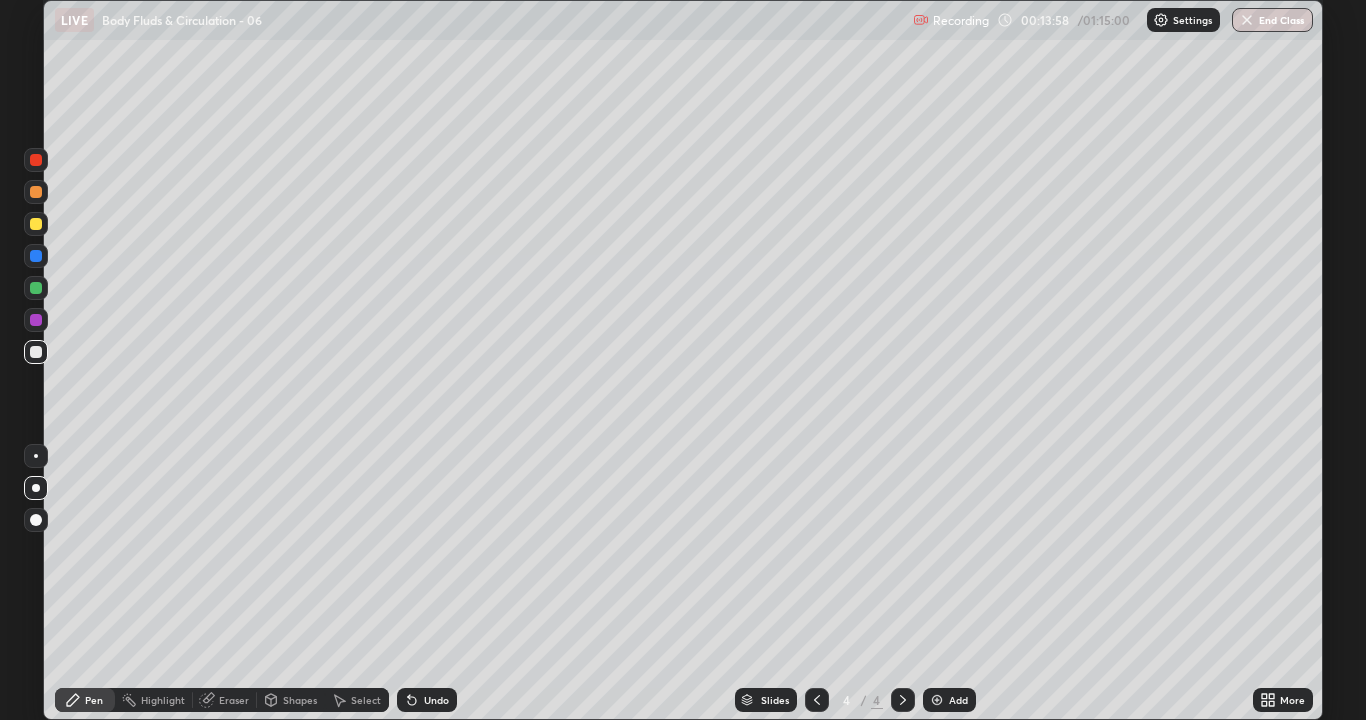 click at bounding box center (36, 352) 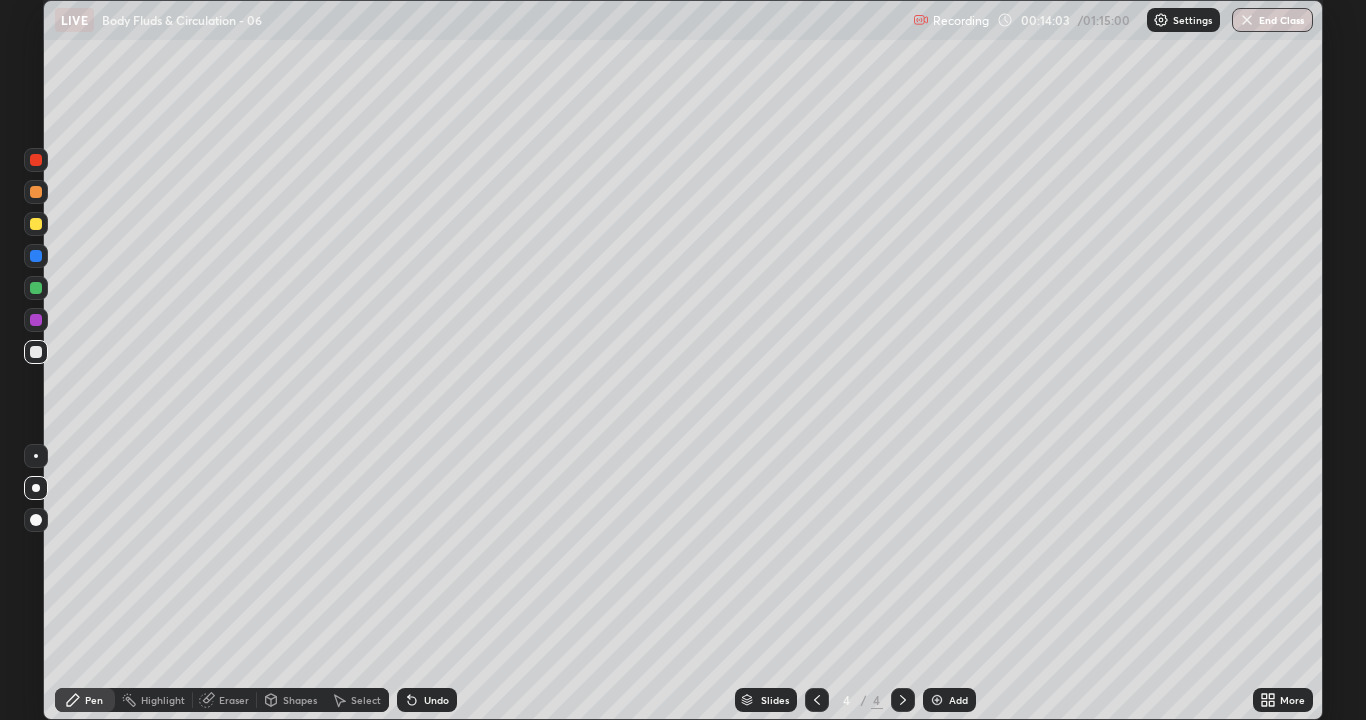 click on "Undo" at bounding box center (436, 700) 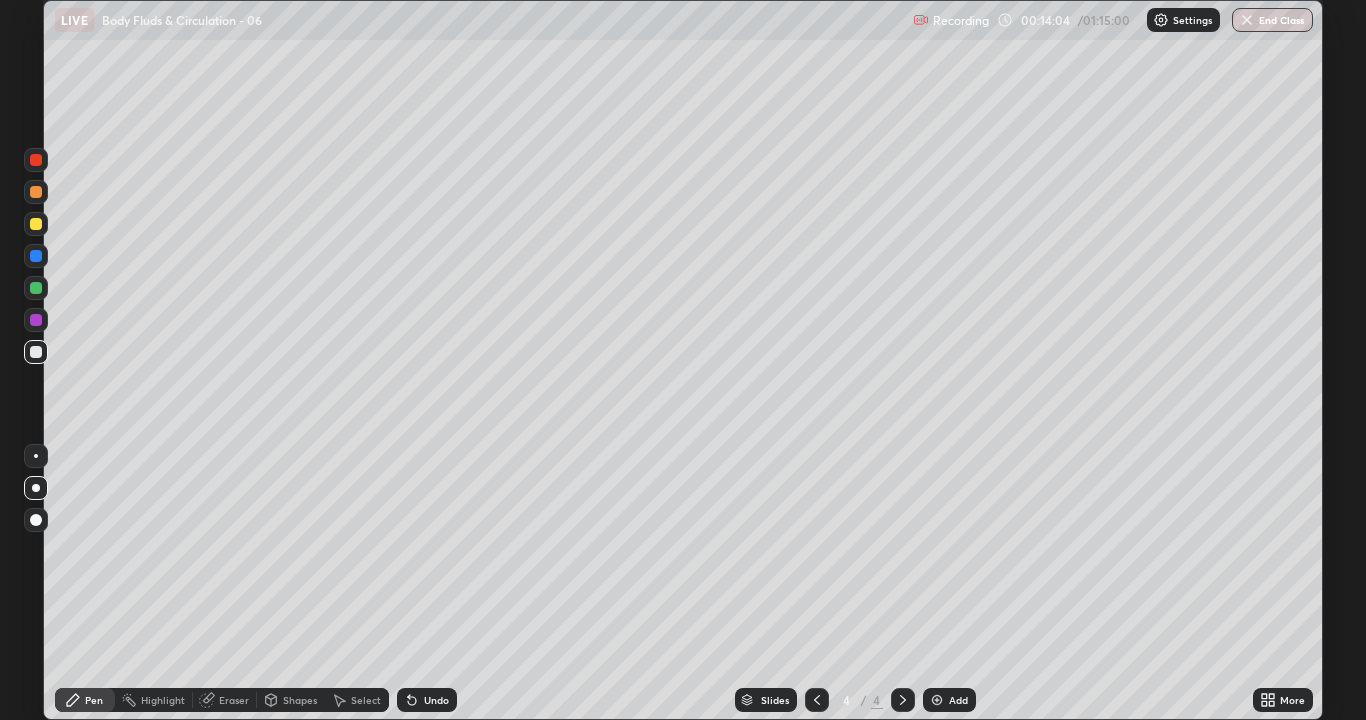 click at bounding box center (36, 352) 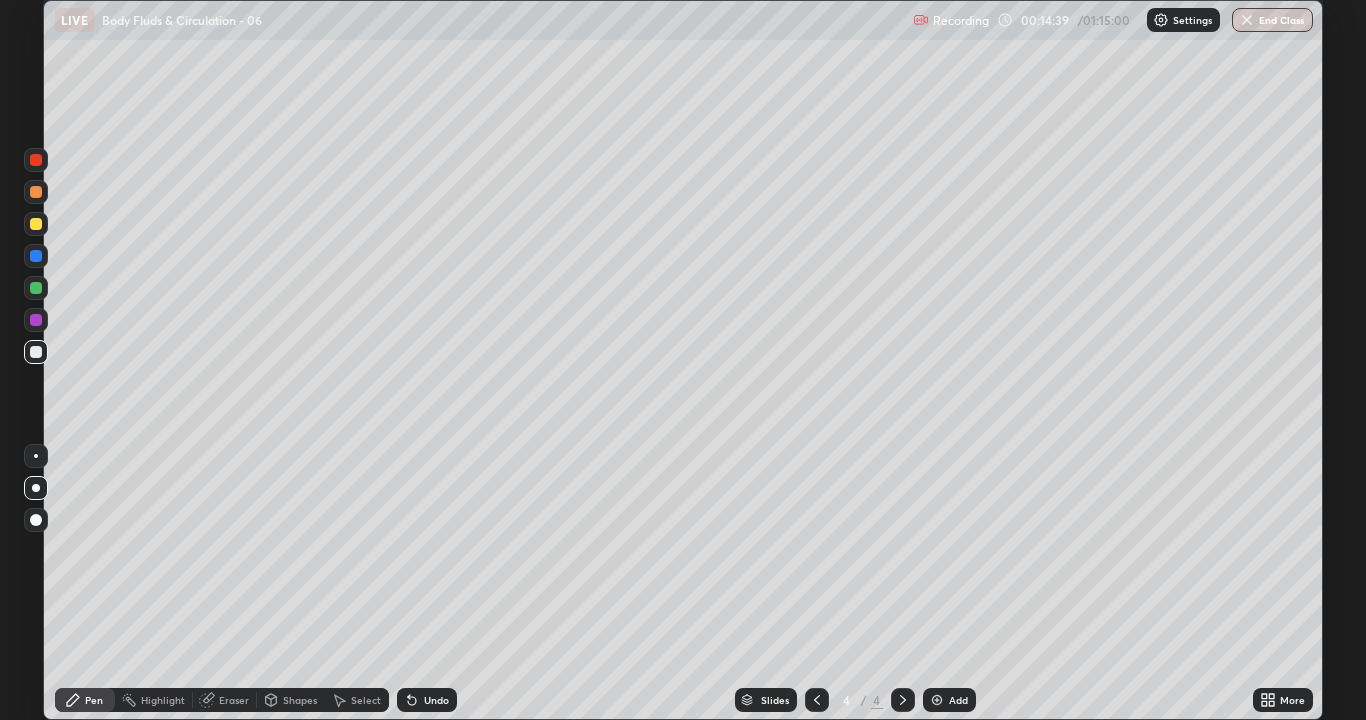 click on "Undo" at bounding box center [436, 700] 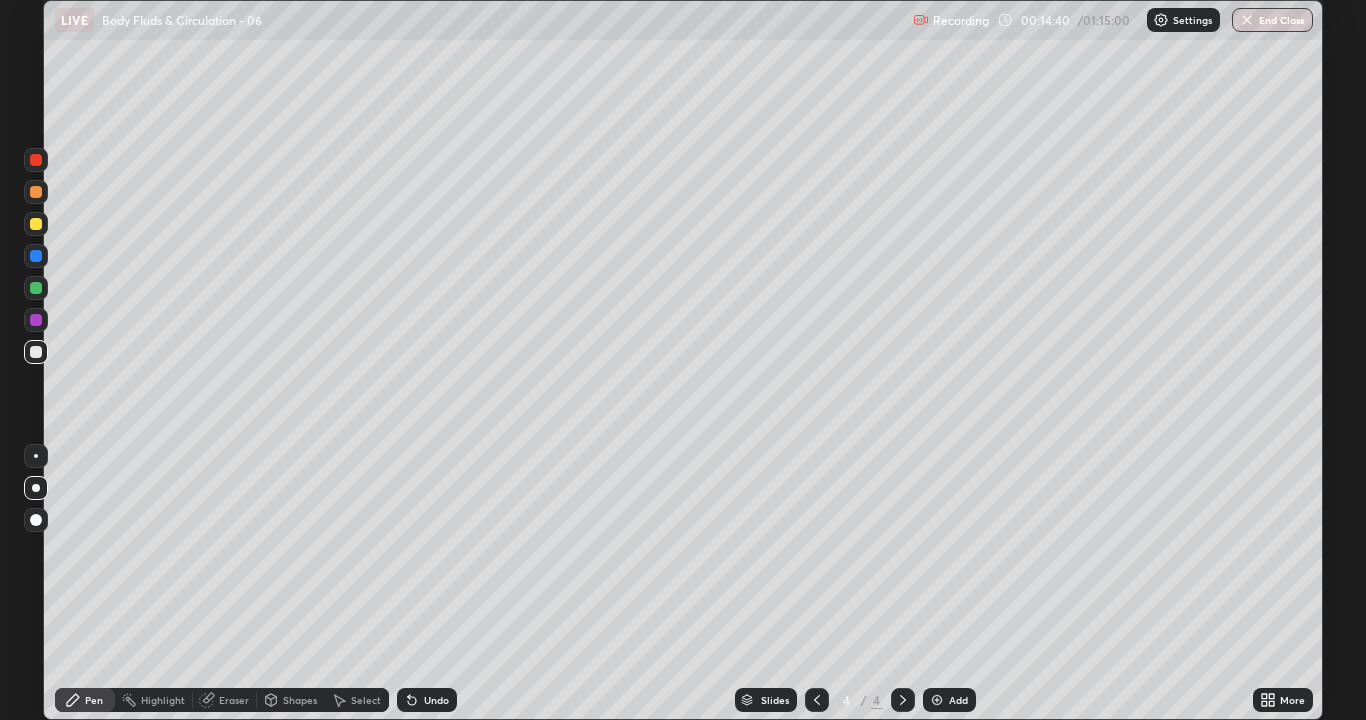 click on "Undo" at bounding box center [436, 700] 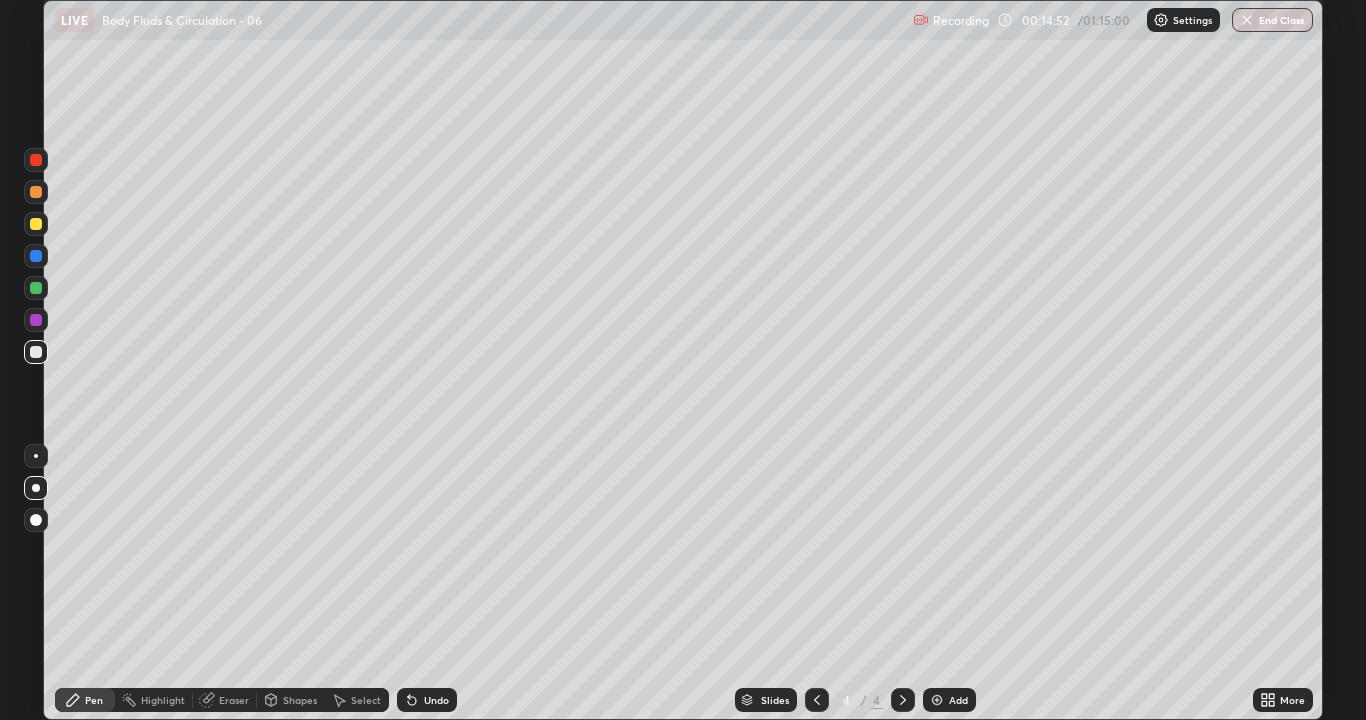 click on "Undo" at bounding box center (436, 700) 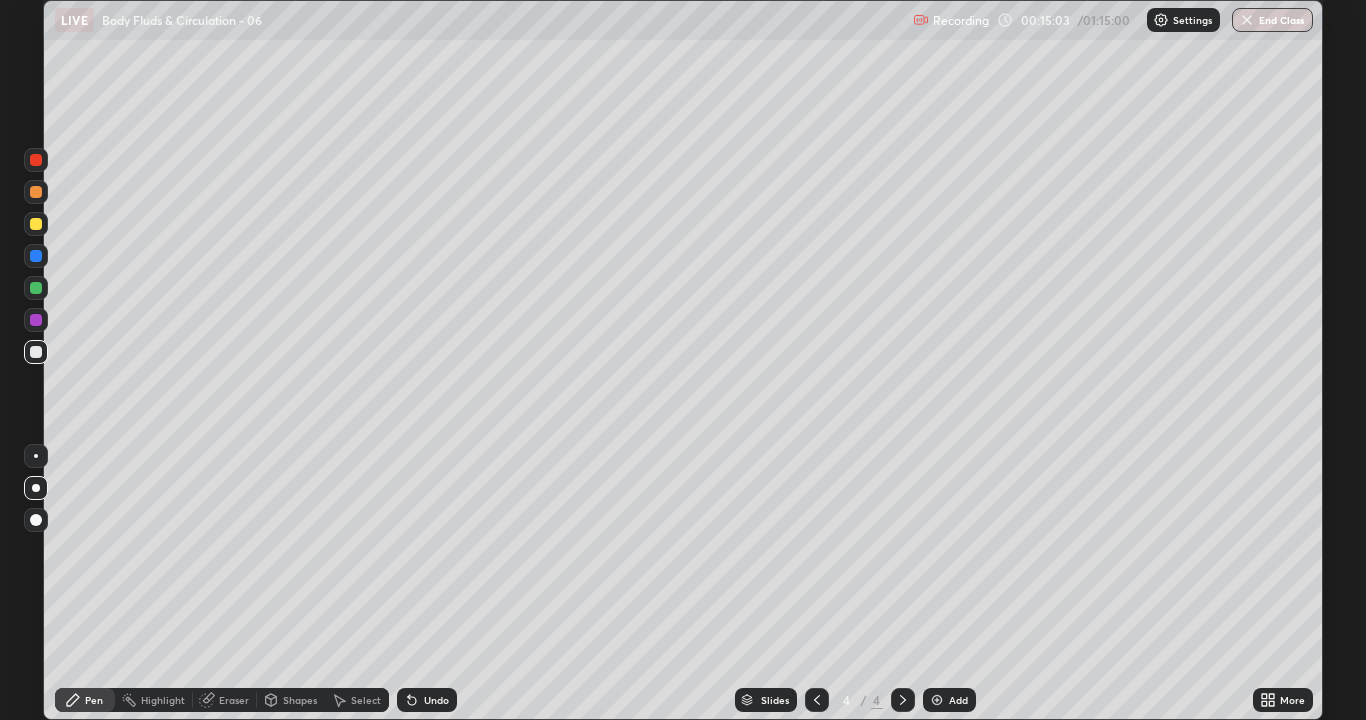 click on "Undo" at bounding box center (436, 700) 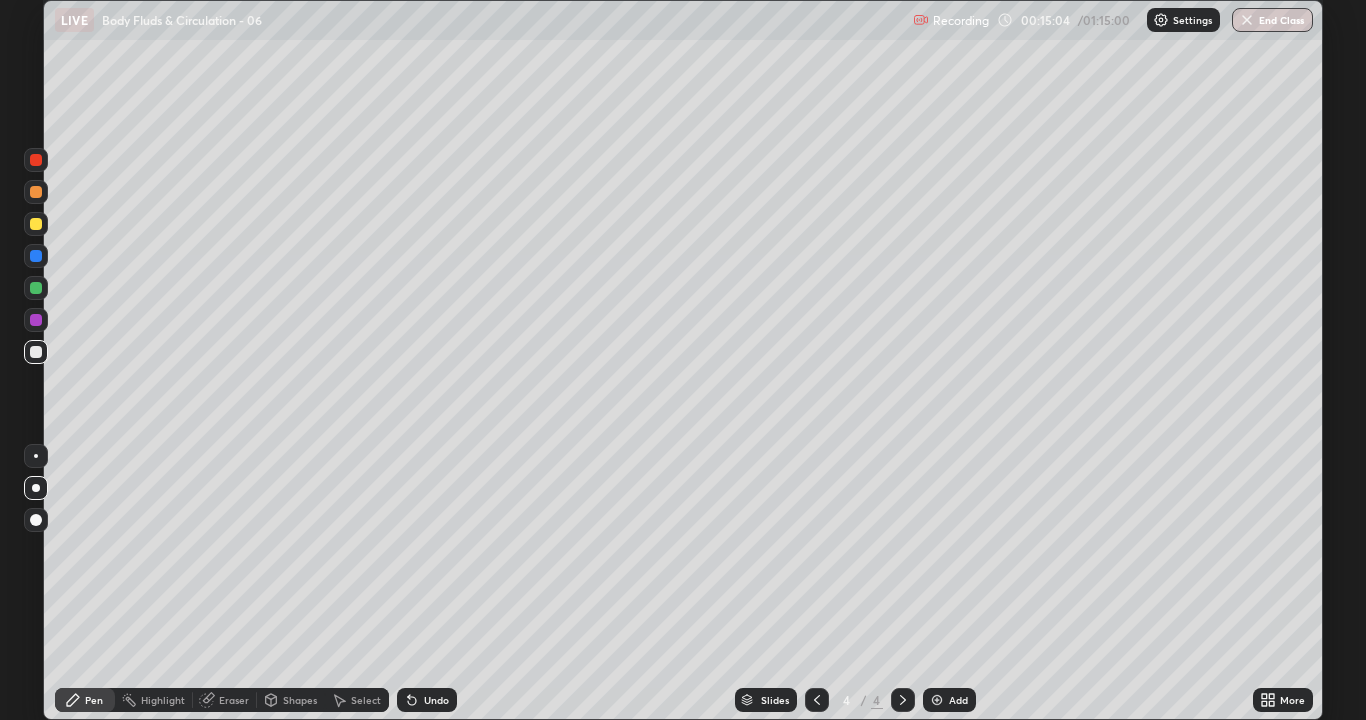 click on "Undo" at bounding box center (427, 700) 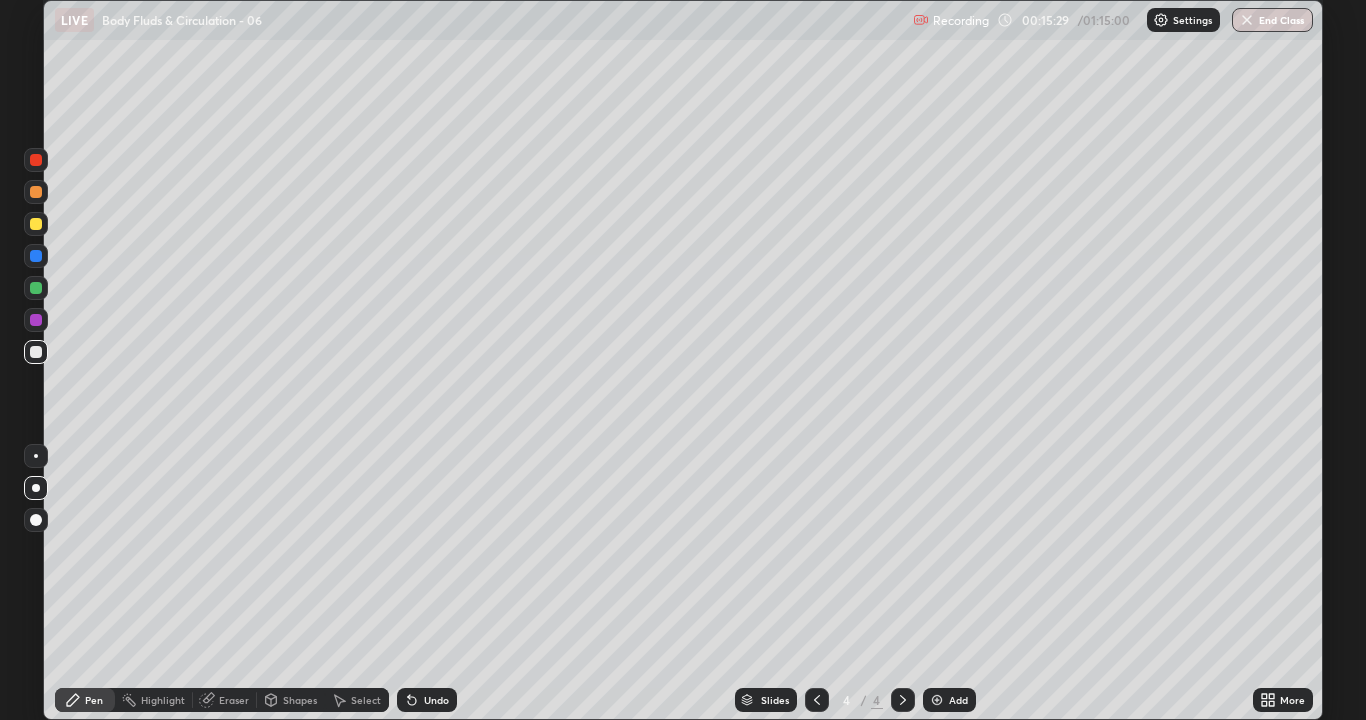 click at bounding box center (36, 352) 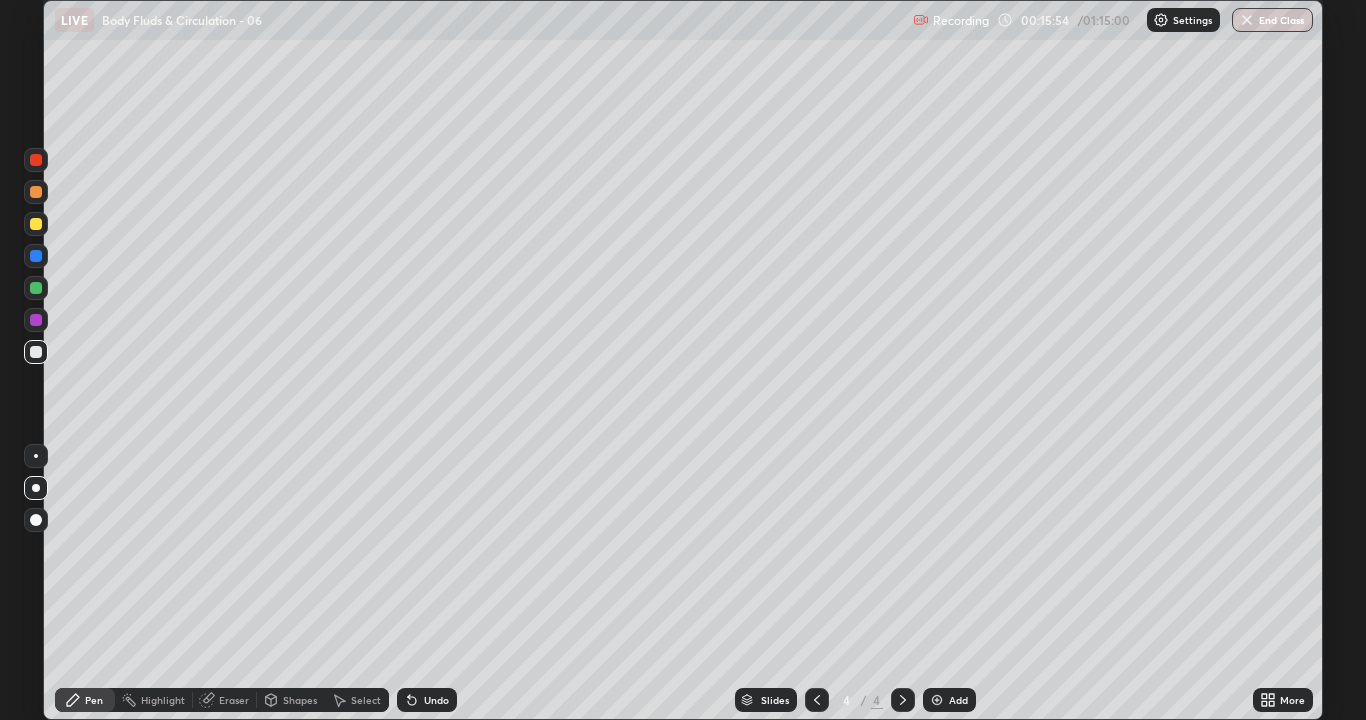click at bounding box center [36, 352] 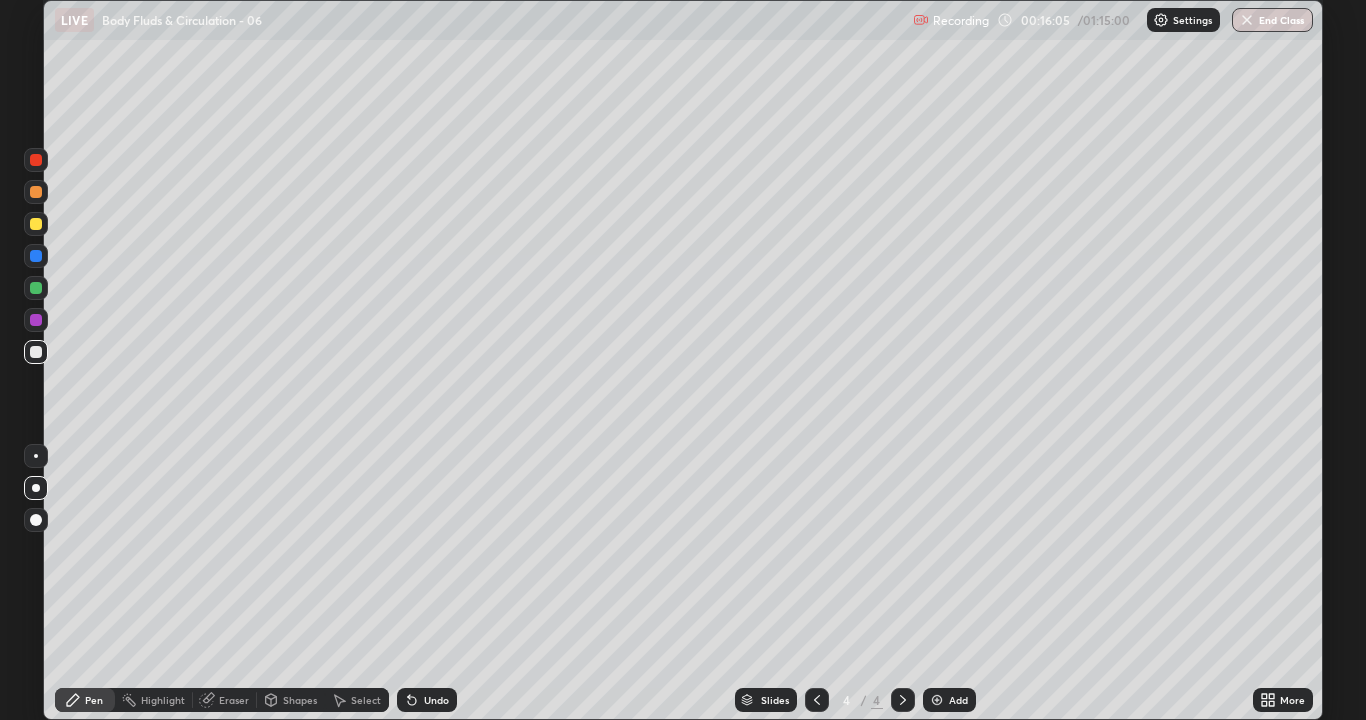 click at bounding box center (36, 352) 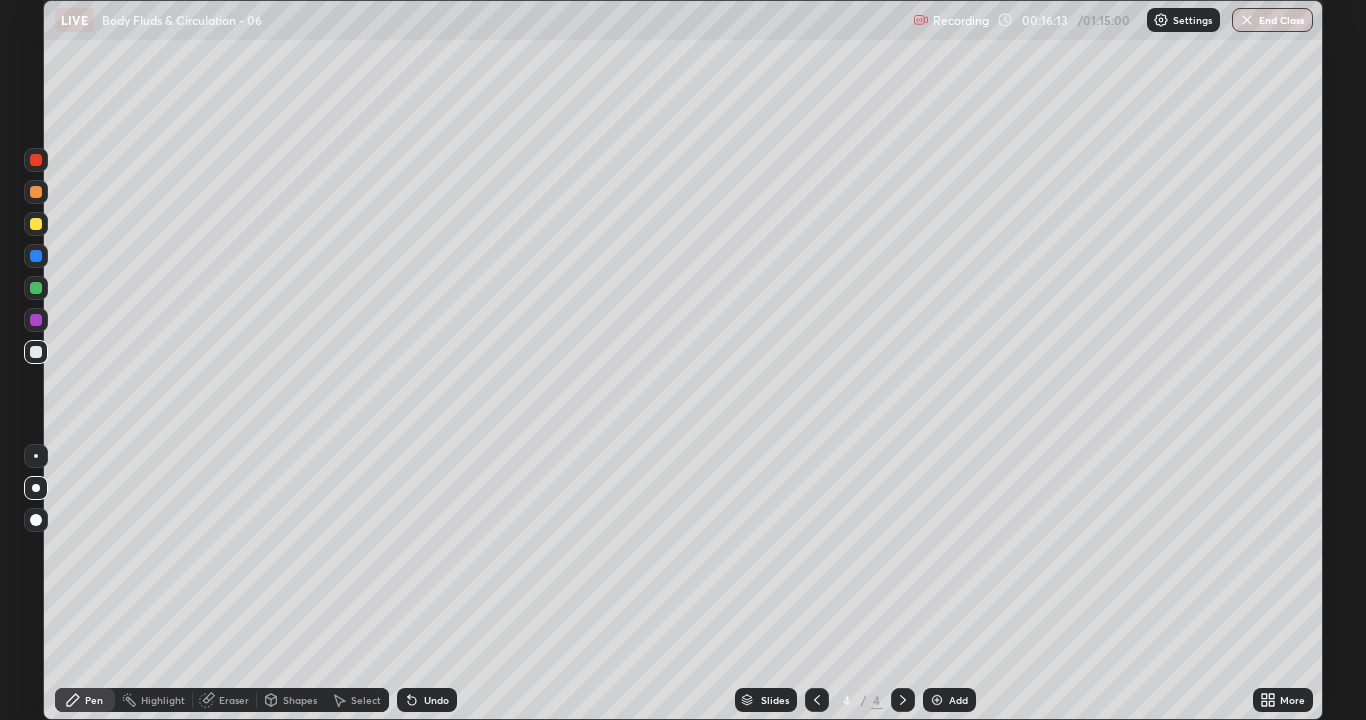 click at bounding box center (36, 352) 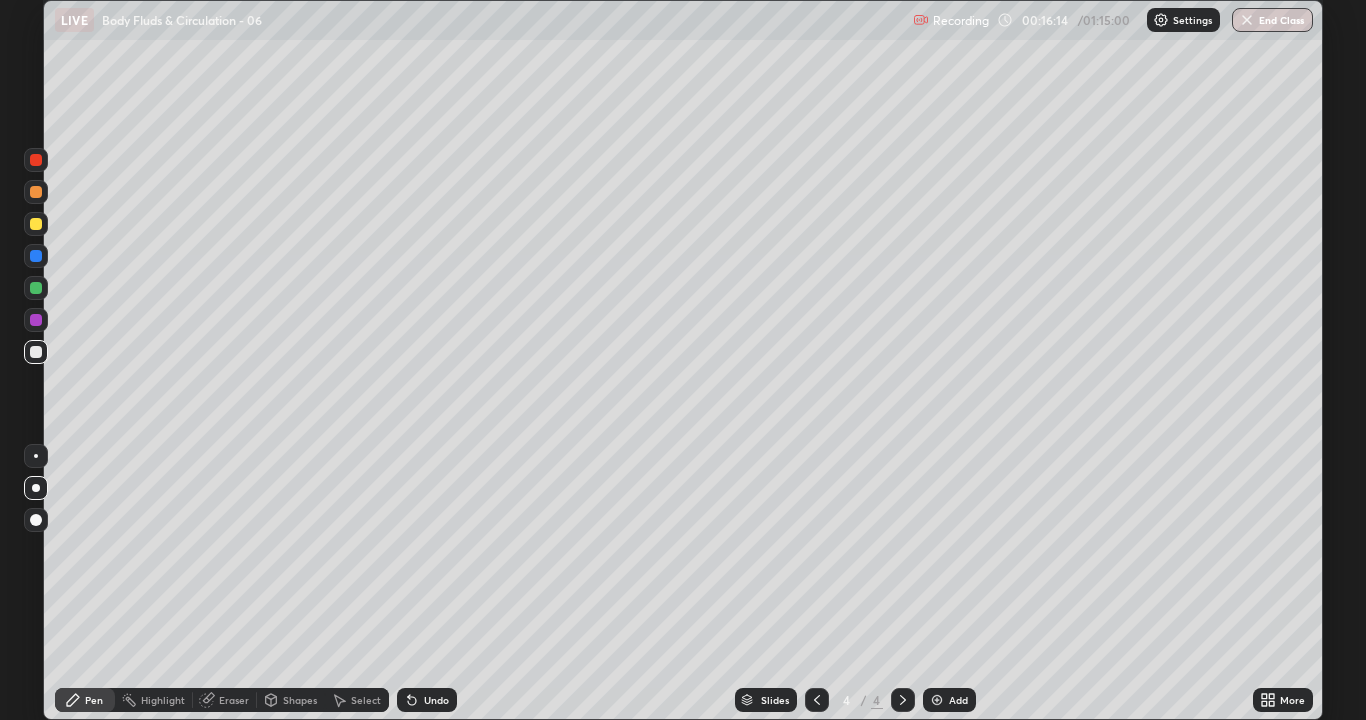 click at bounding box center (36, 320) 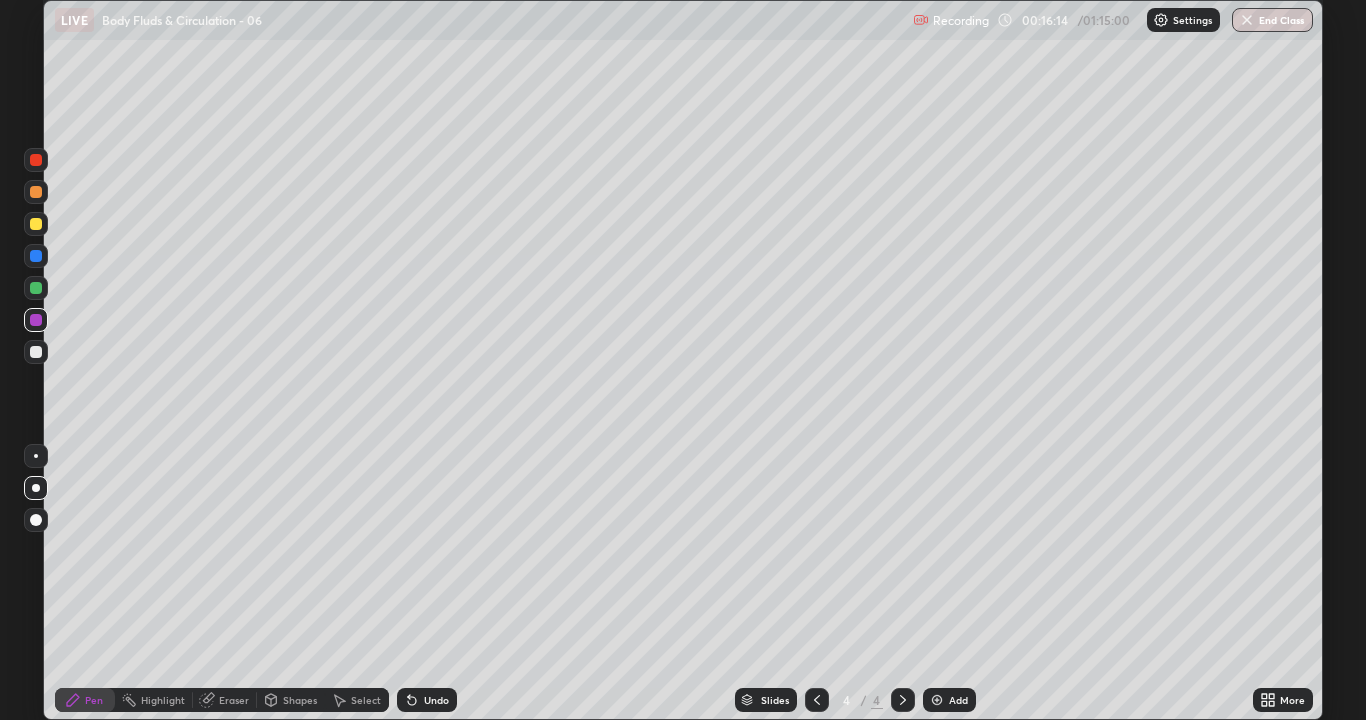 click at bounding box center [36, 352] 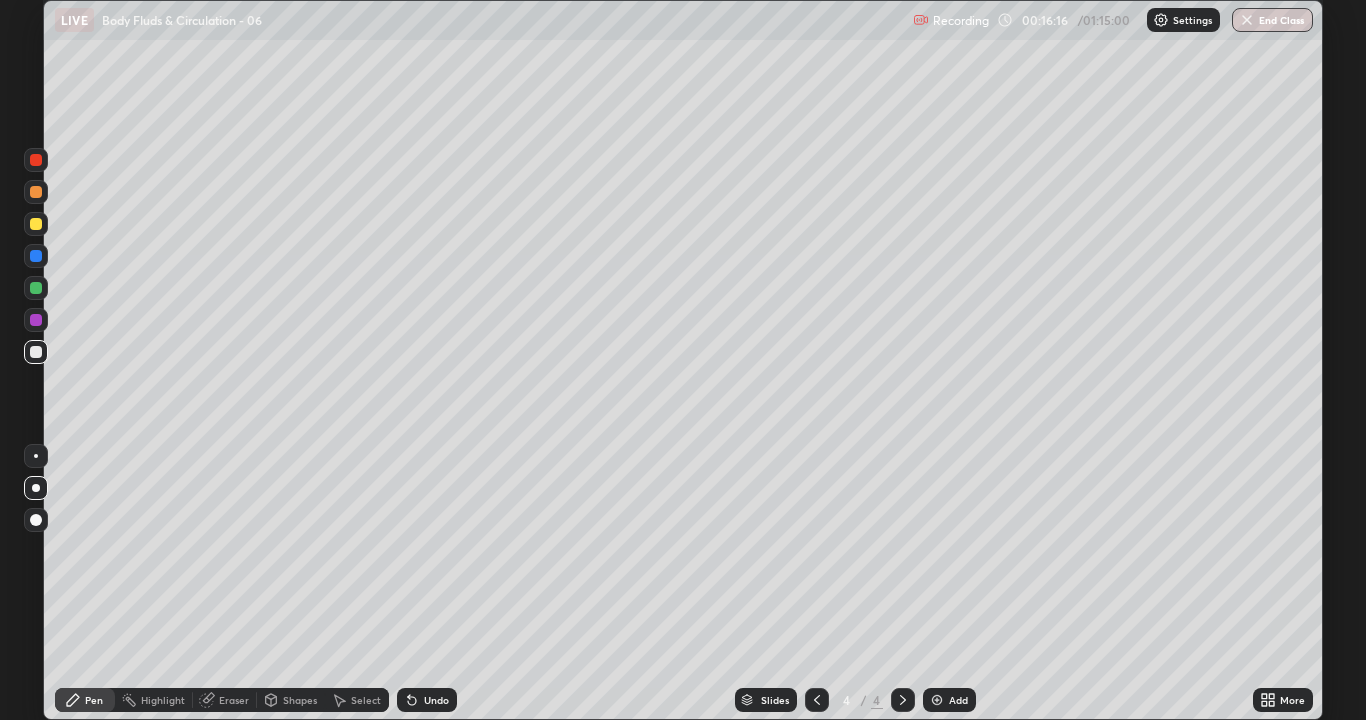 click on "Undo" at bounding box center (436, 700) 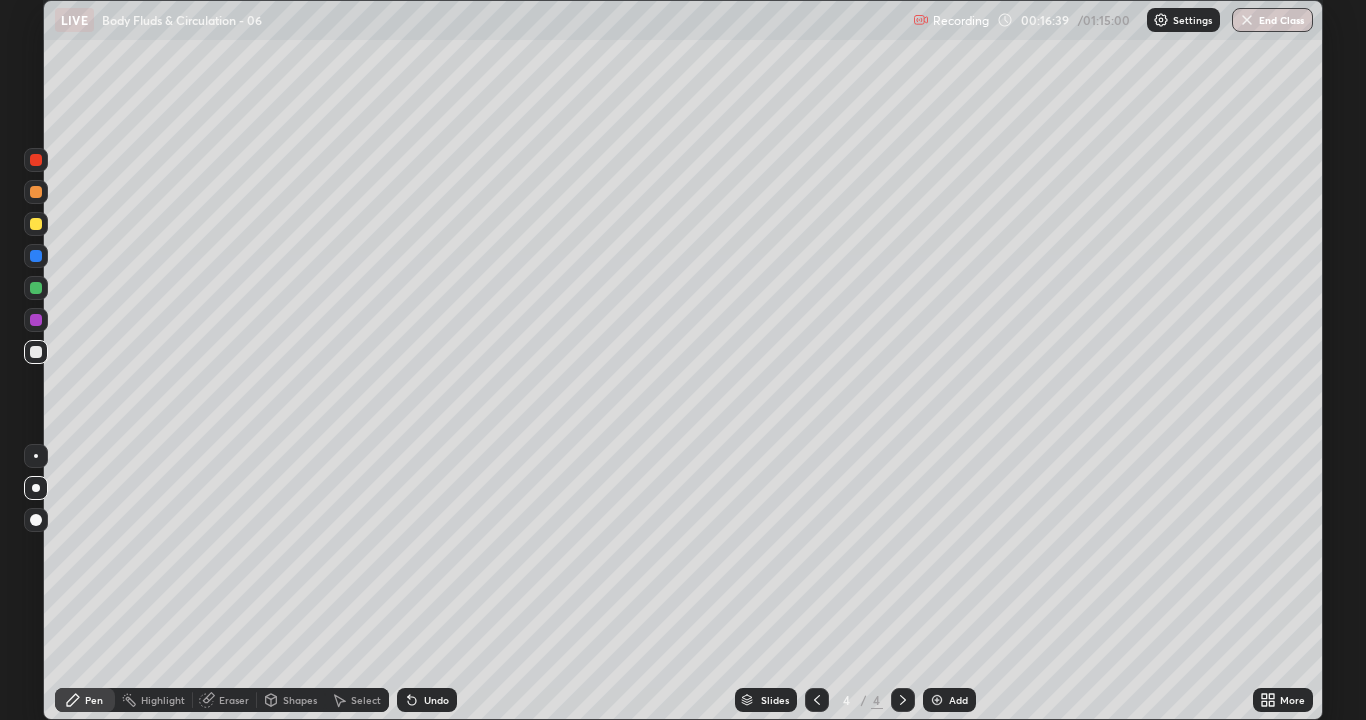 click on "Undo" at bounding box center (436, 700) 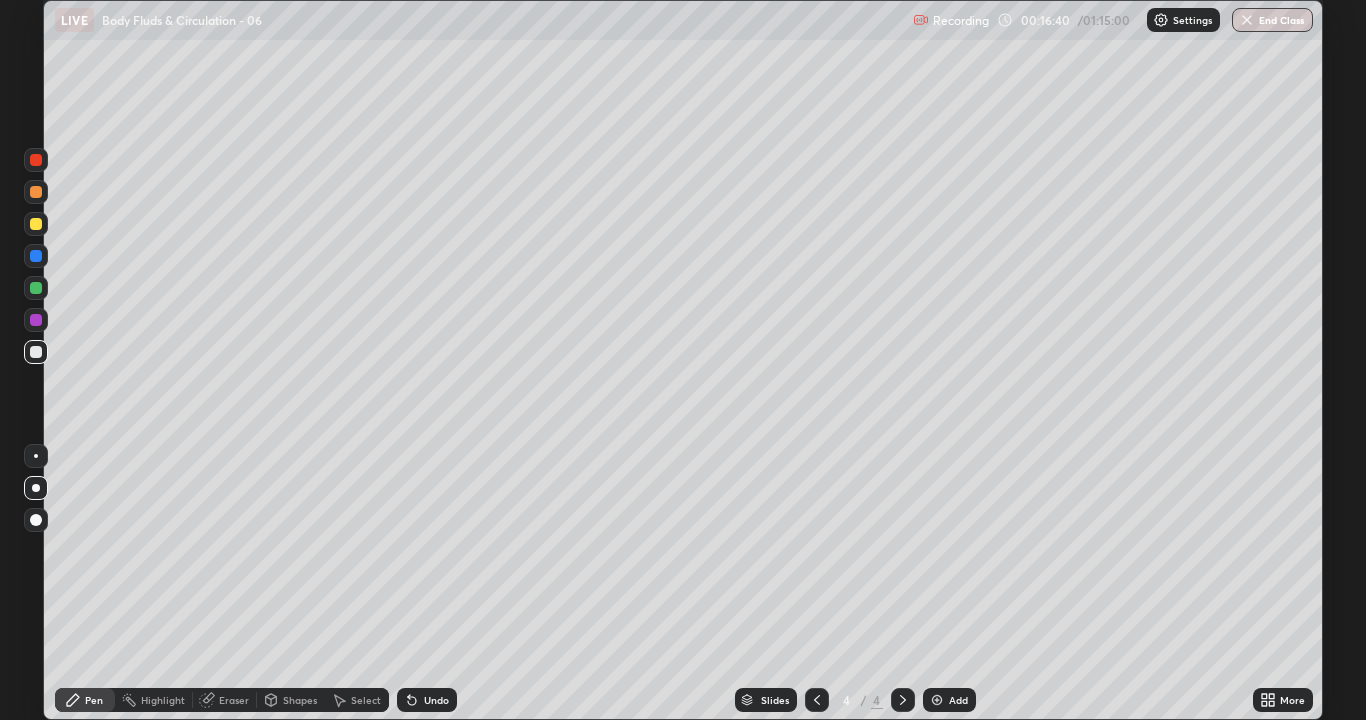 click on "Undo" at bounding box center [427, 700] 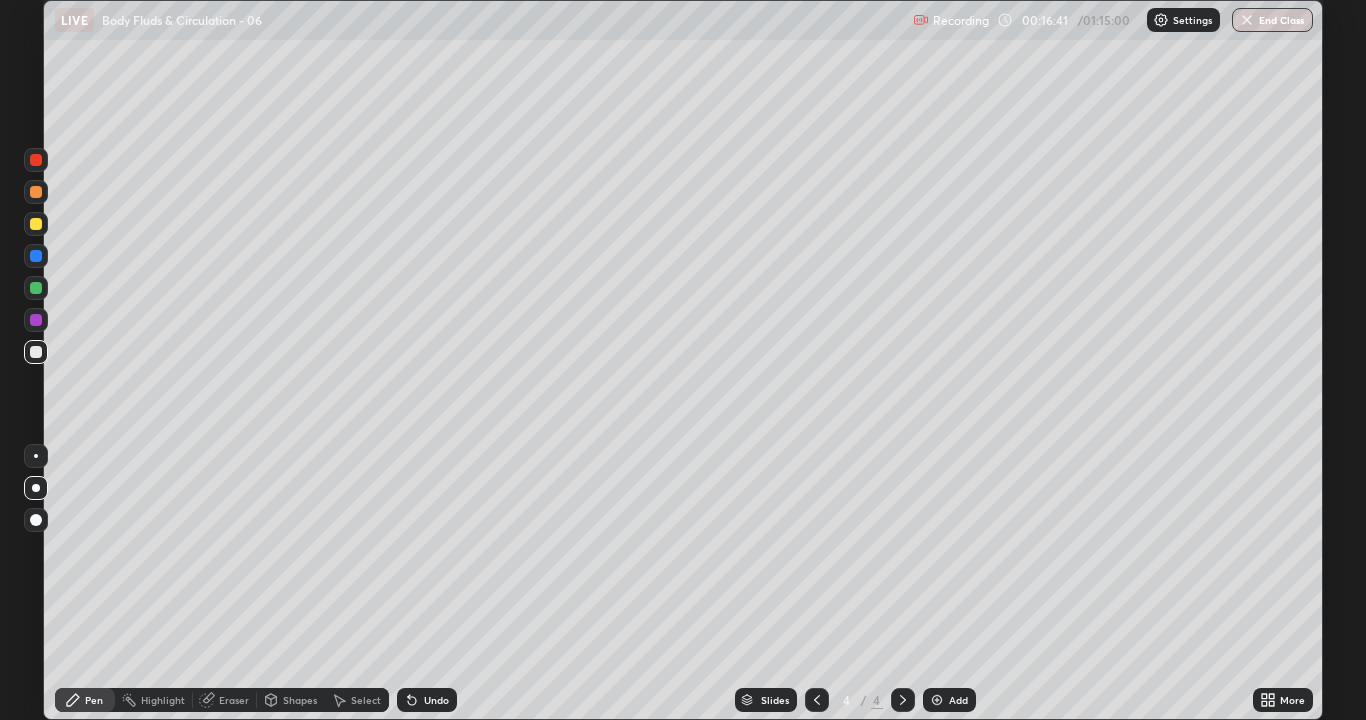 click on "Undo" at bounding box center (427, 700) 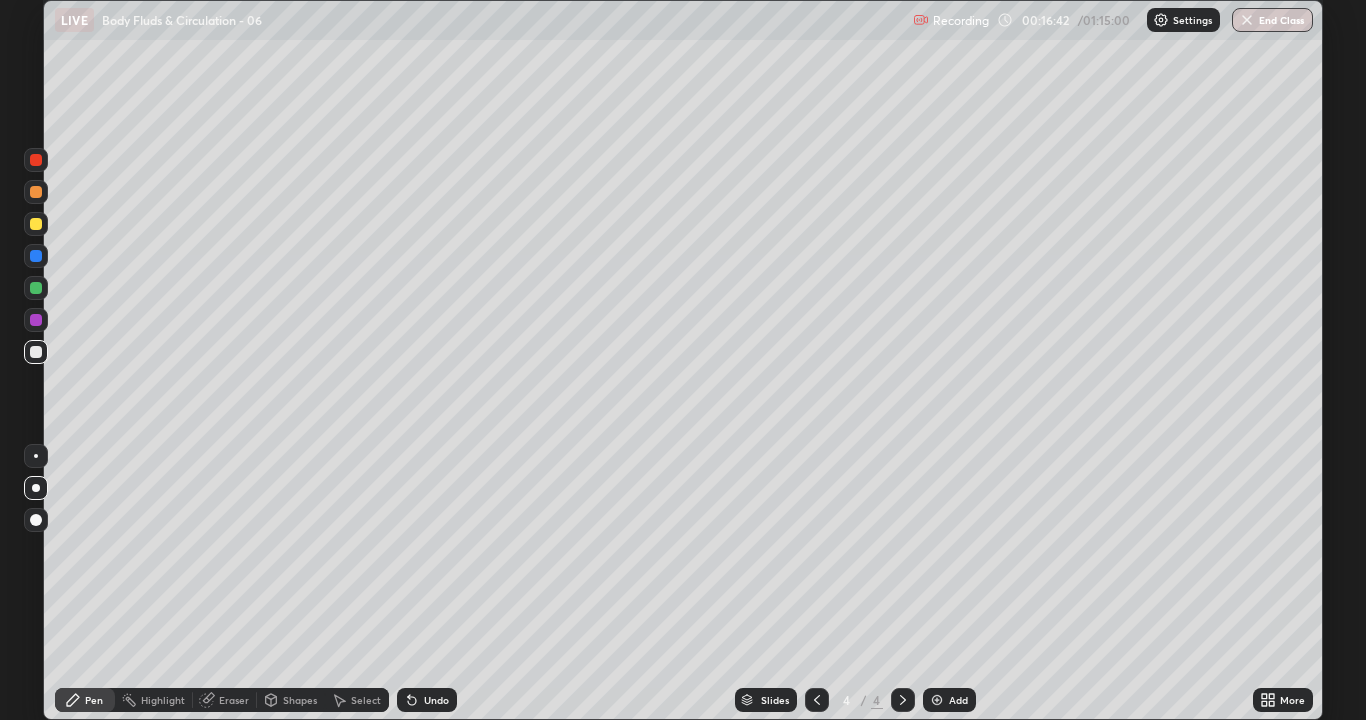 click on "Undo" at bounding box center [427, 700] 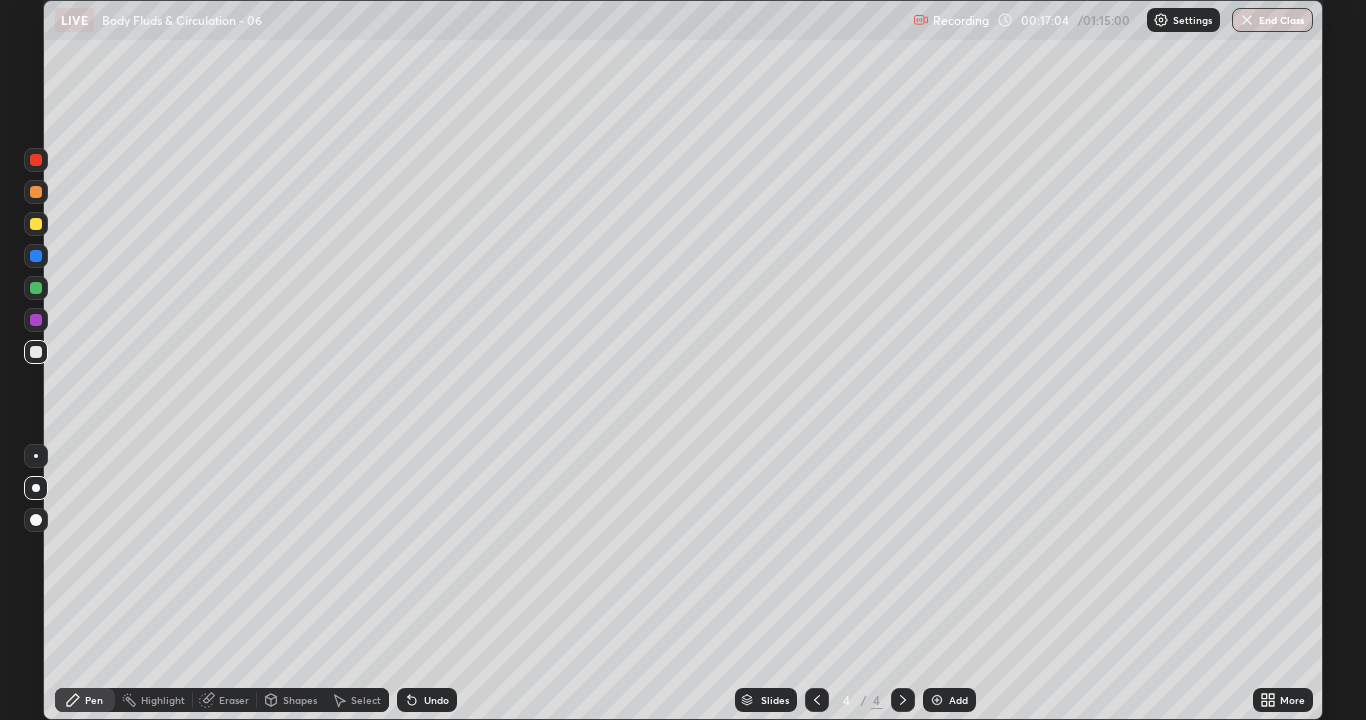 click on "Undo" at bounding box center (436, 700) 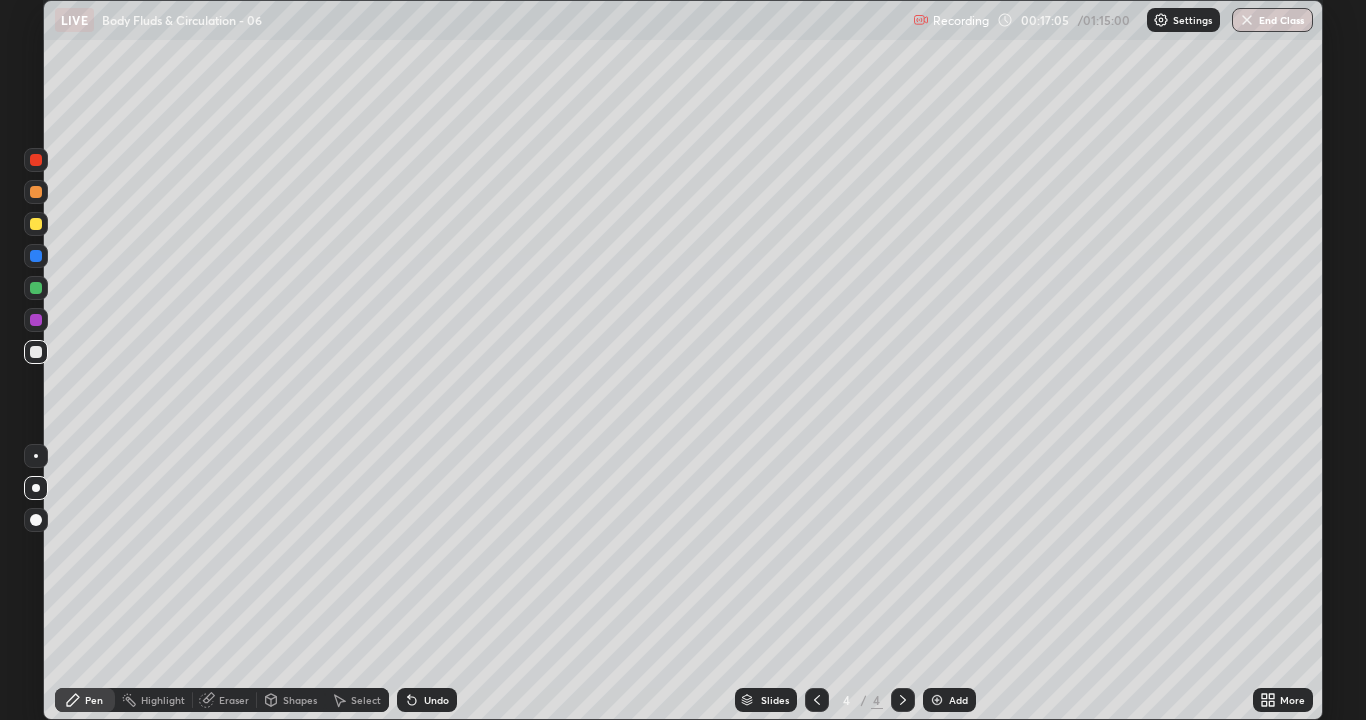 click on "Undo" at bounding box center [436, 700] 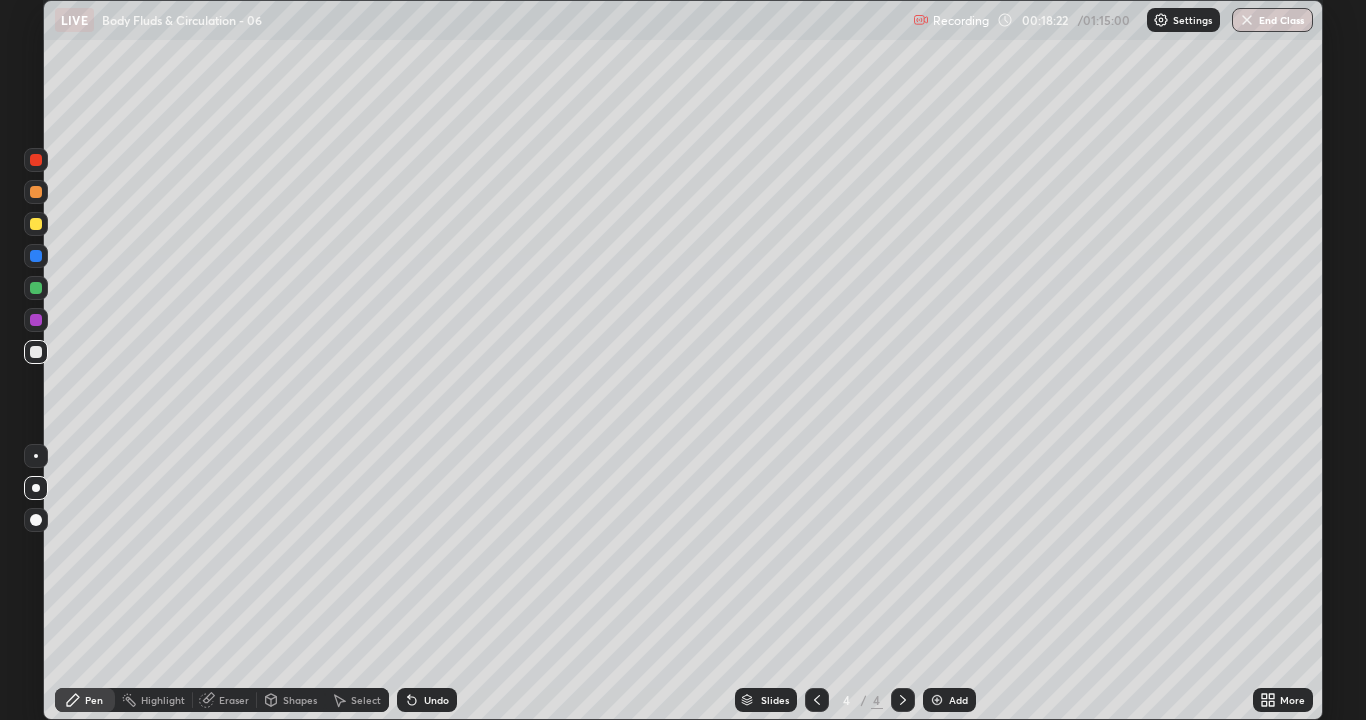 click at bounding box center [937, 700] 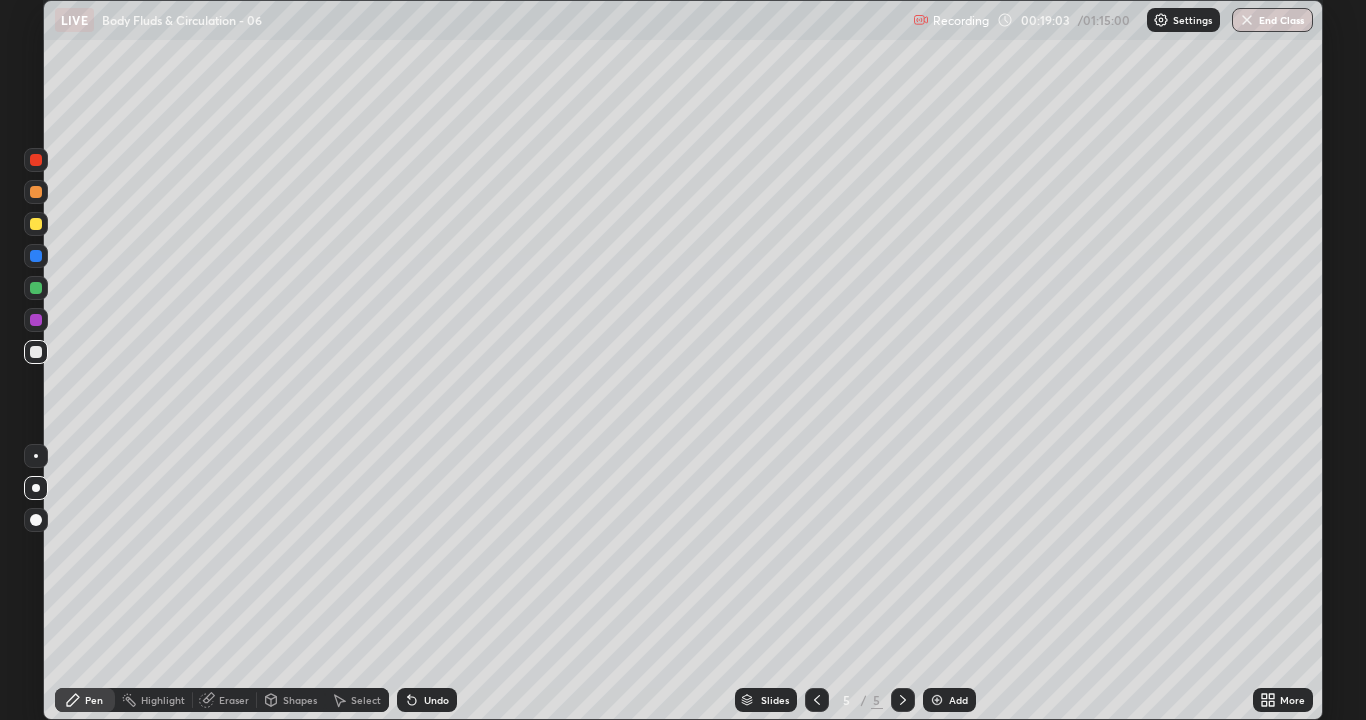 click on "Undo" at bounding box center (436, 700) 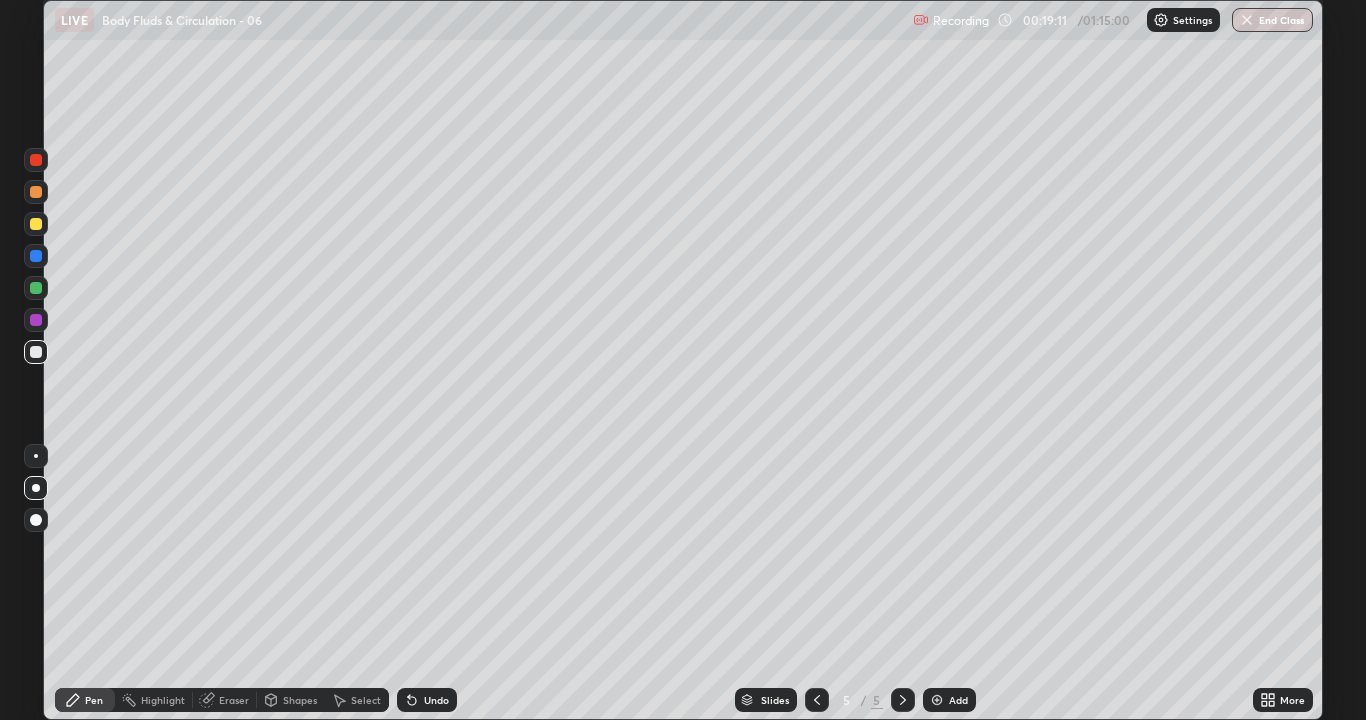click at bounding box center (36, 352) 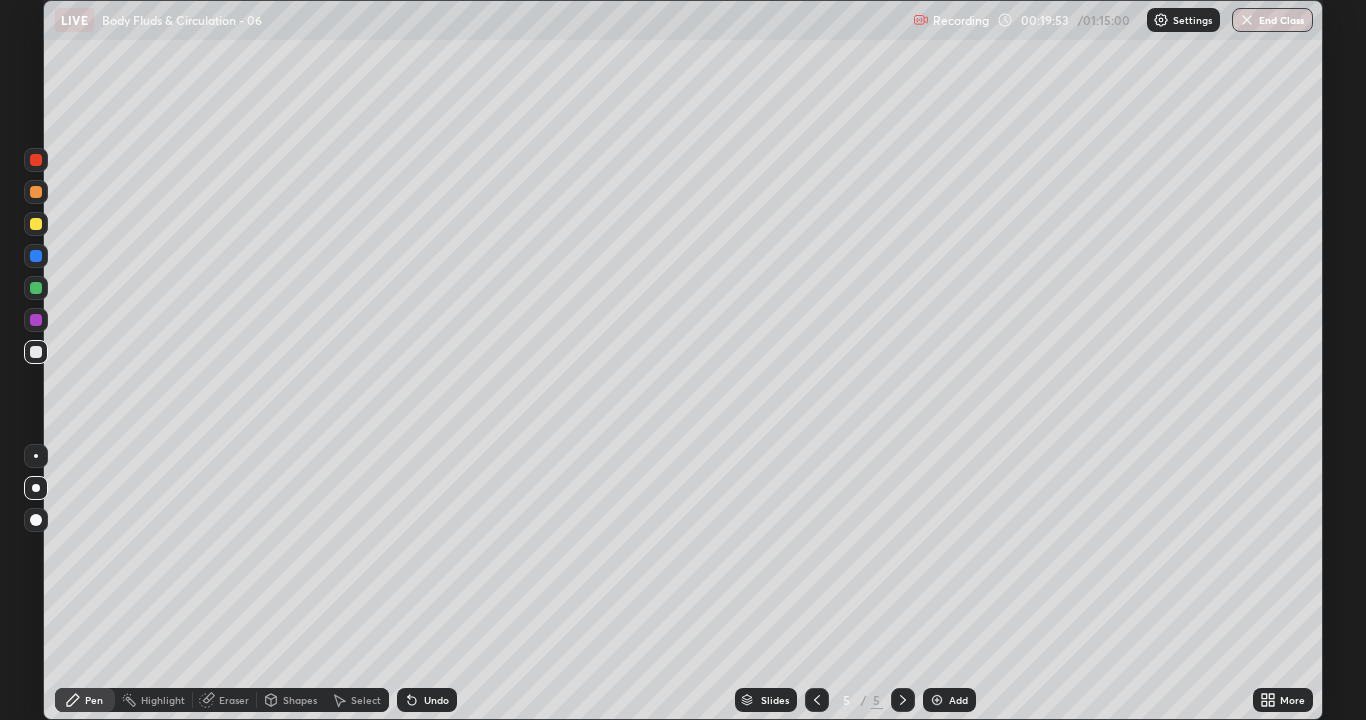 click at bounding box center [36, 352] 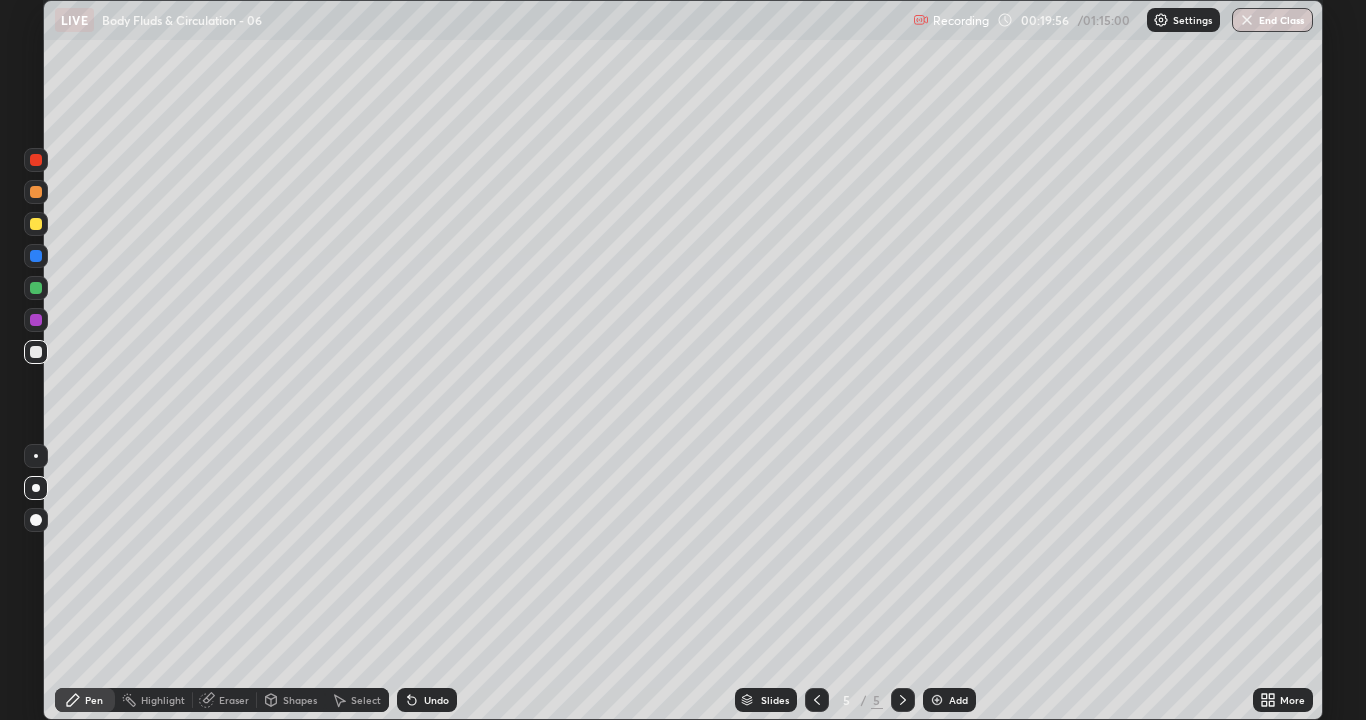 click at bounding box center (36, 352) 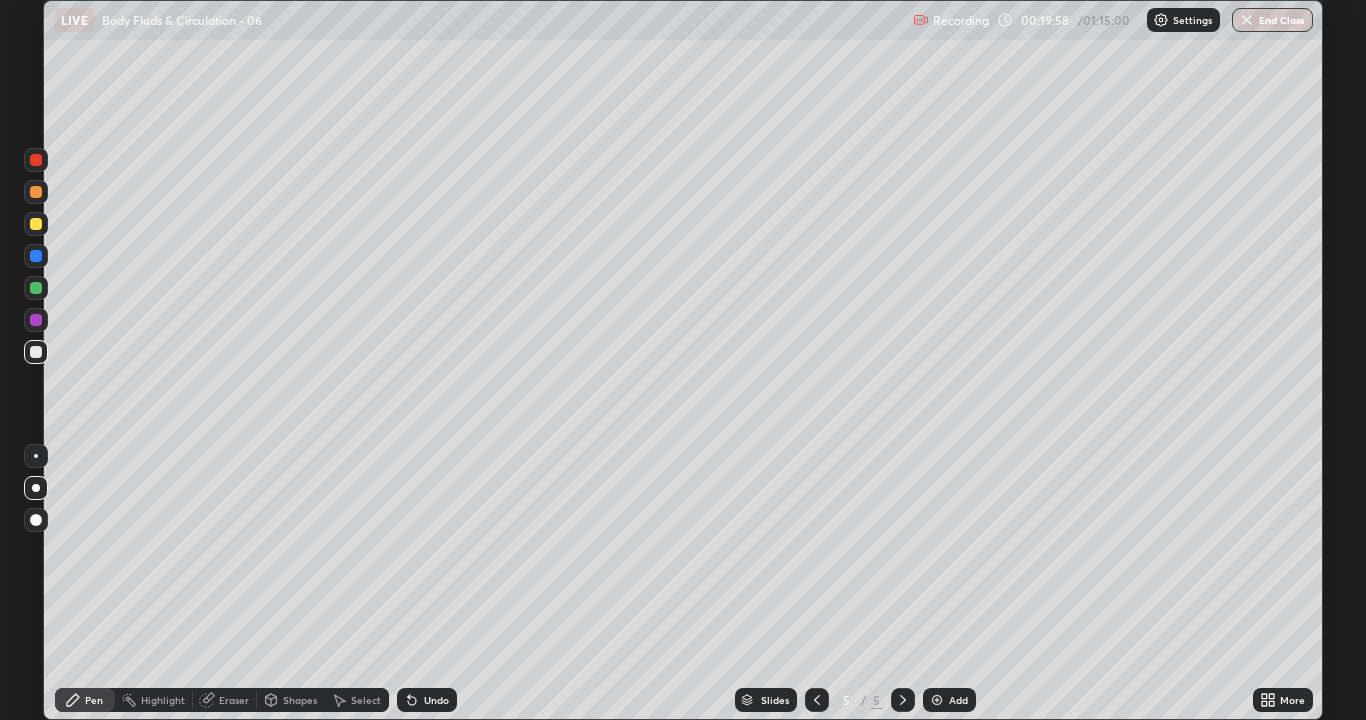 click at bounding box center [36, 352] 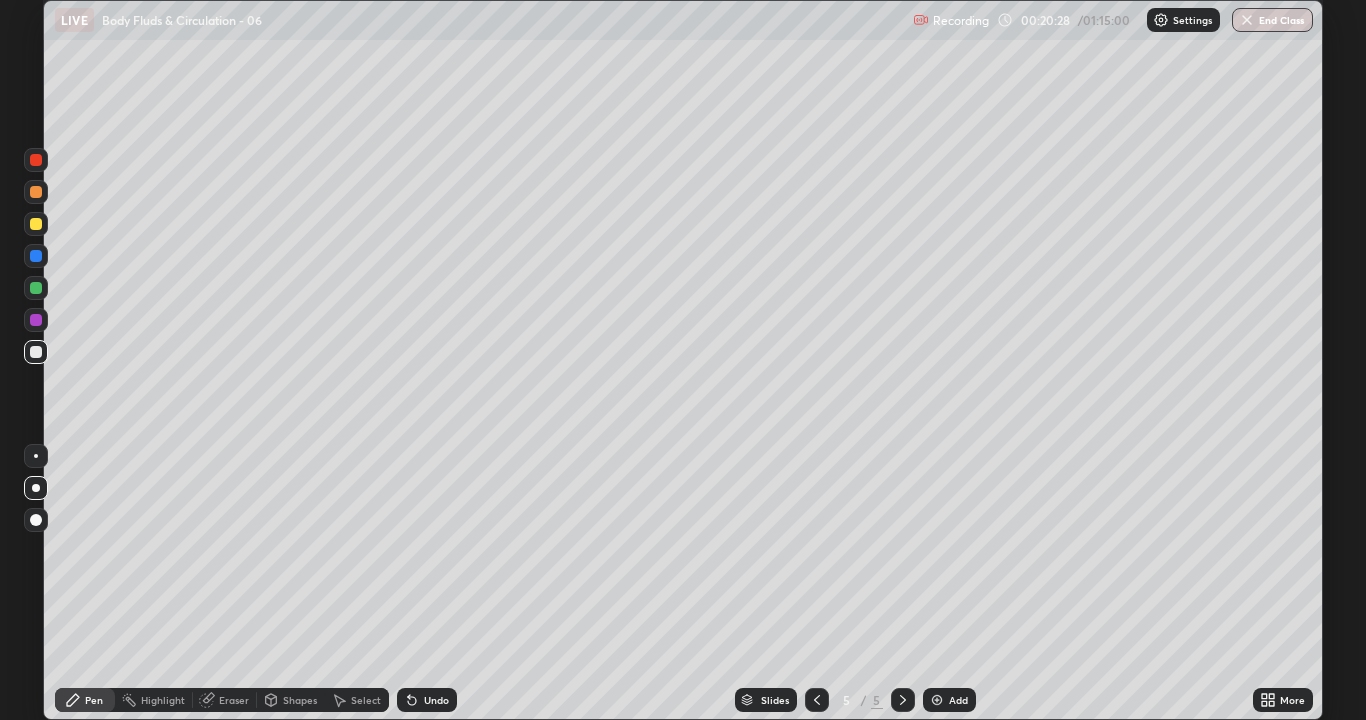 click at bounding box center [36, 352] 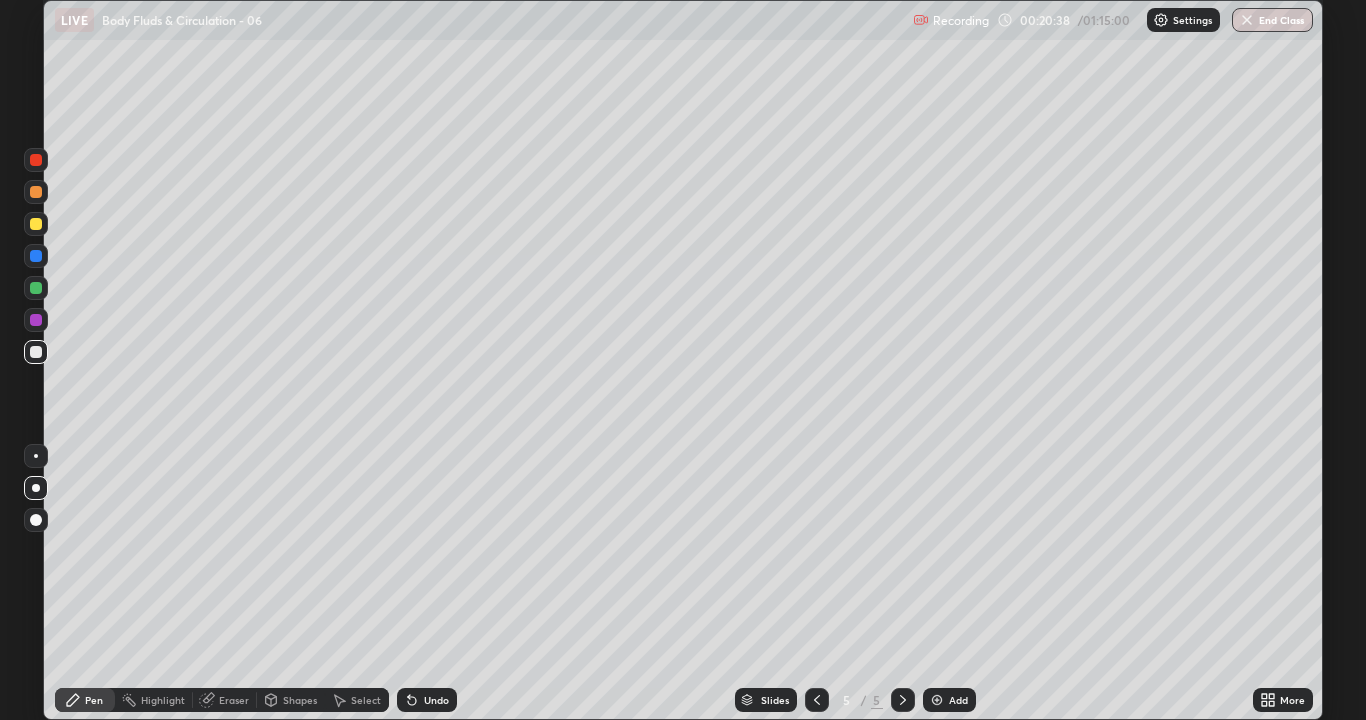 click at bounding box center (36, 288) 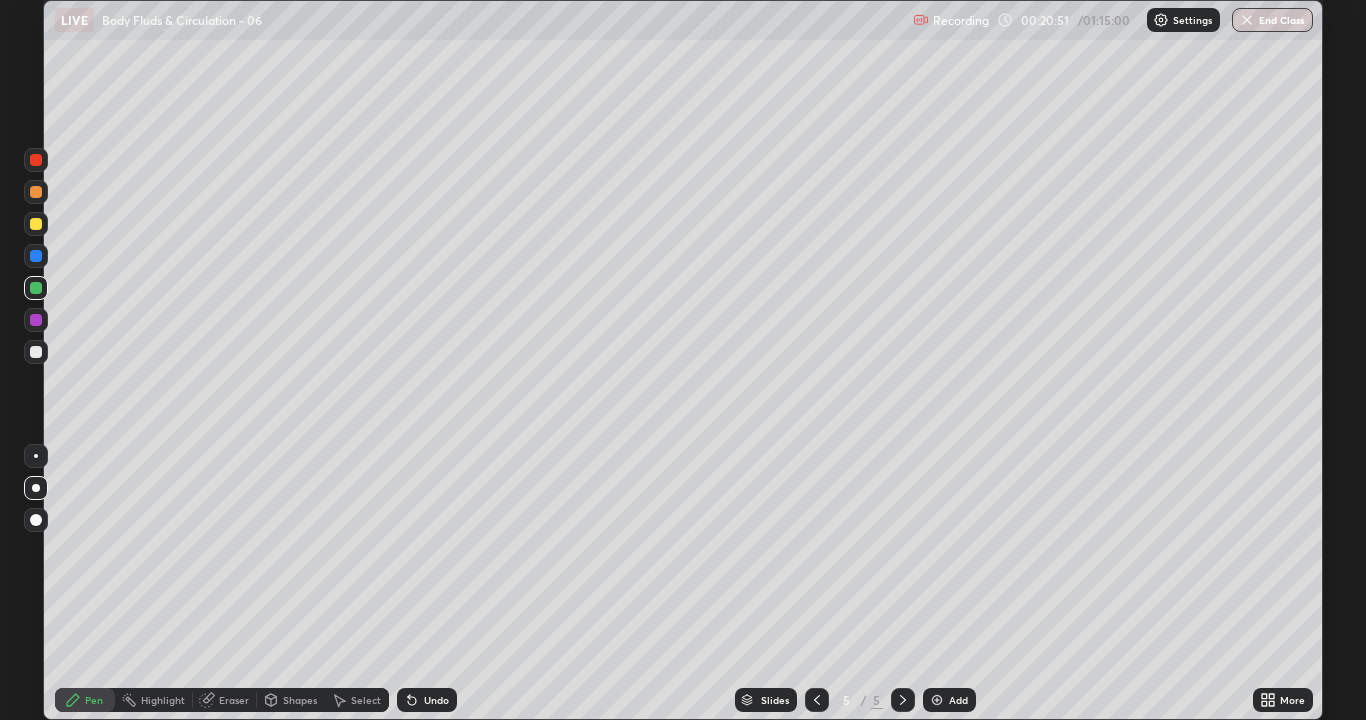 click at bounding box center [36, 352] 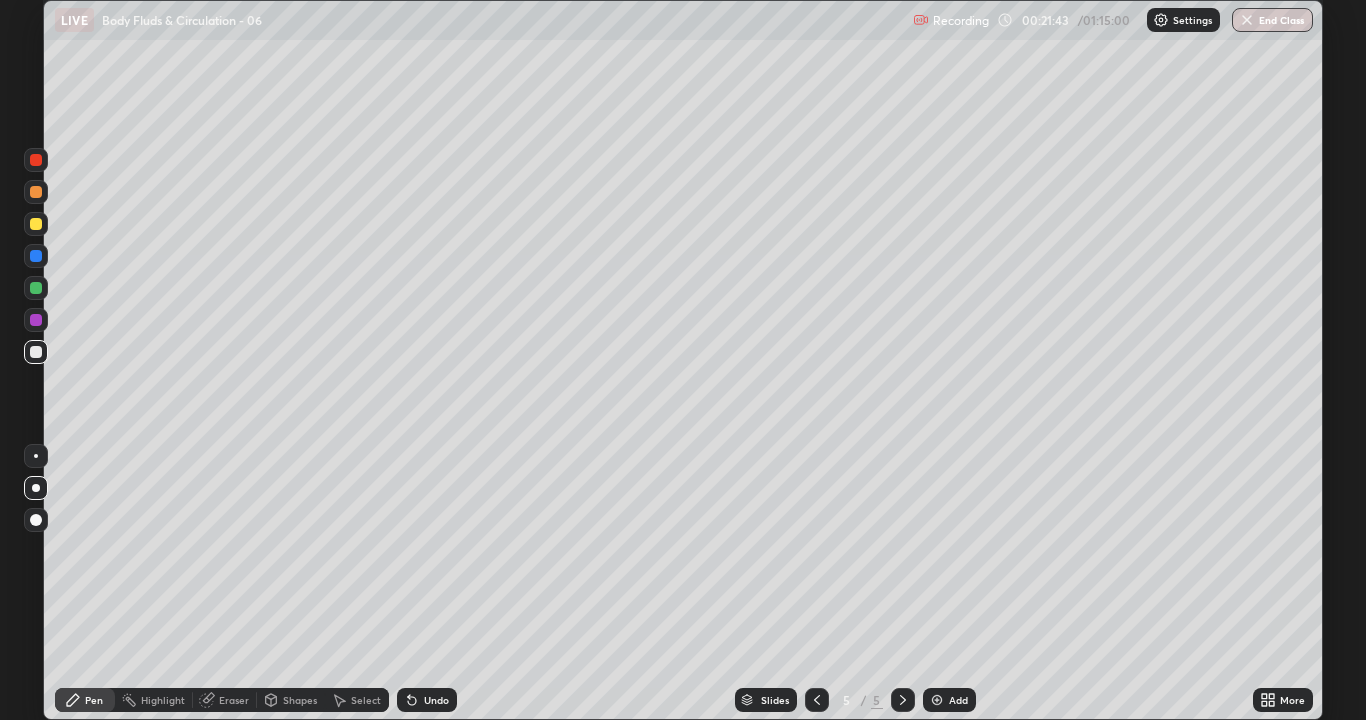 click at bounding box center [36, 352] 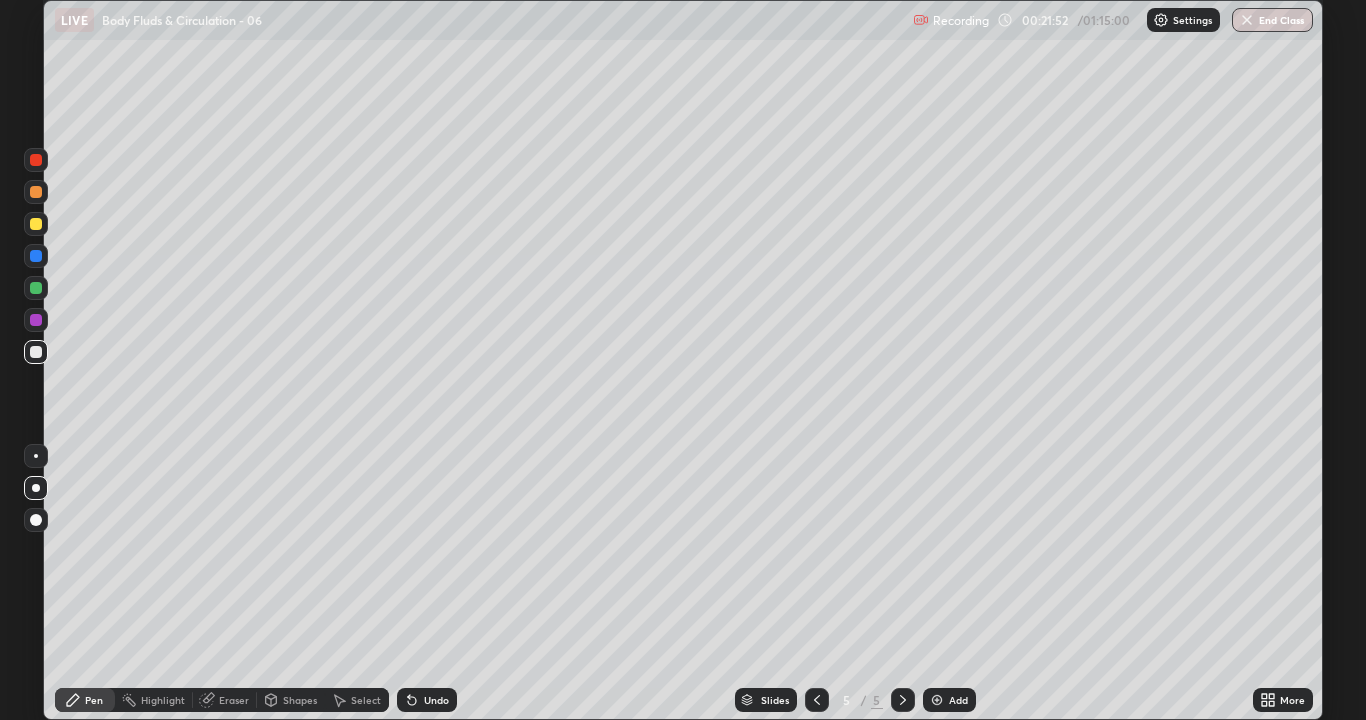 click at bounding box center (36, 352) 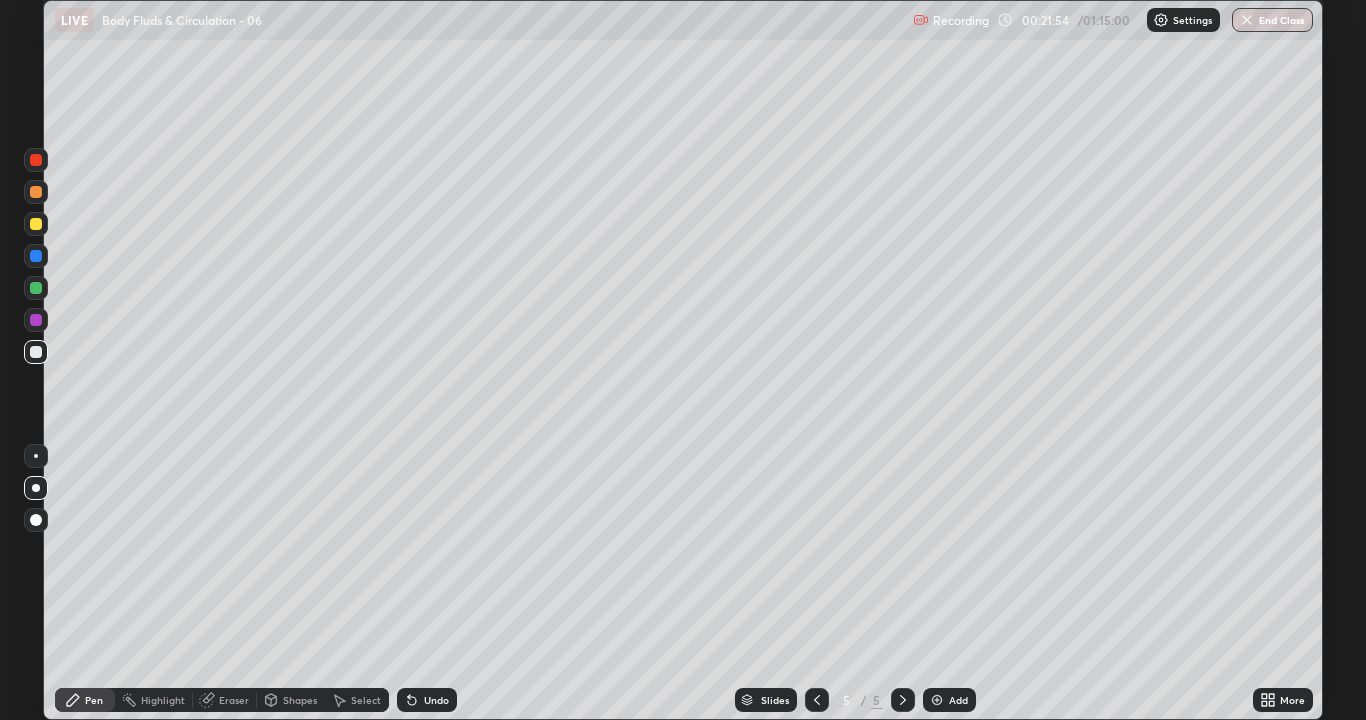 click at bounding box center [36, 352] 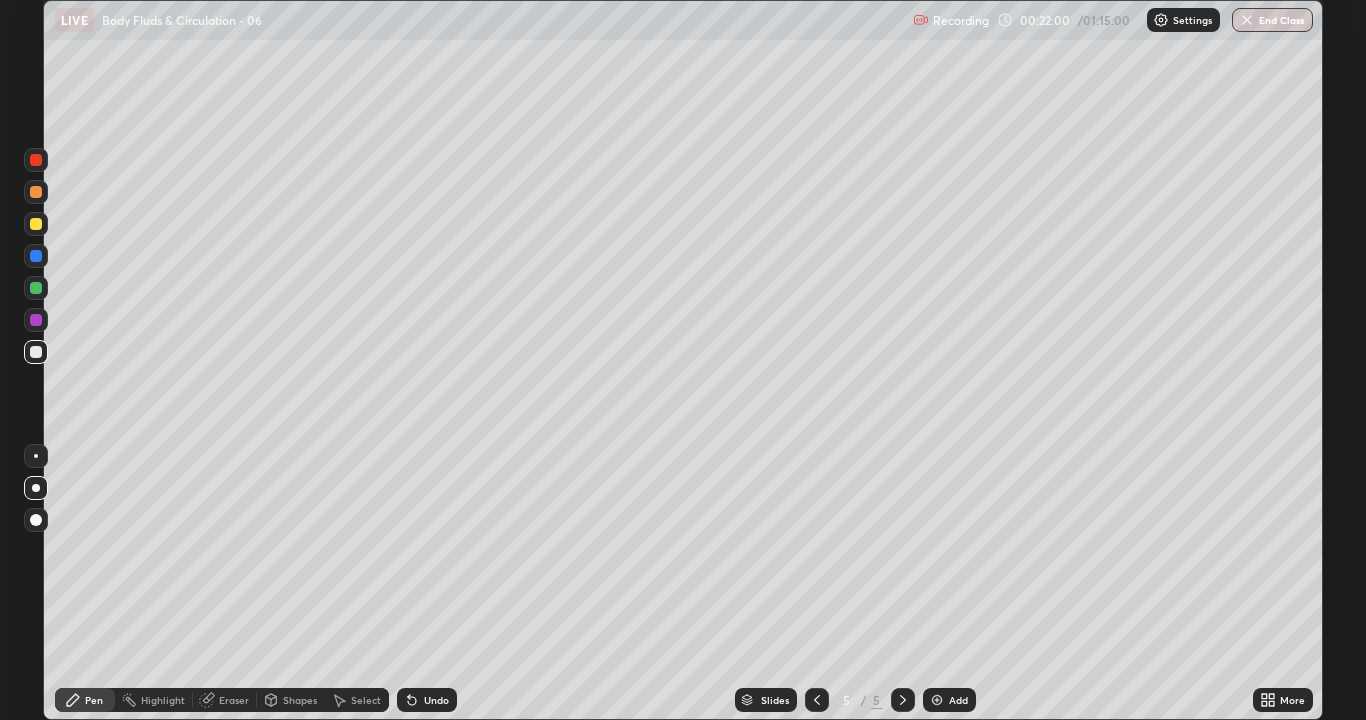 click on "Add" at bounding box center (958, 700) 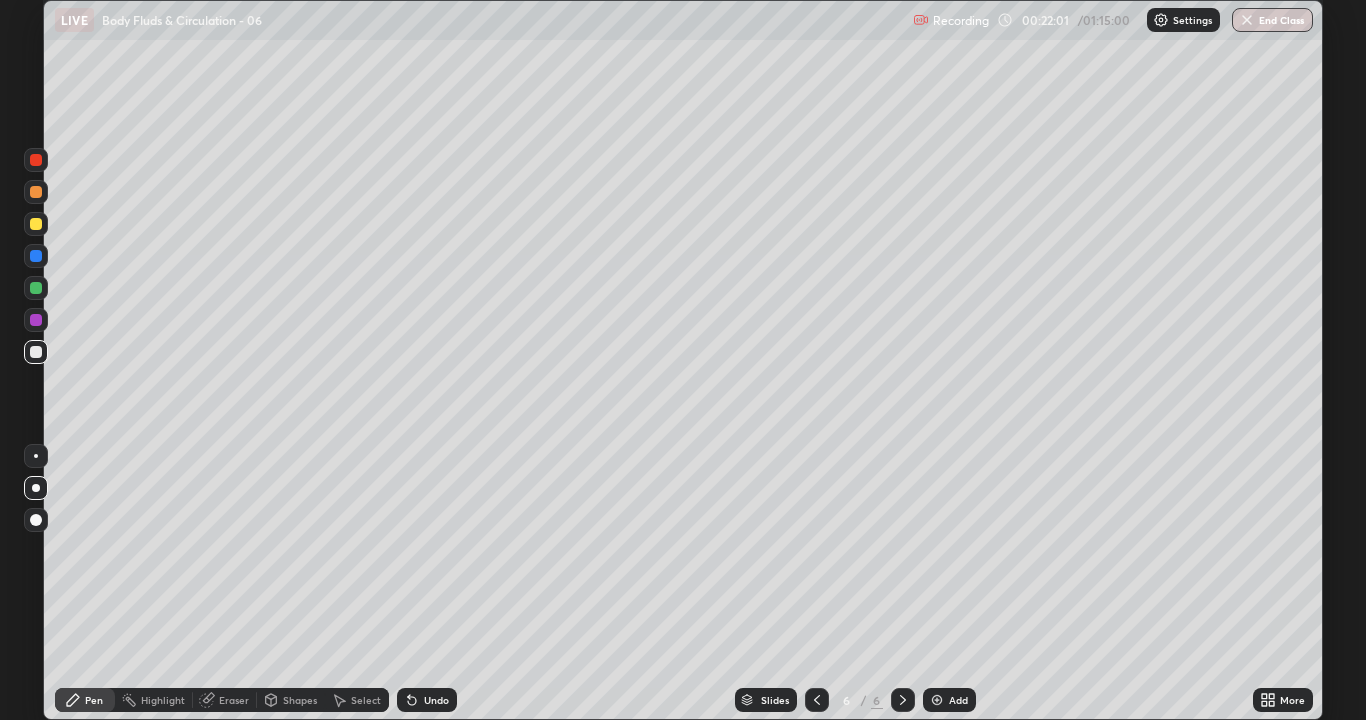 click at bounding box center (36, 352) 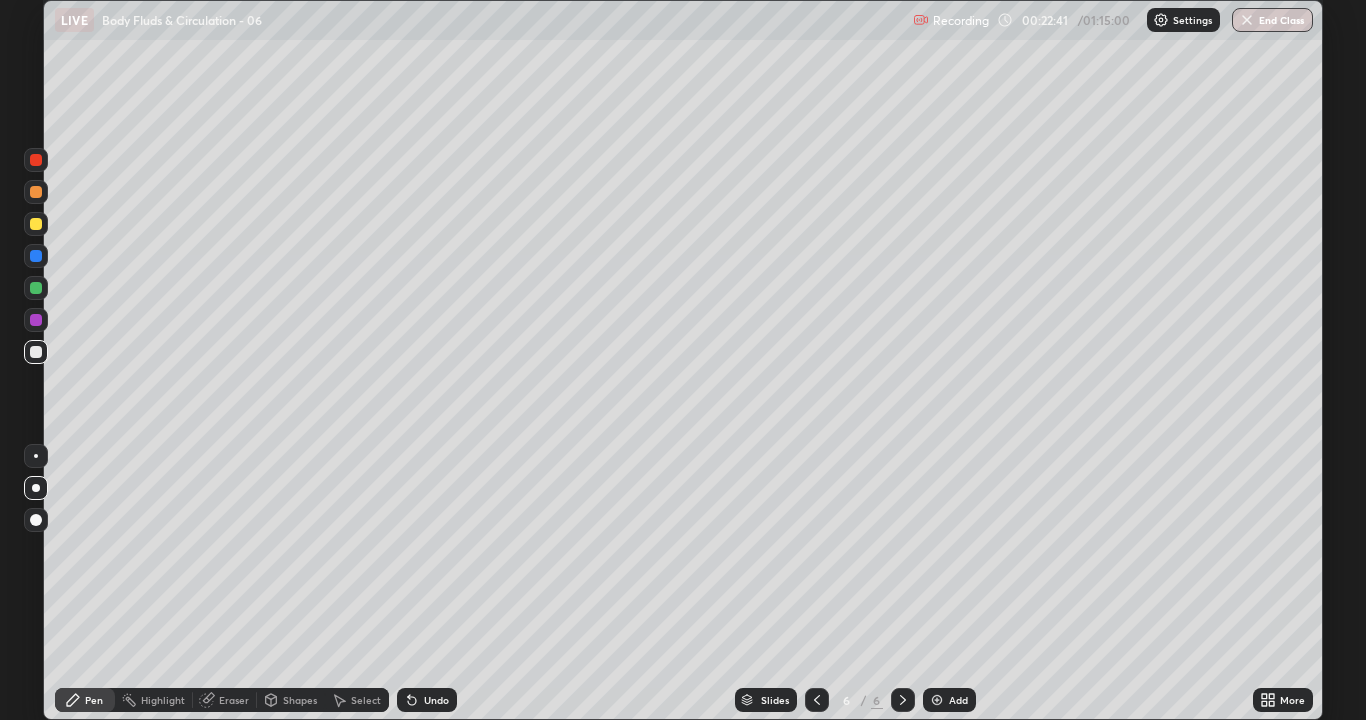 click on "Undo" at bounding box center (427, 700) 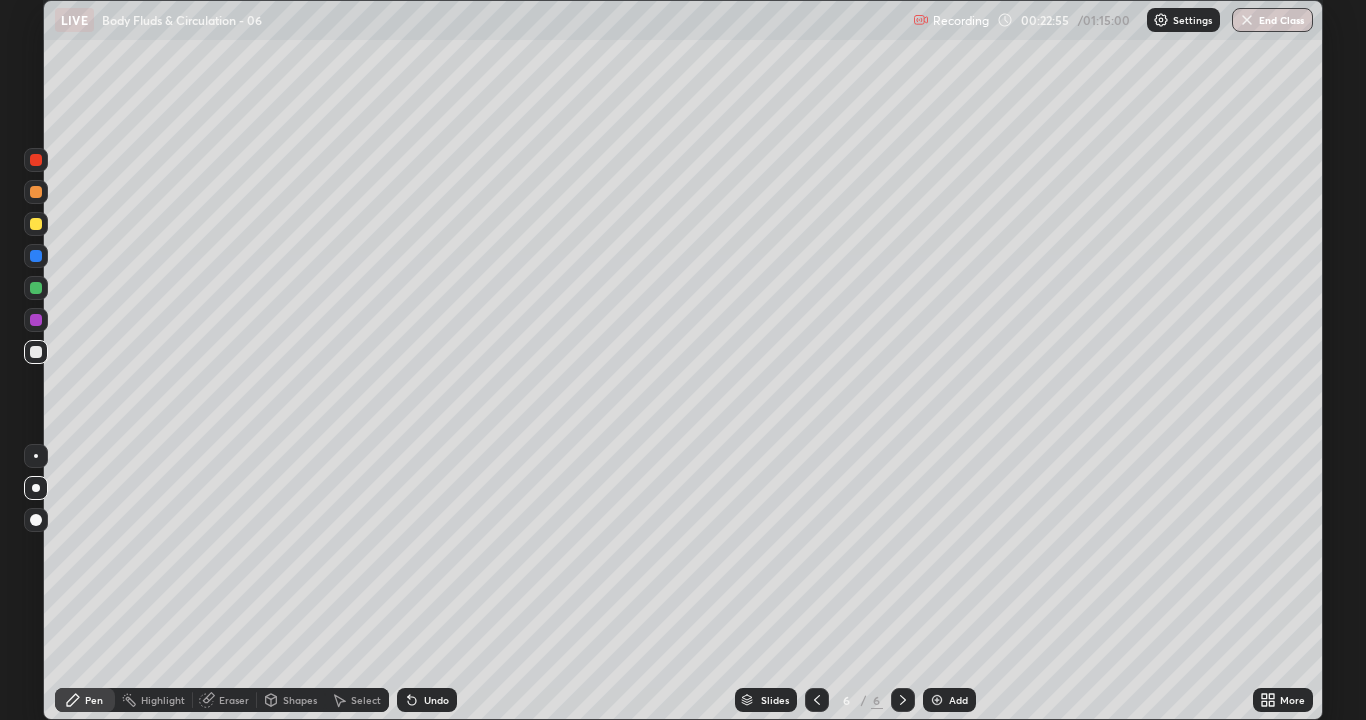 click at bounding box center [36, 352] 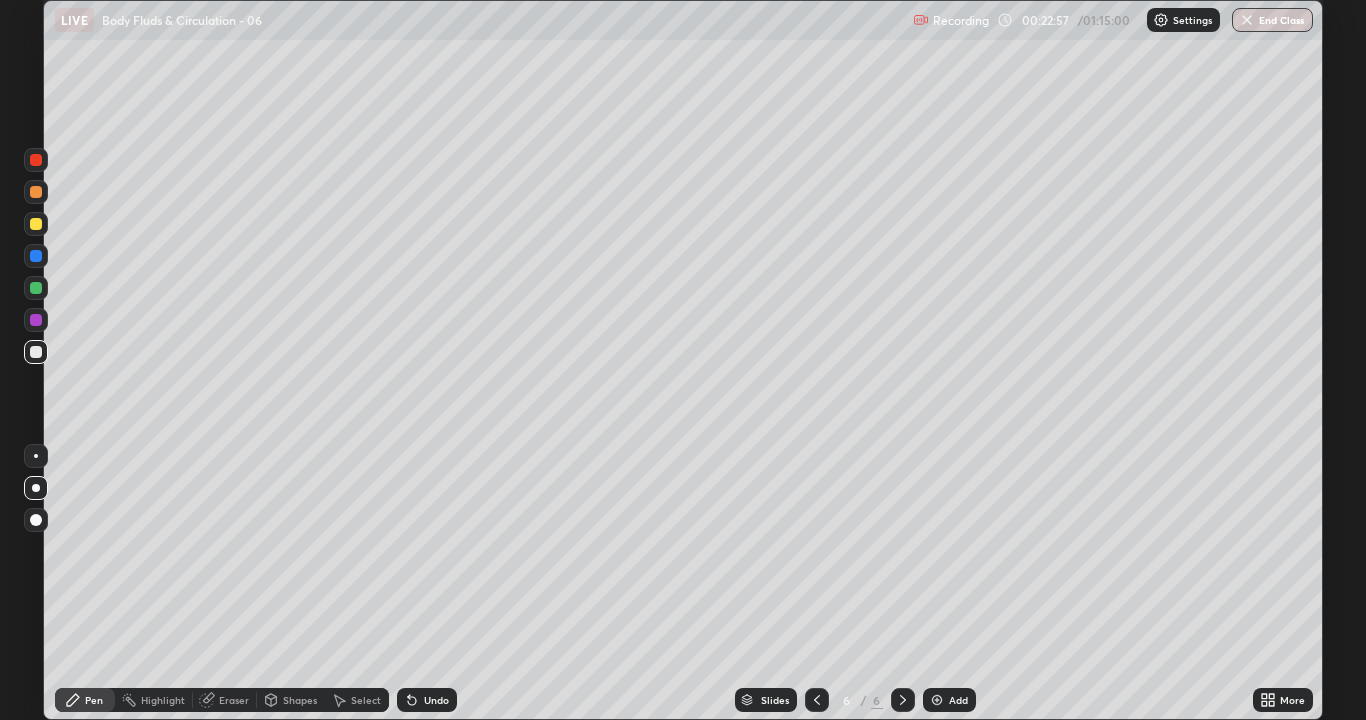 click at bounding box center (36, 160) 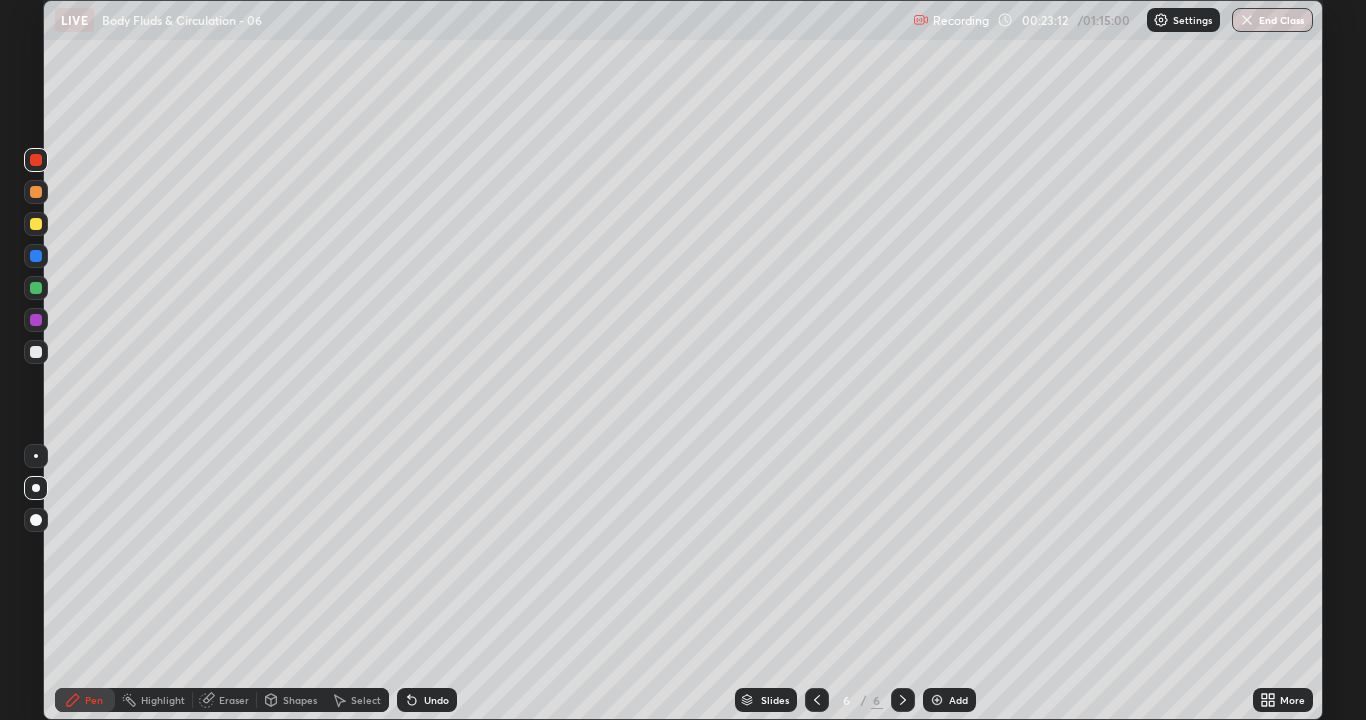 click at bounding box center (36, 352) 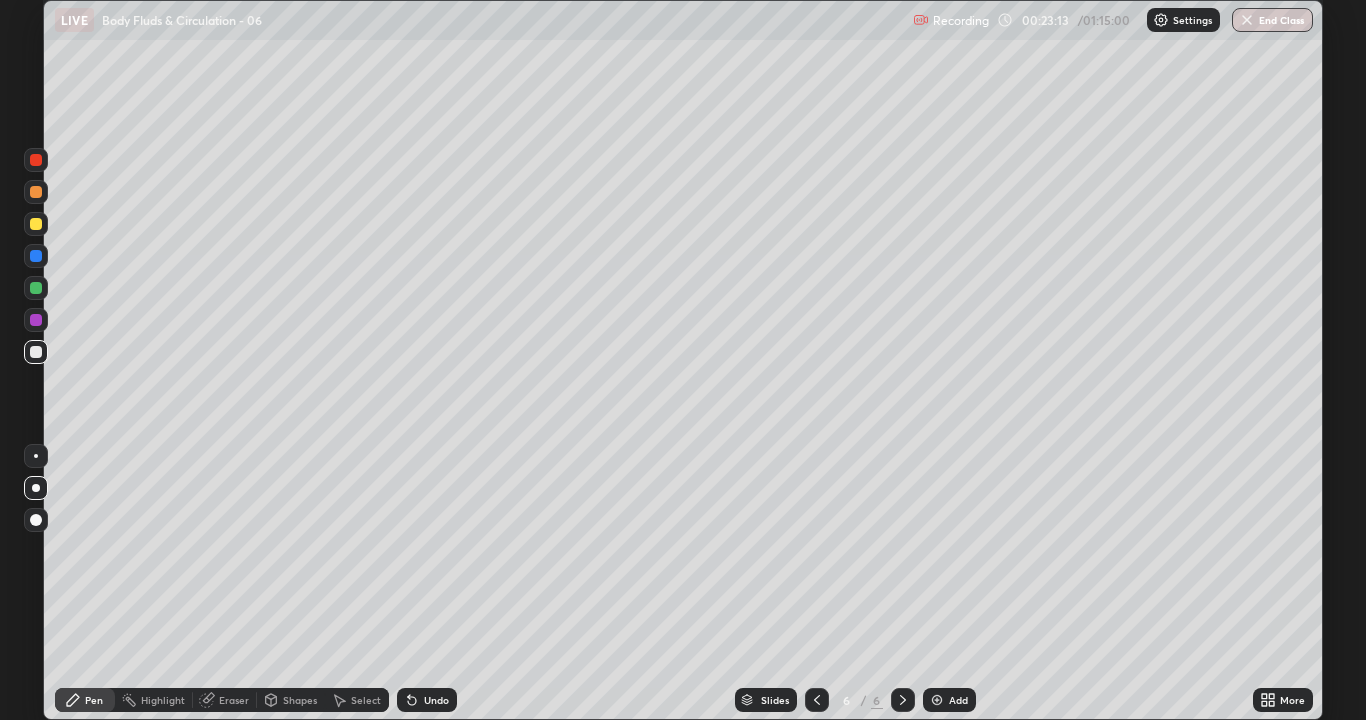click at bounding box center (36, 224) 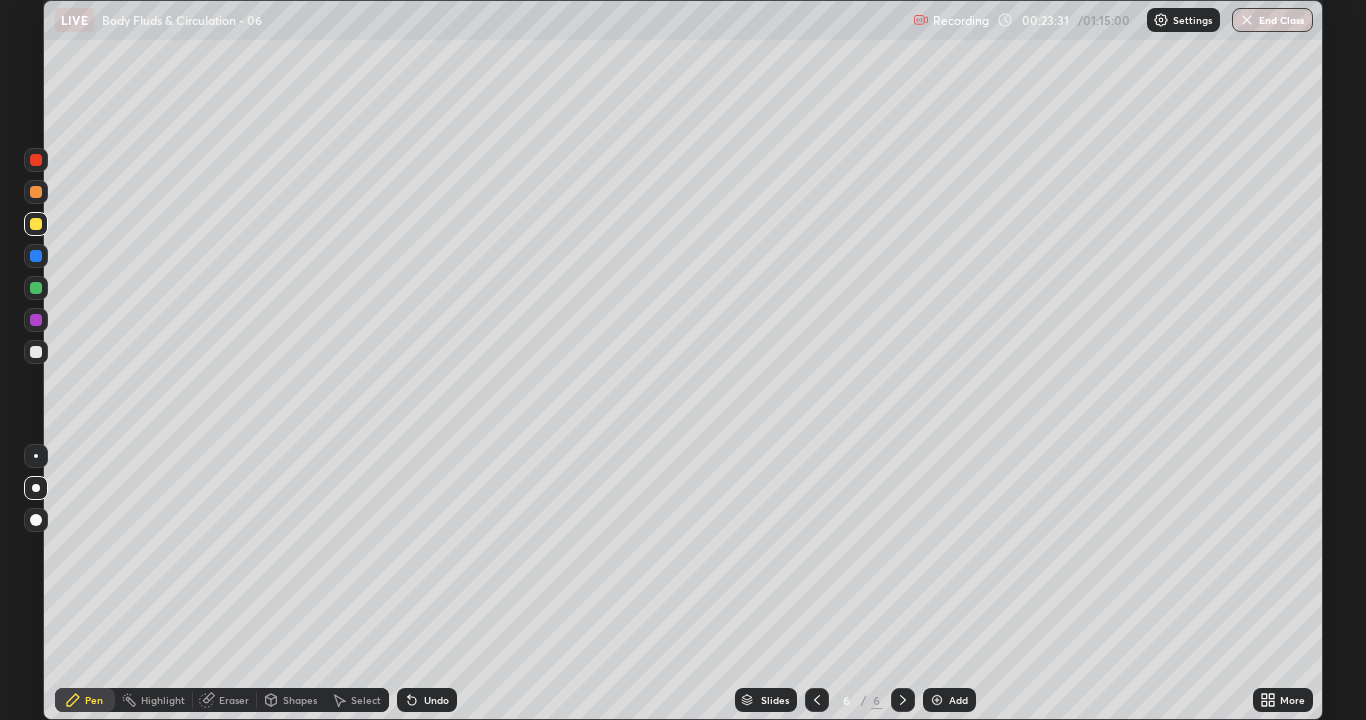 click at bounding box center (36, 352) 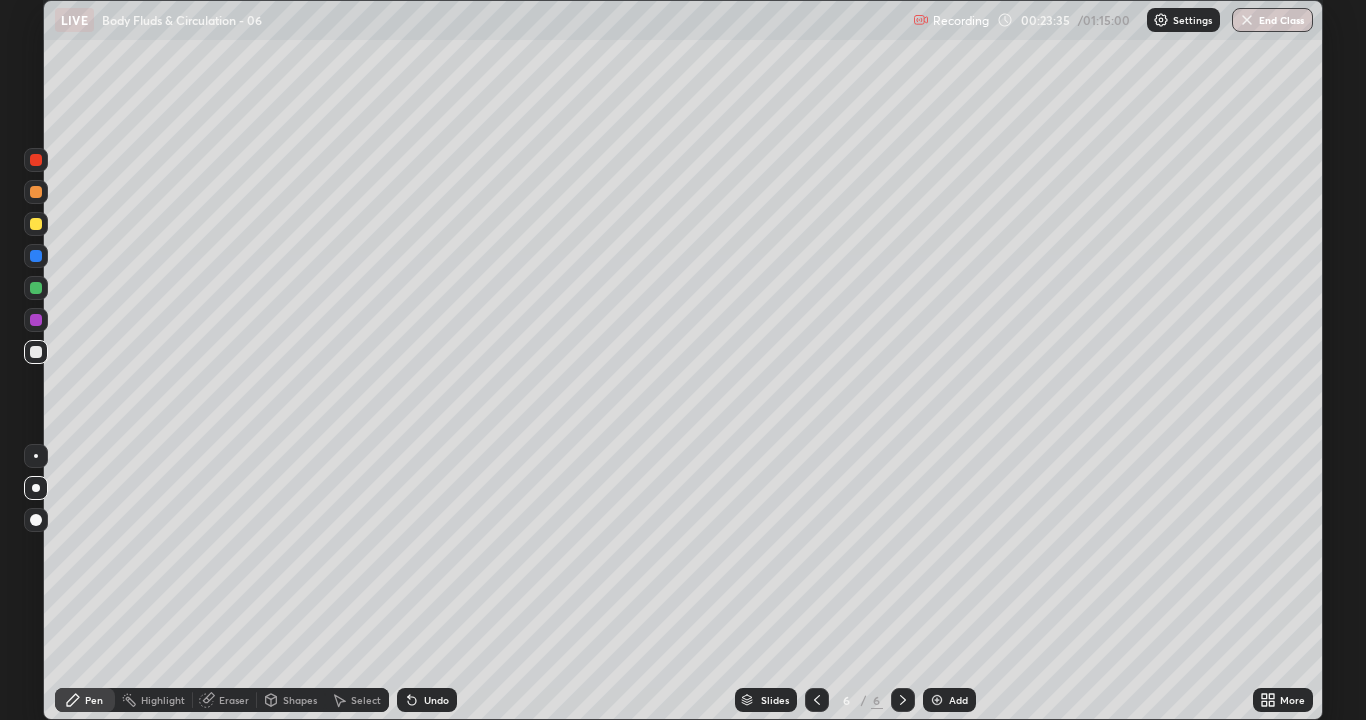 click at bounding box center [36, 352] 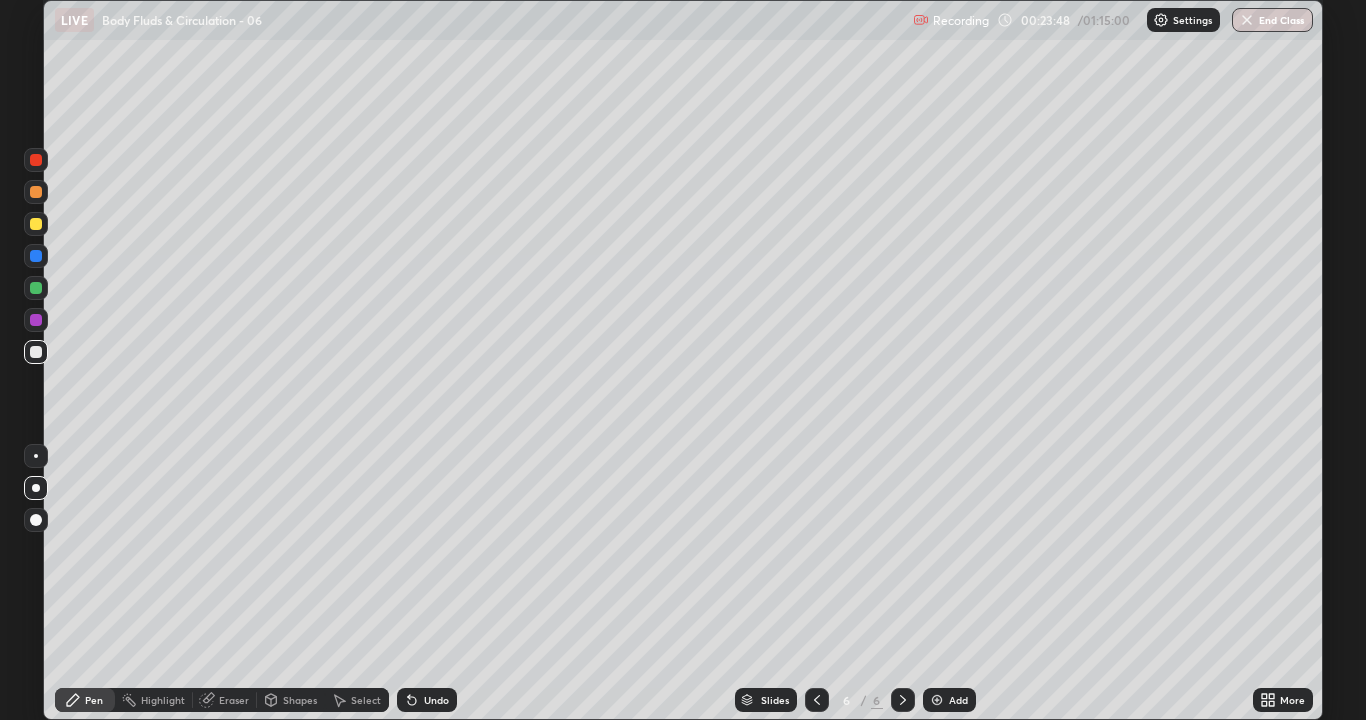 click at bounding box center [36, 352] 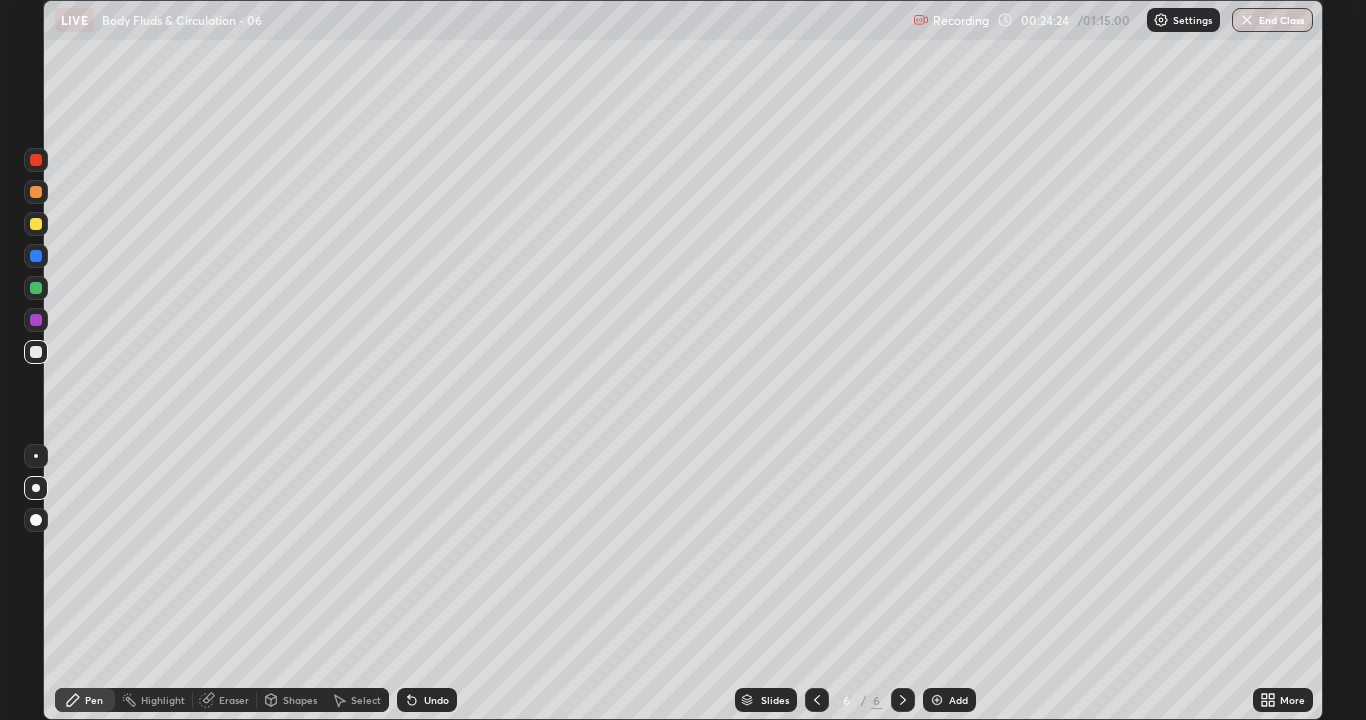 click at bounding box center [36, 320] 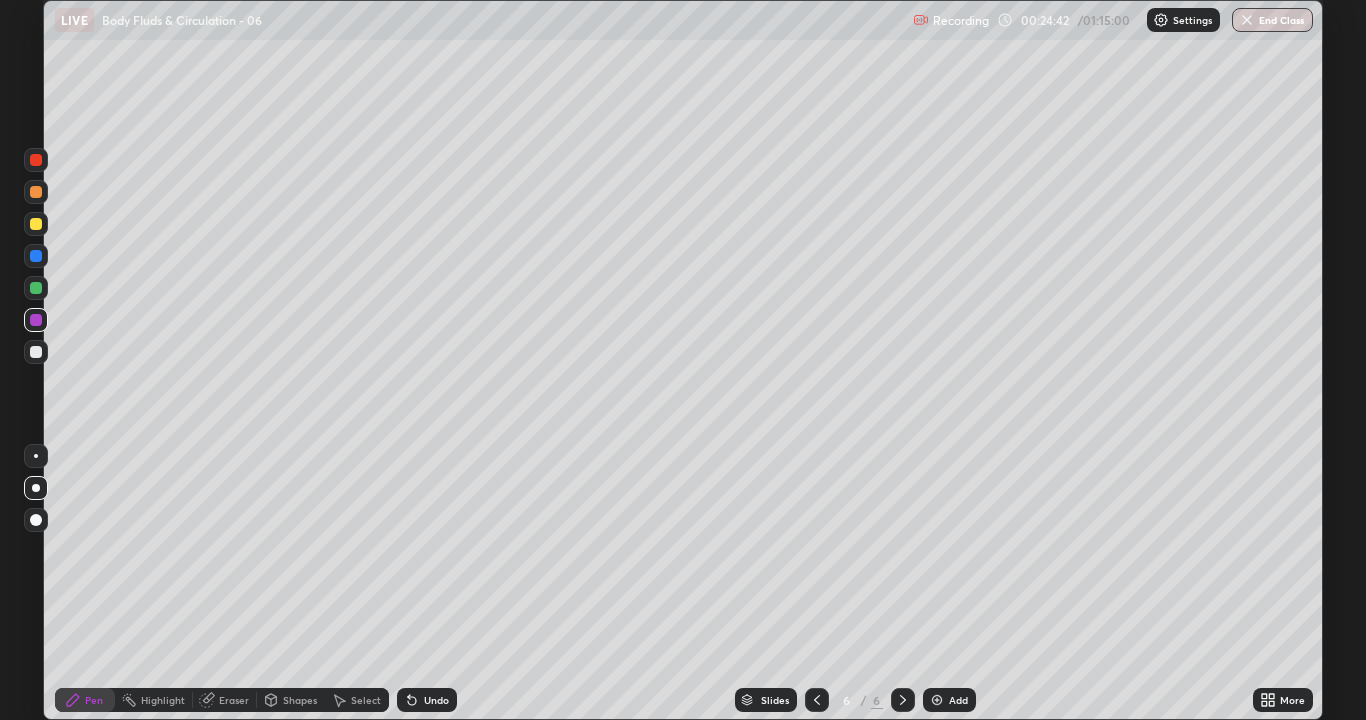 click at bounding box center [36, 352] 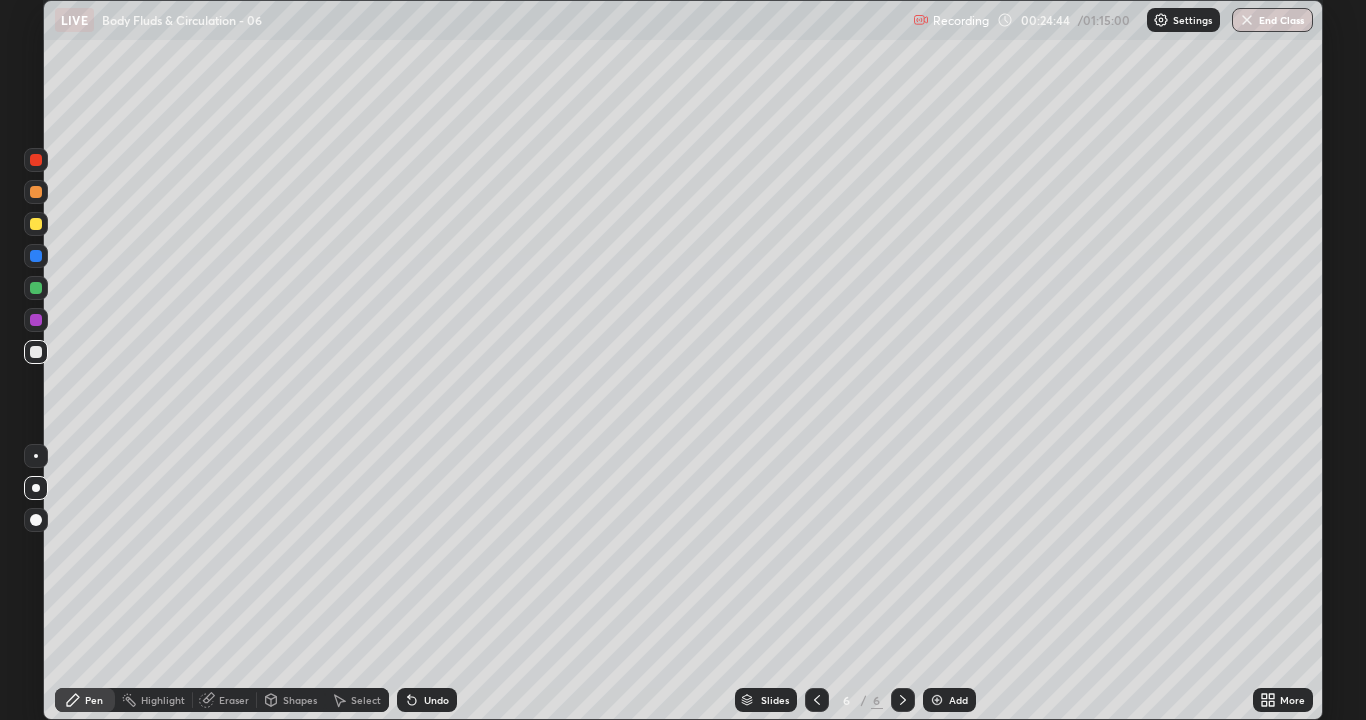 click at bounding box center (36, 352) 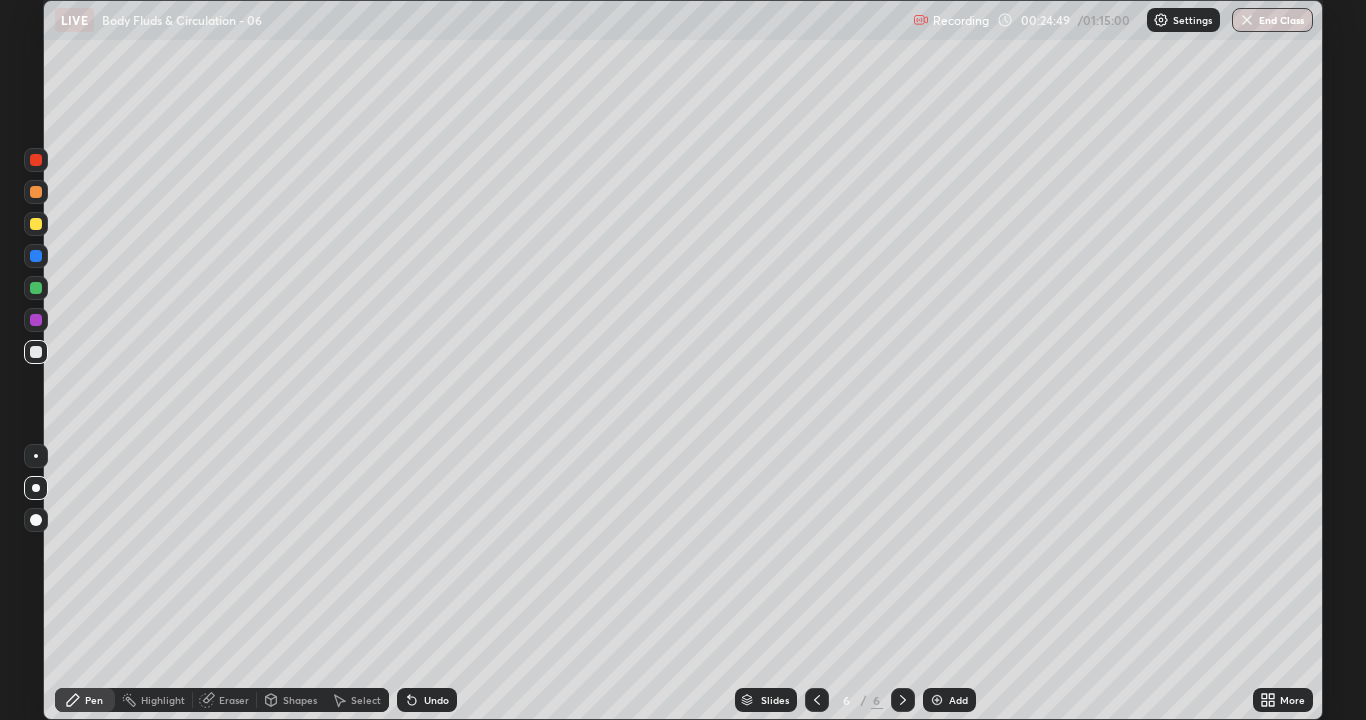 click at bounding box center [36, 352] 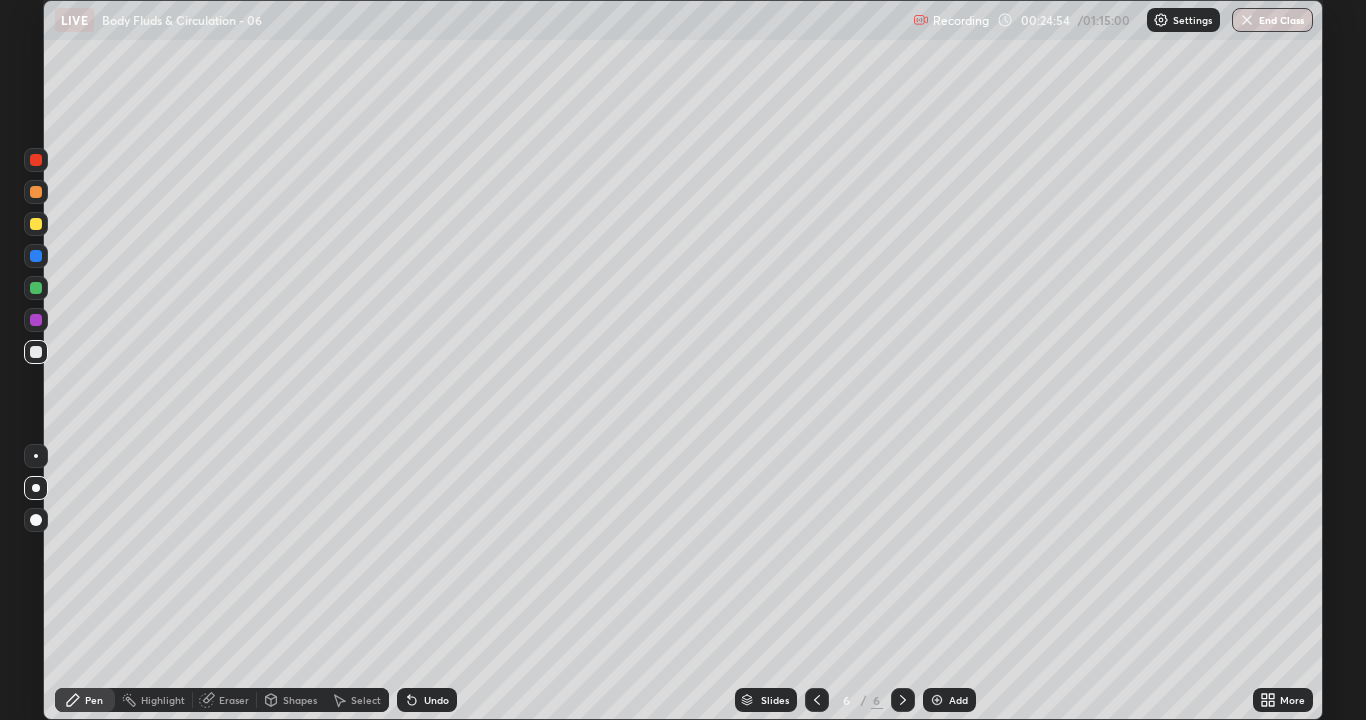click at bounding box center [36, 256] 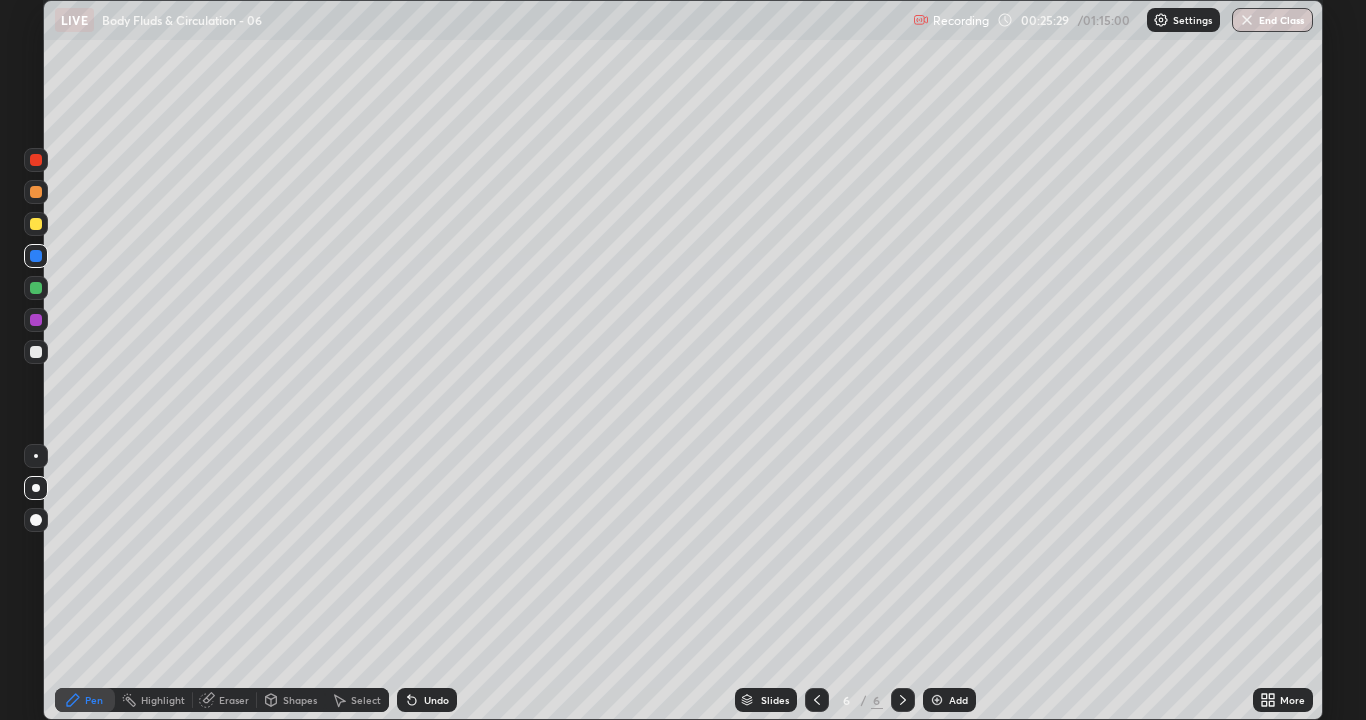 click at bounding box center [36, 288] 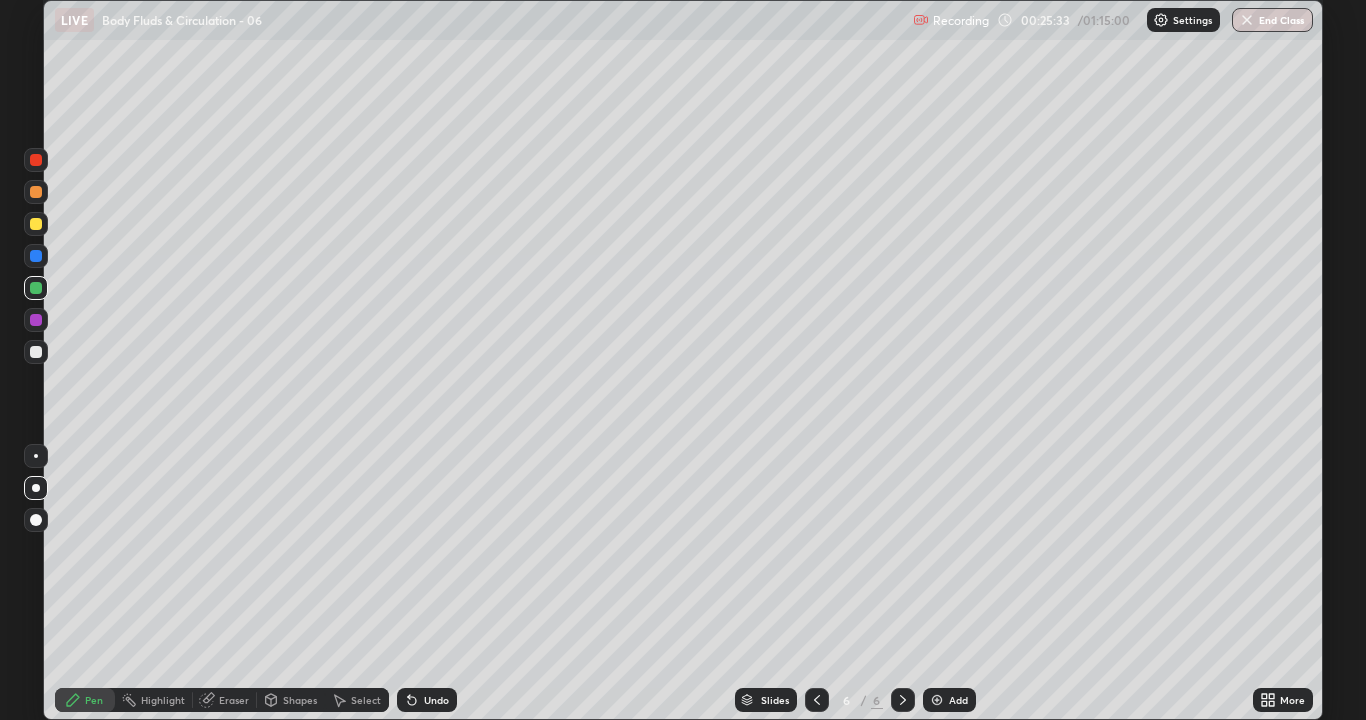 click at bounding box center (36, 256) 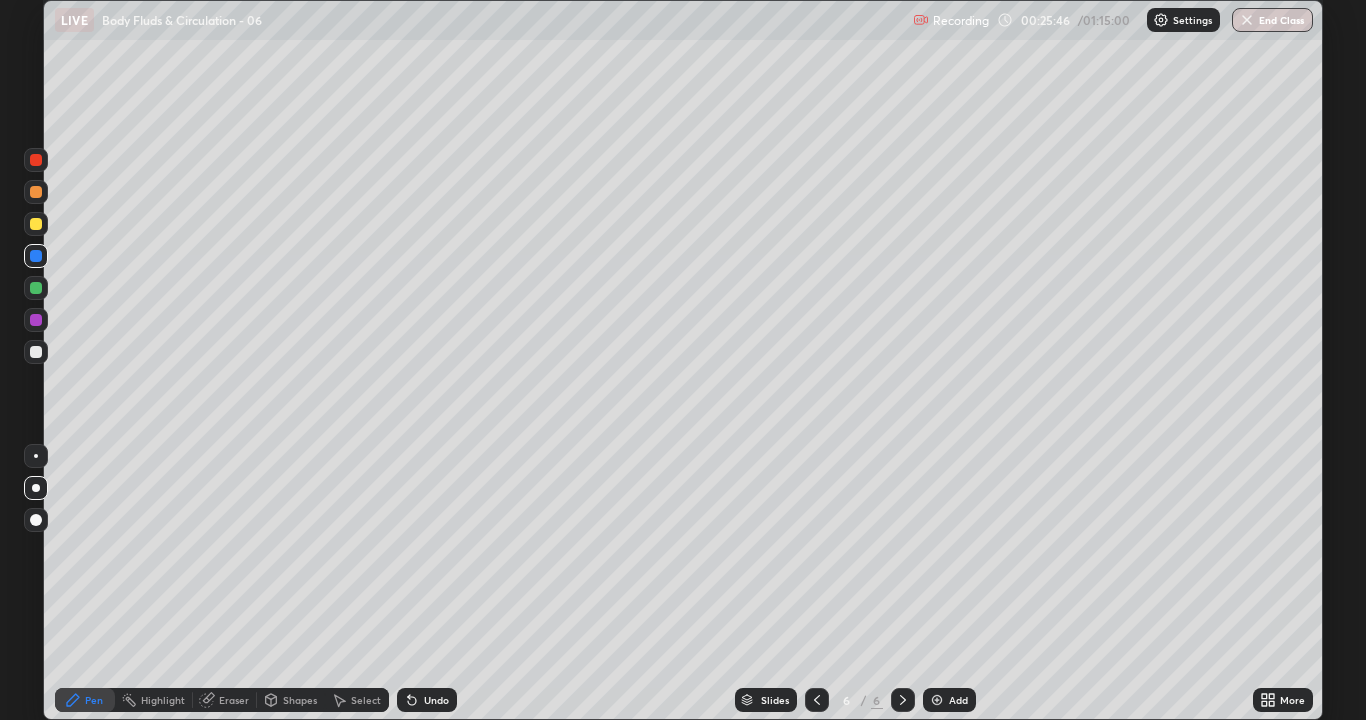 click at bounding box center (36, 288) 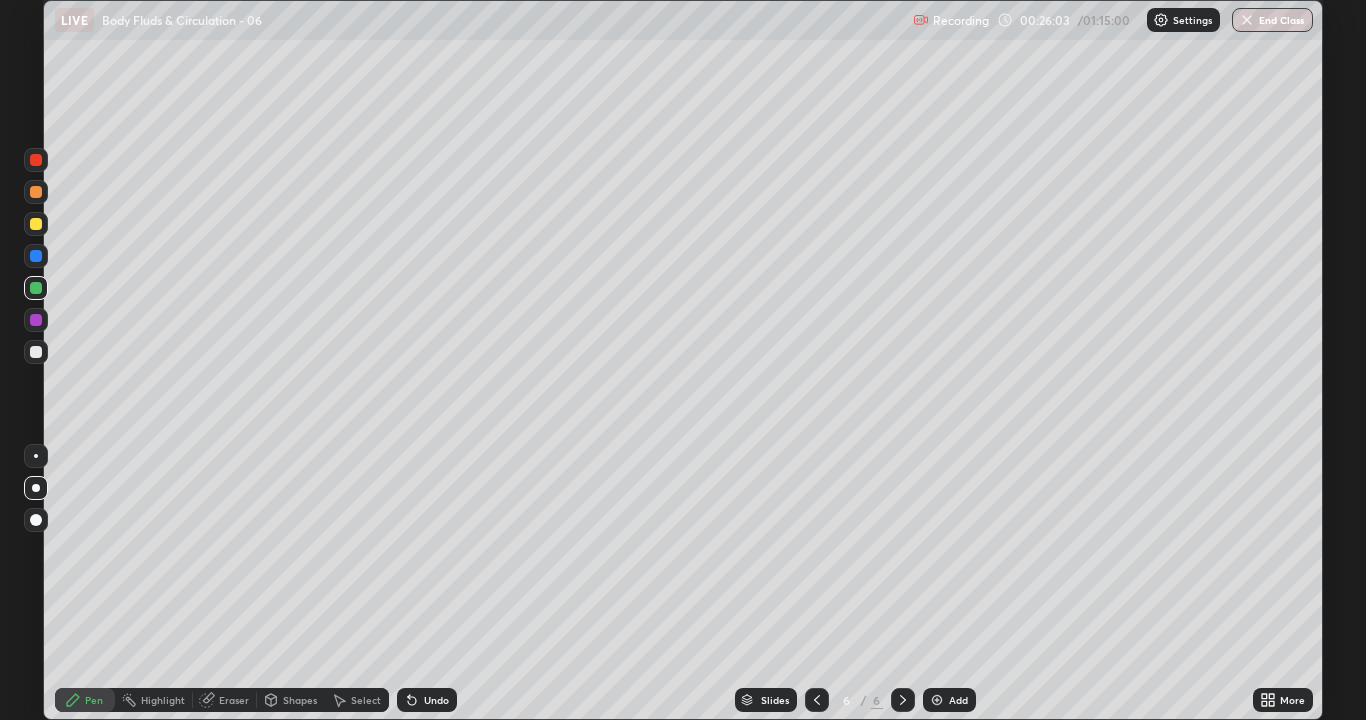 click at bounding box center (36, 352) 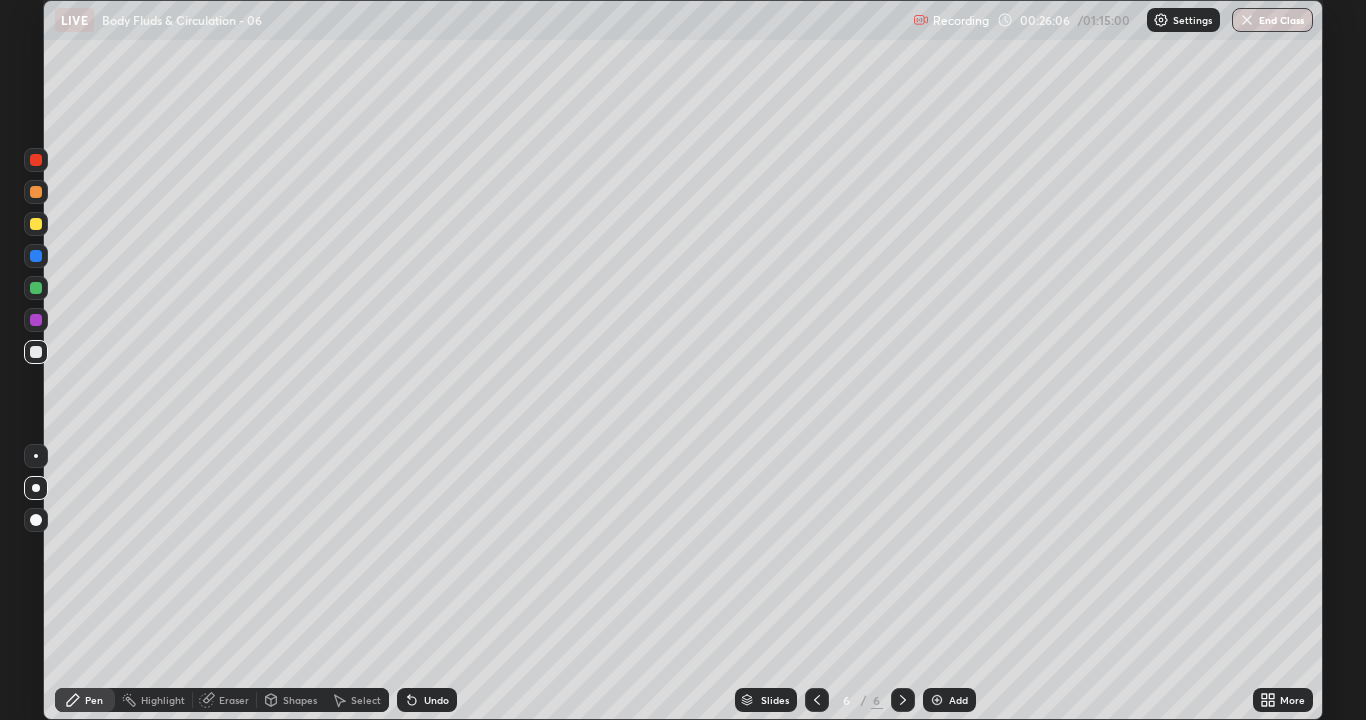 click at bounding box center (36, 288) 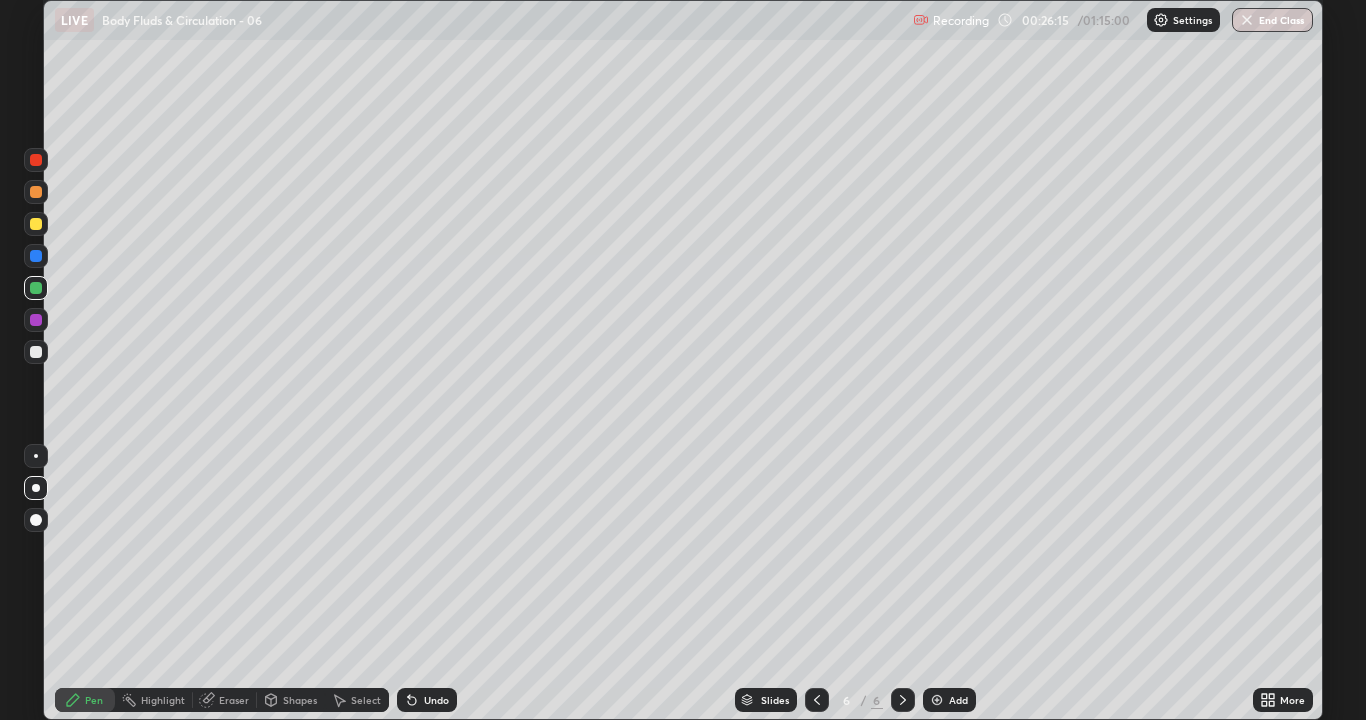 click at bounding box center [36, 352] 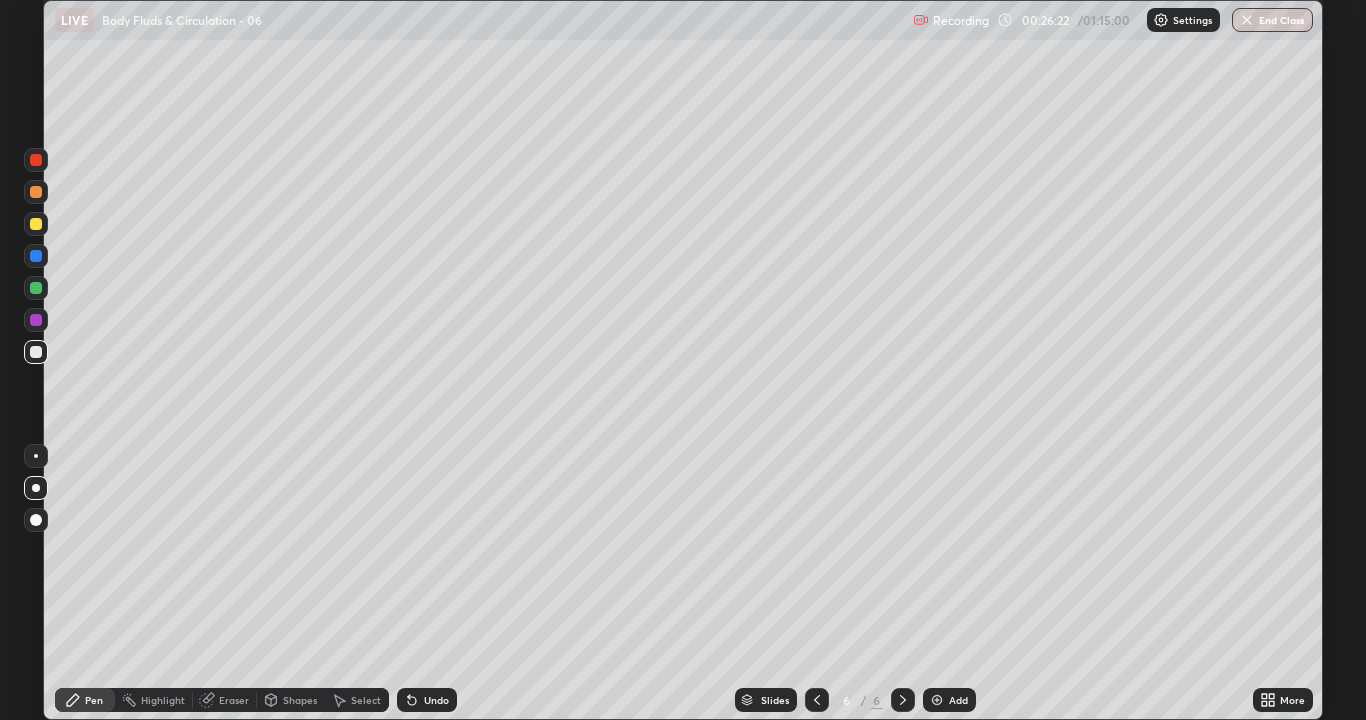 click at bounding box center (36, 352) 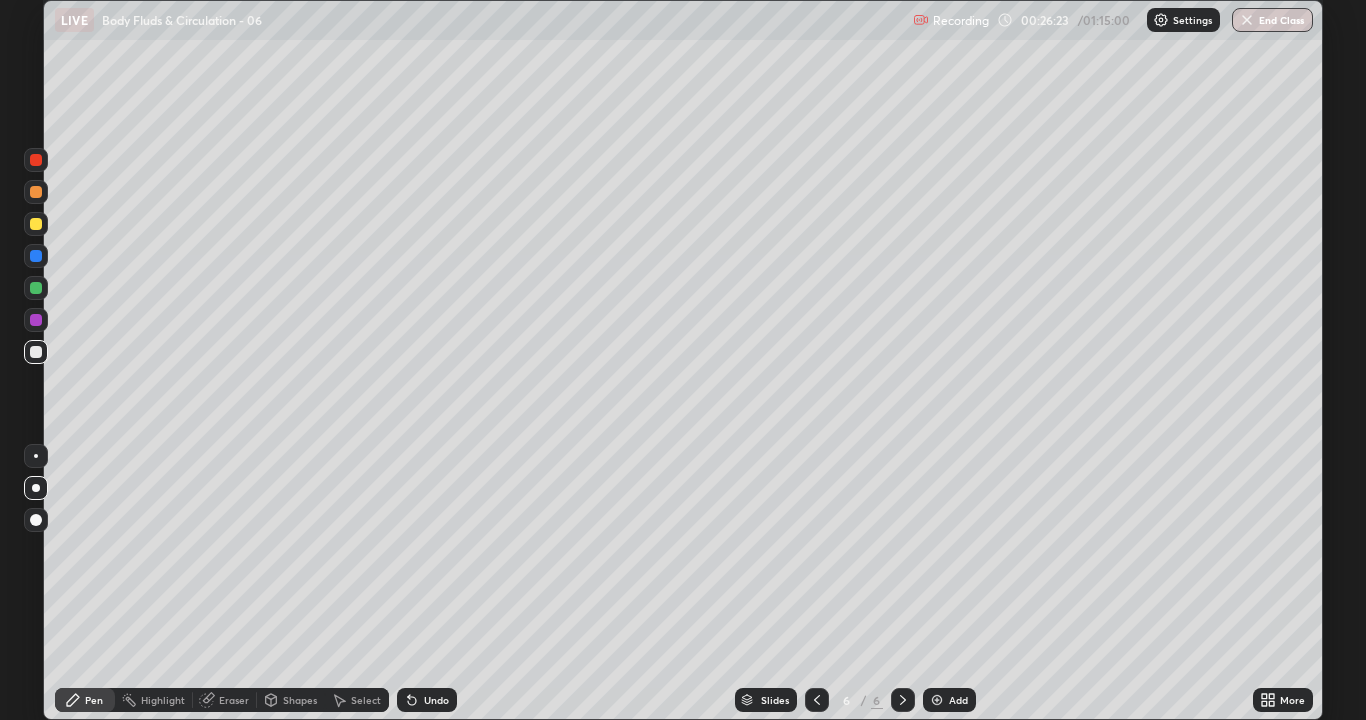 click at bounding box center (36, 224) 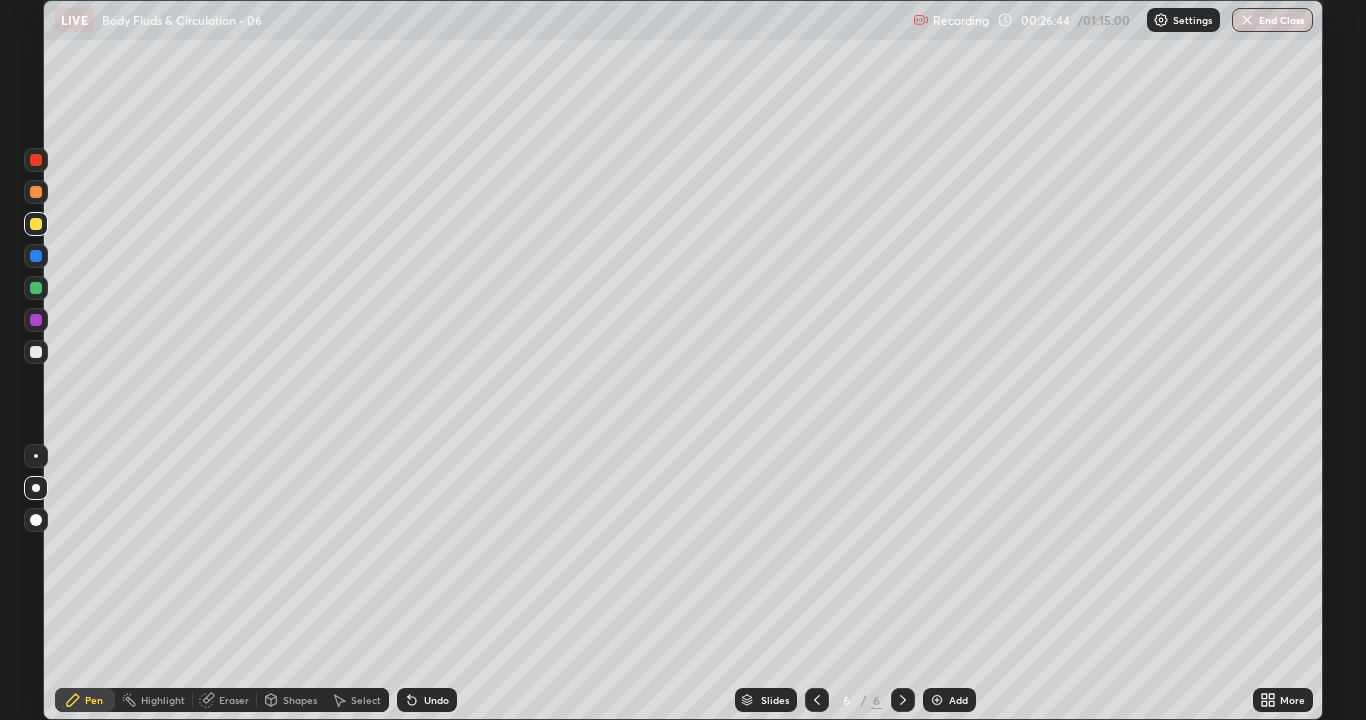 click at bounding box center [36, 352] 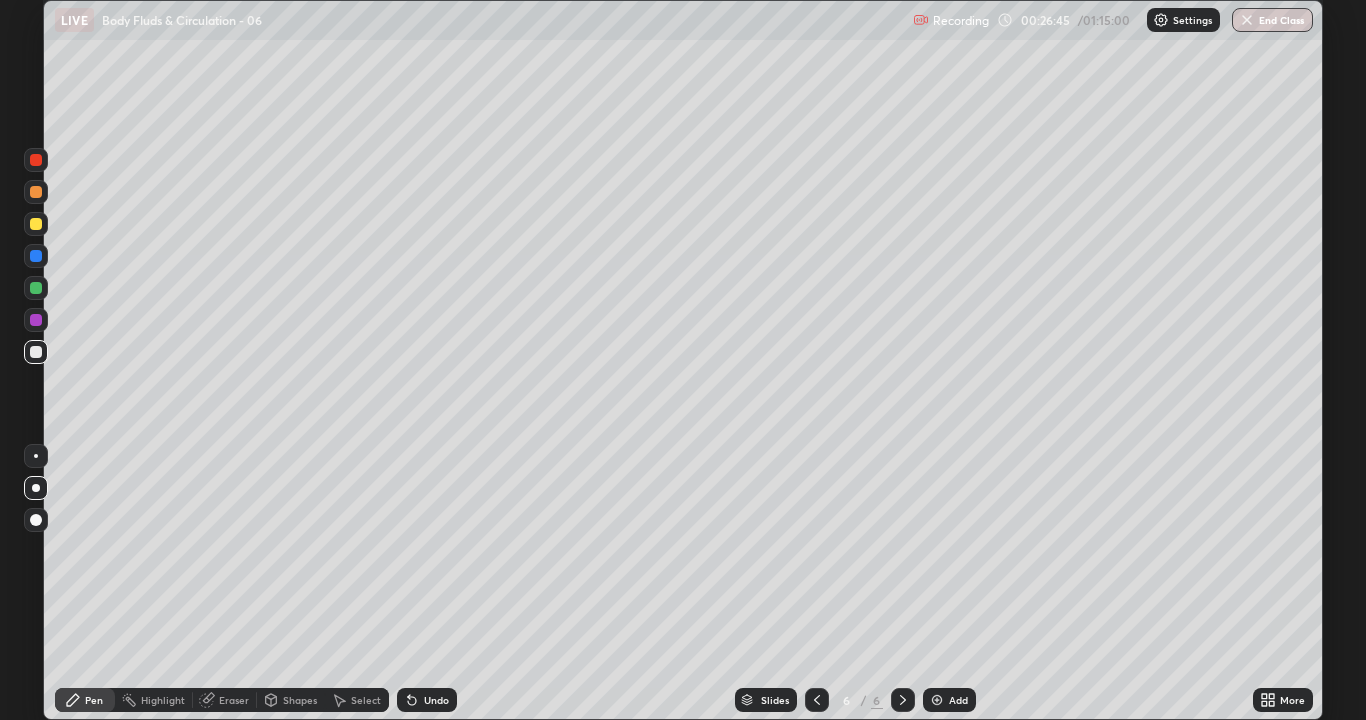 click at bounding box center [36, 224] 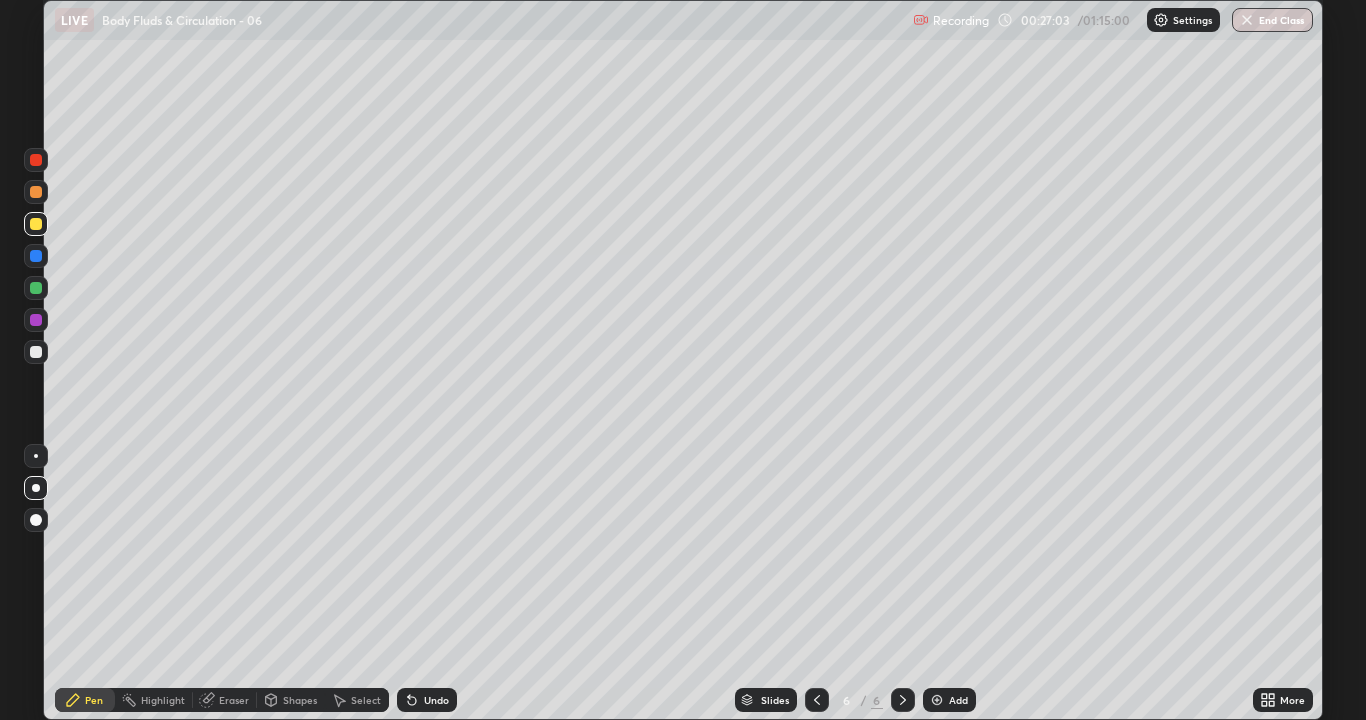 click at bounding box center (36, 352) 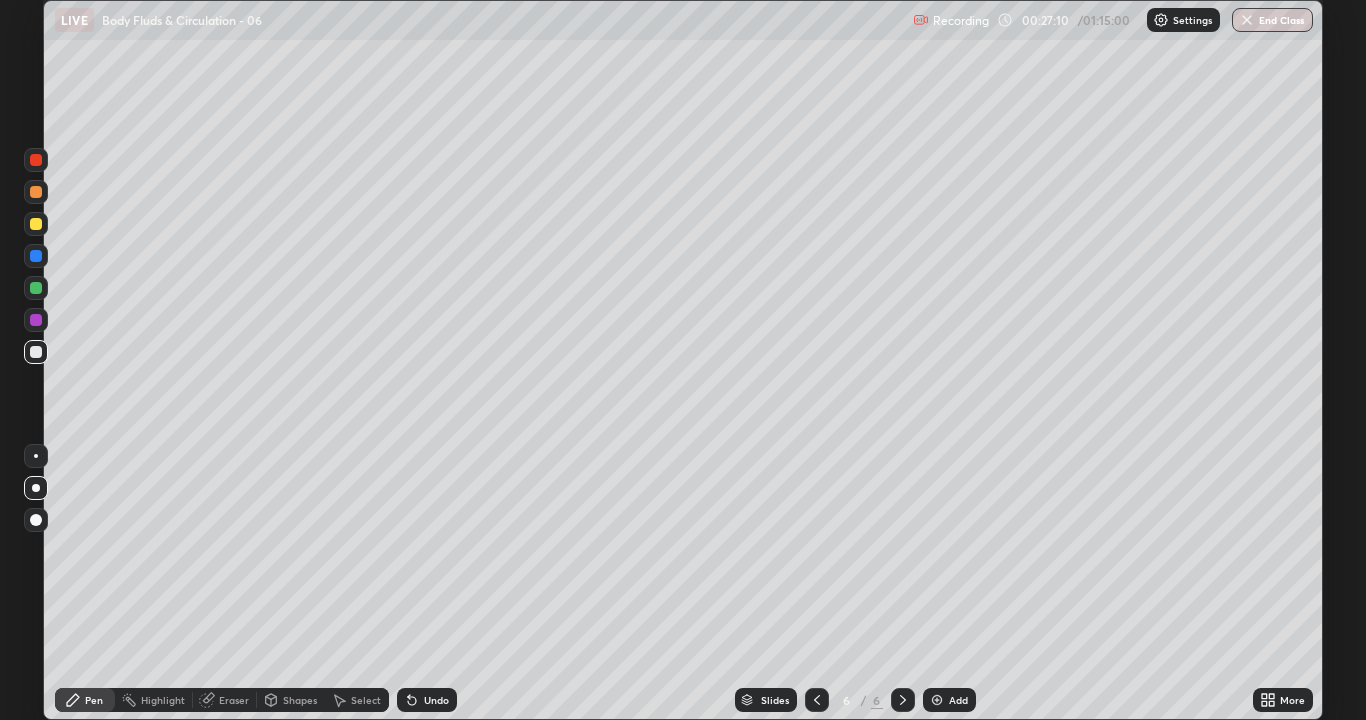 click at bounding box center [36, 352] 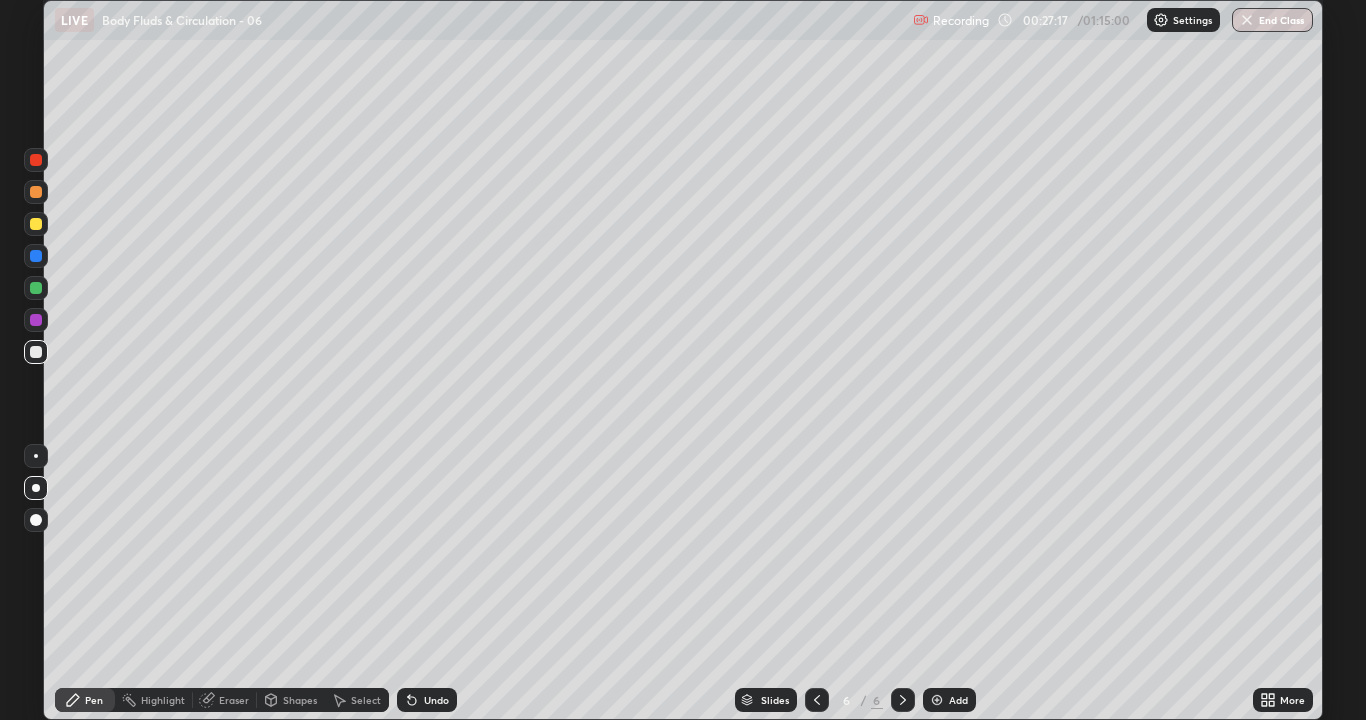 click at bounding box center [36, 352] 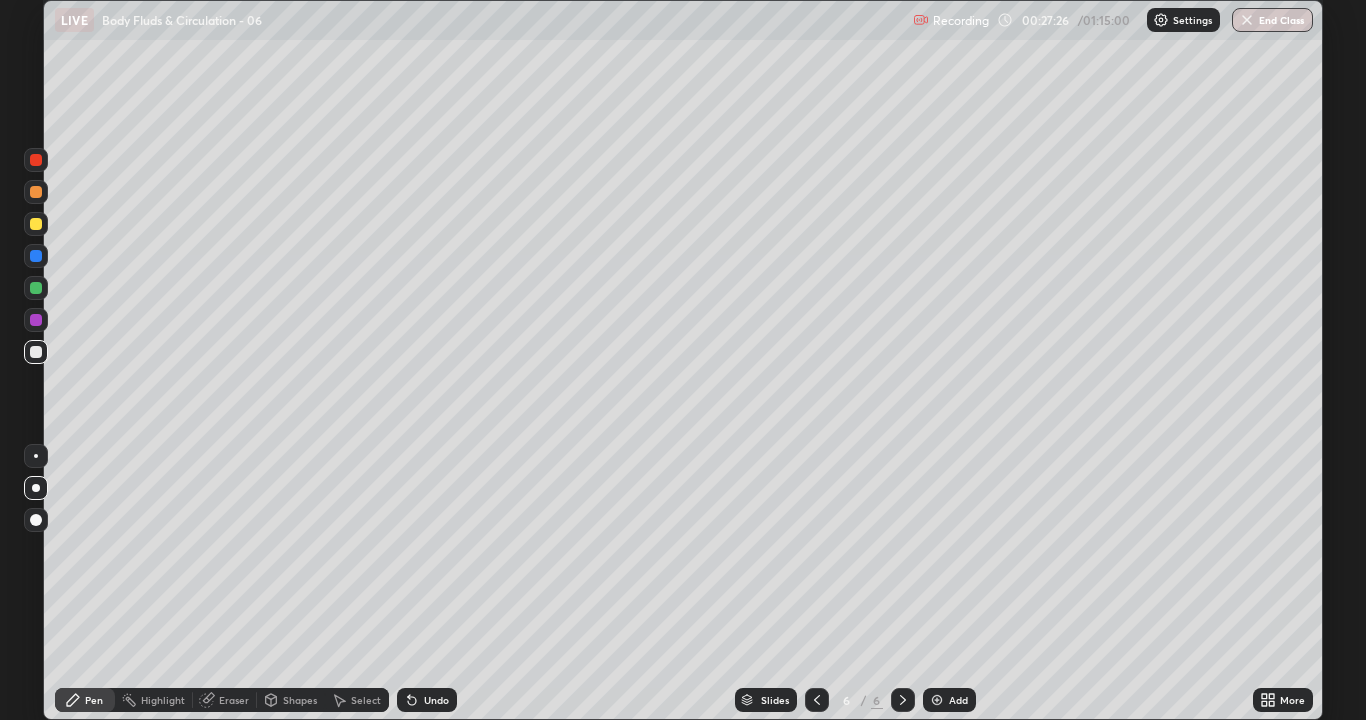click at bounding box center (36, 192) 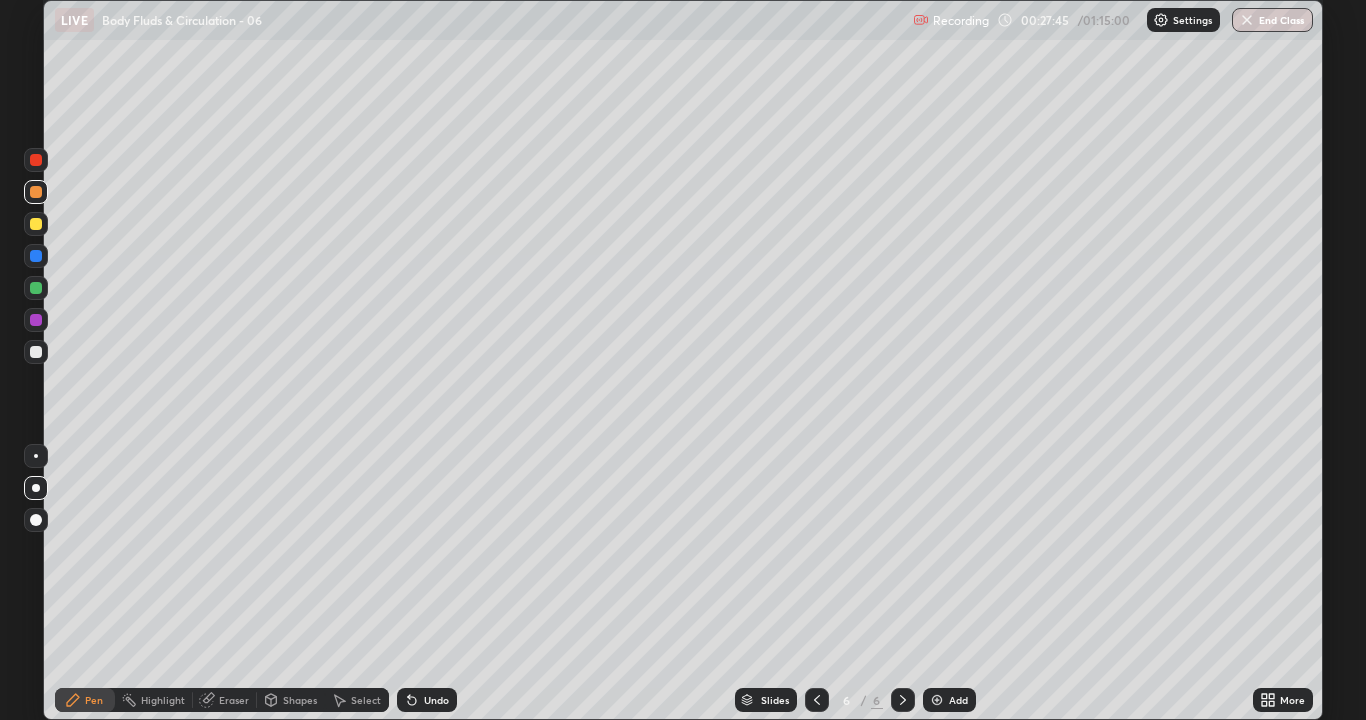click on "Undo" at bounding box center (436, 700) 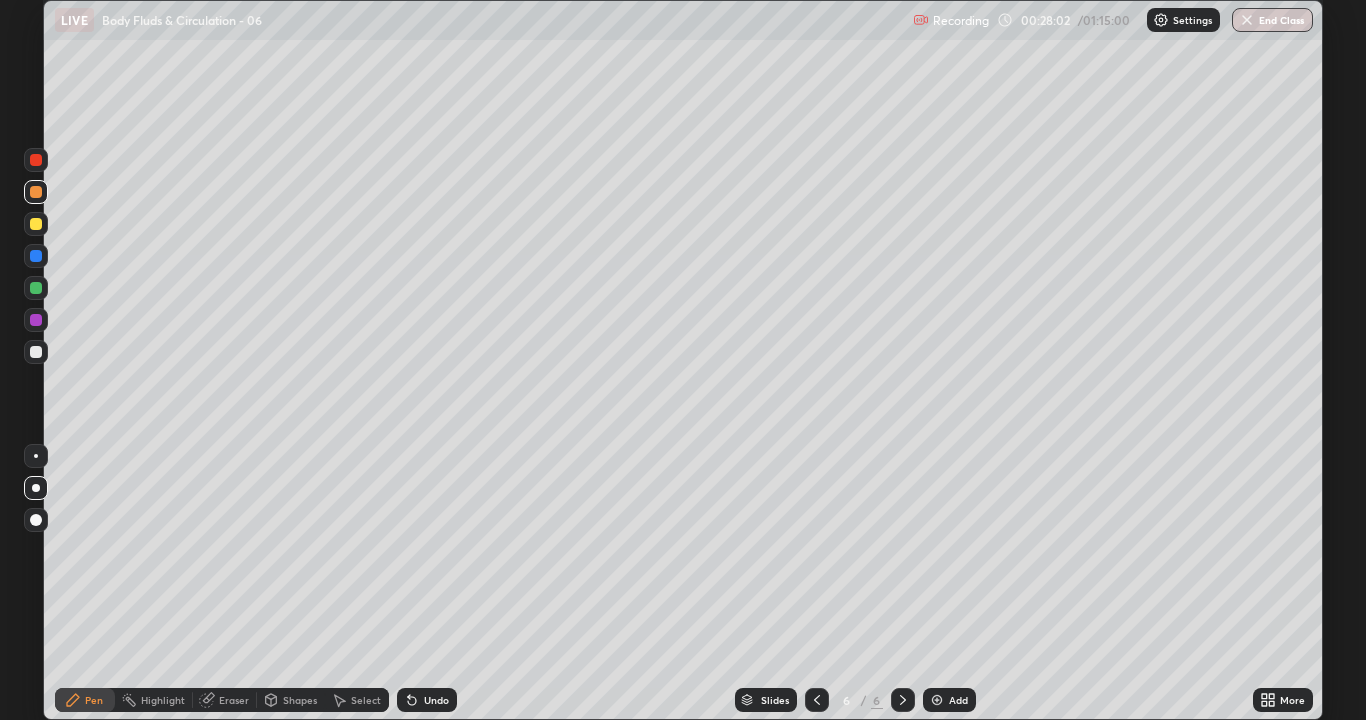 click at bounding box center [36, 352] 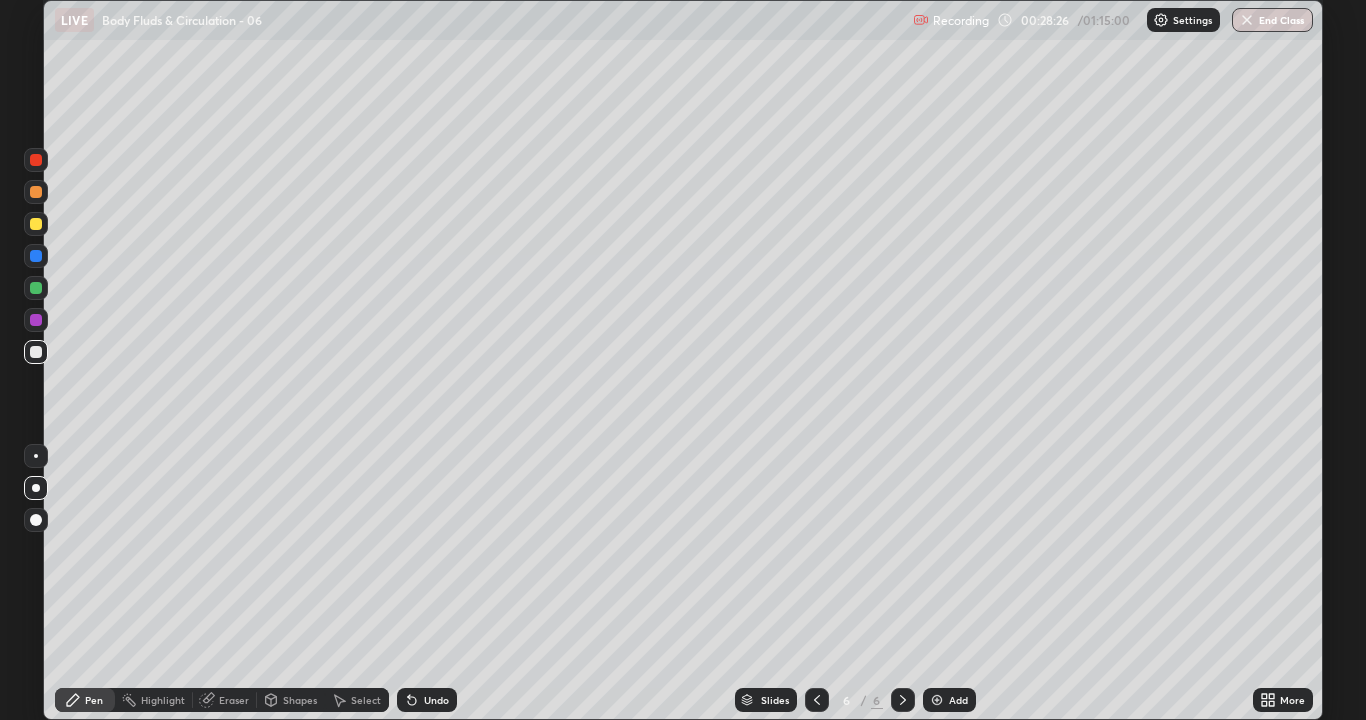 click at bounding box center (36, 288) 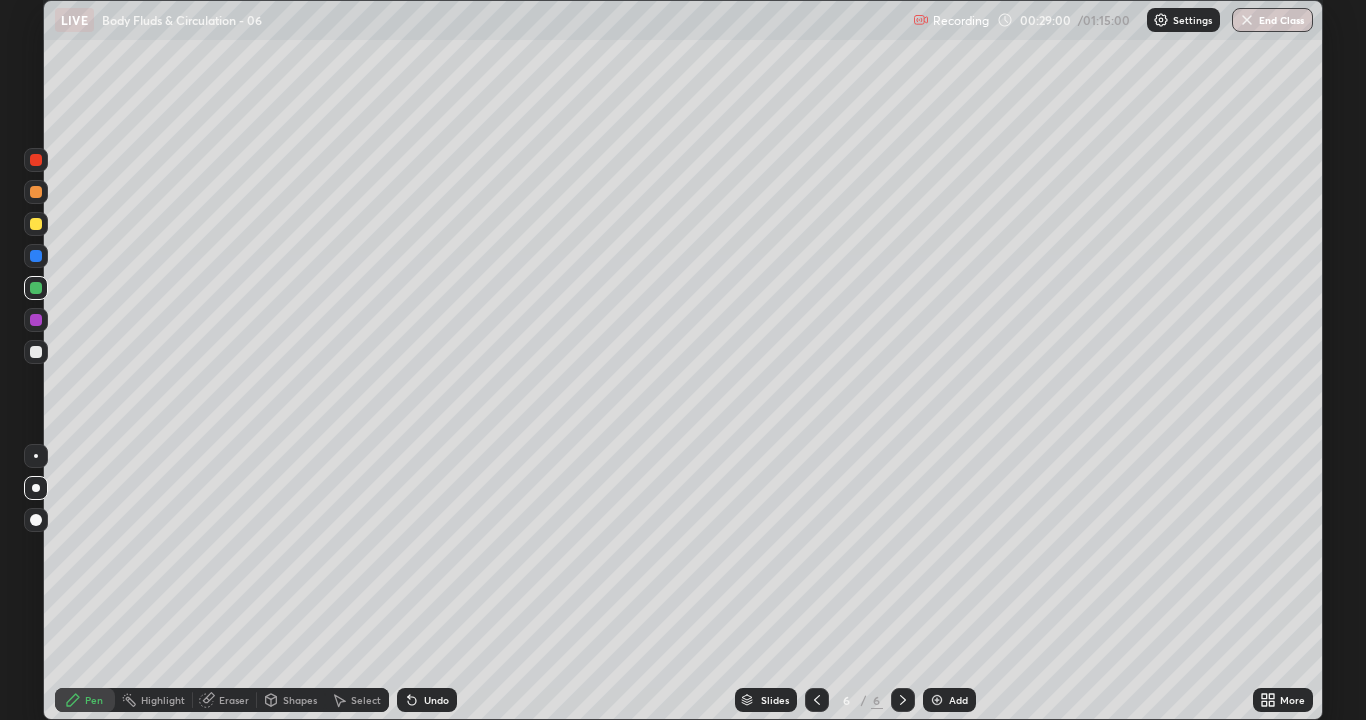 click at bounding box center [36, 352] 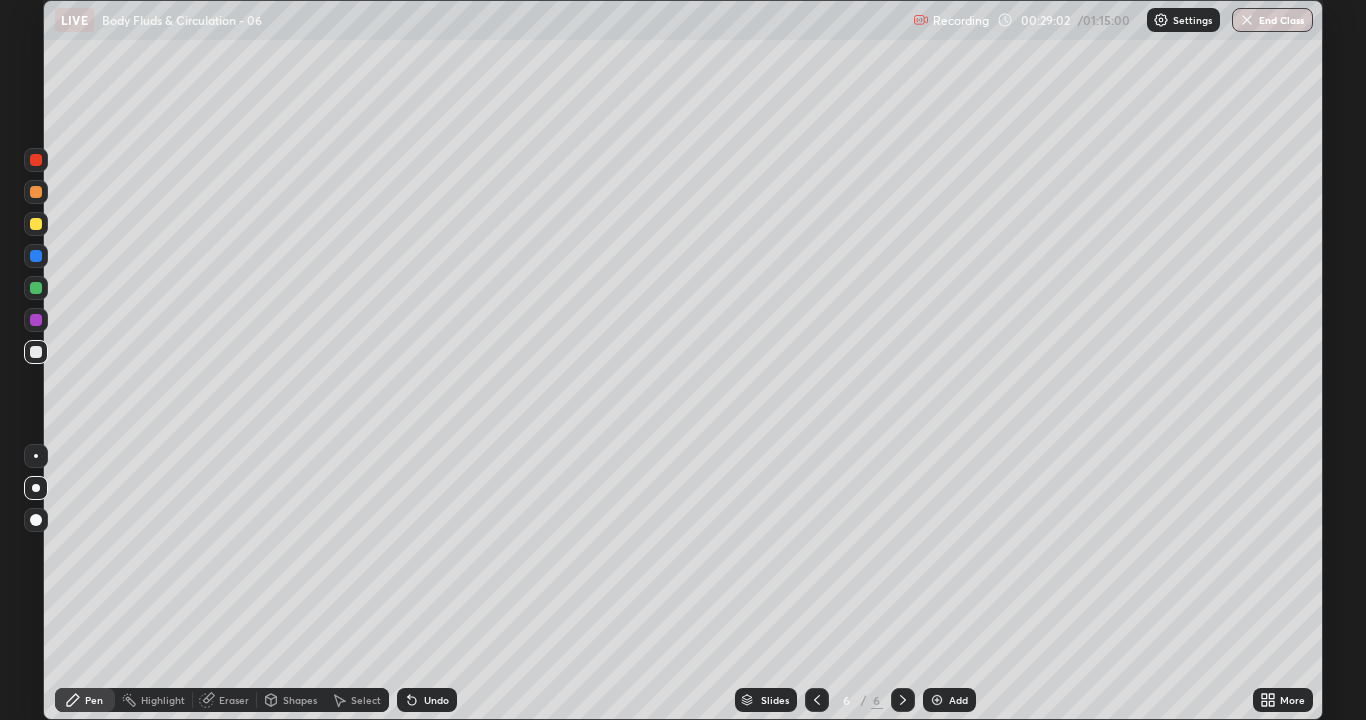 click at bounding box center (36, 352) 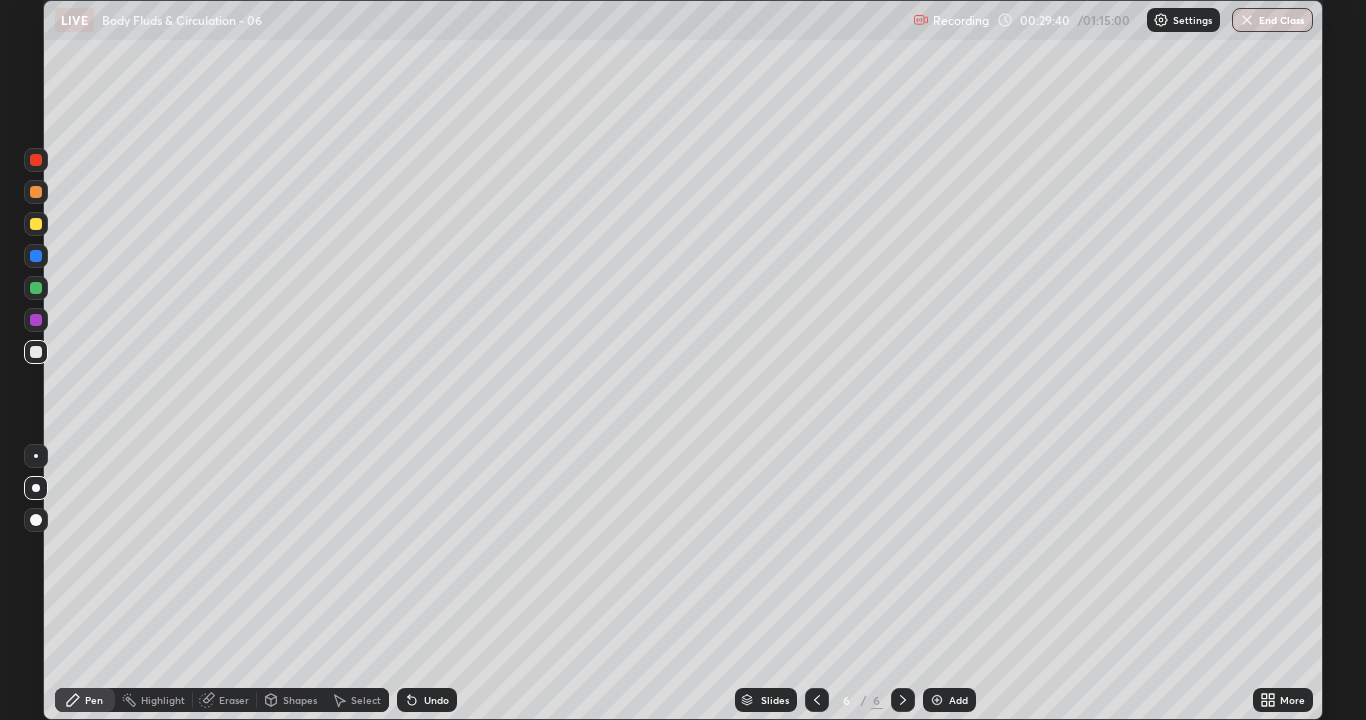 click at bounding box center [36, 352] 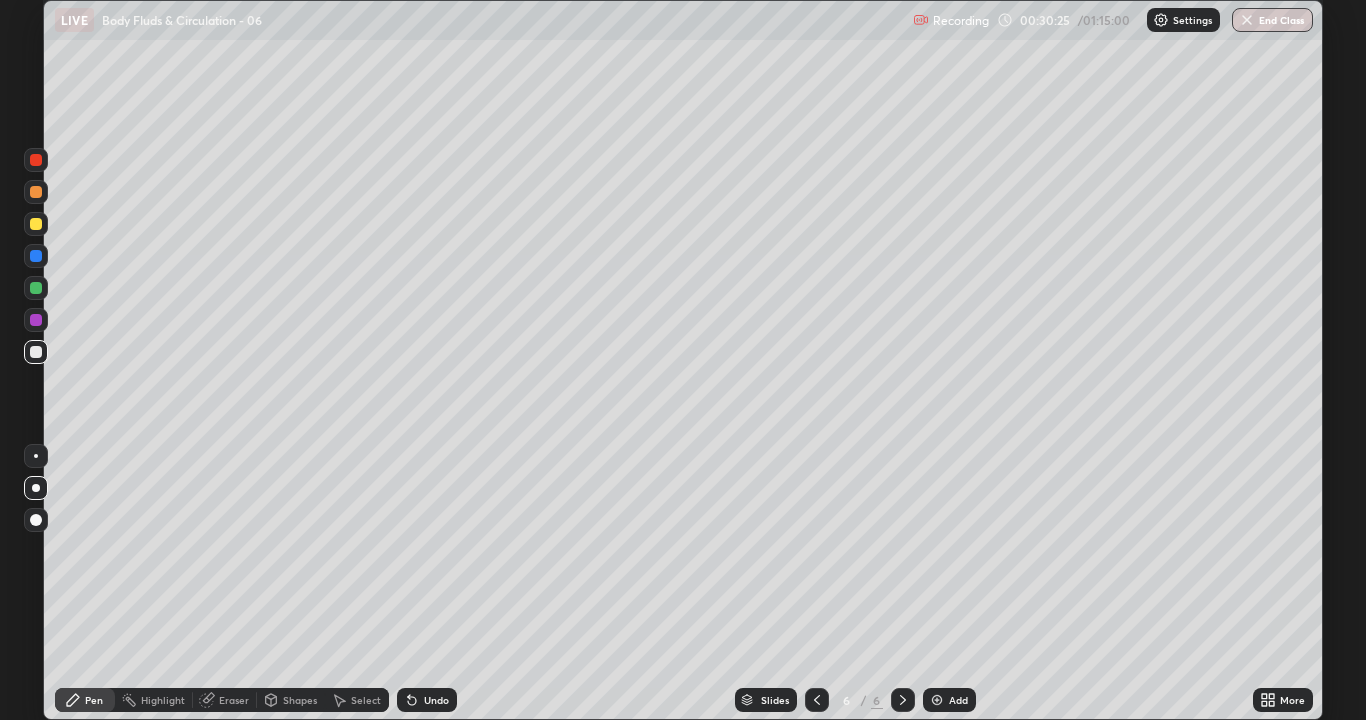 click at bounding box center [36, 352] 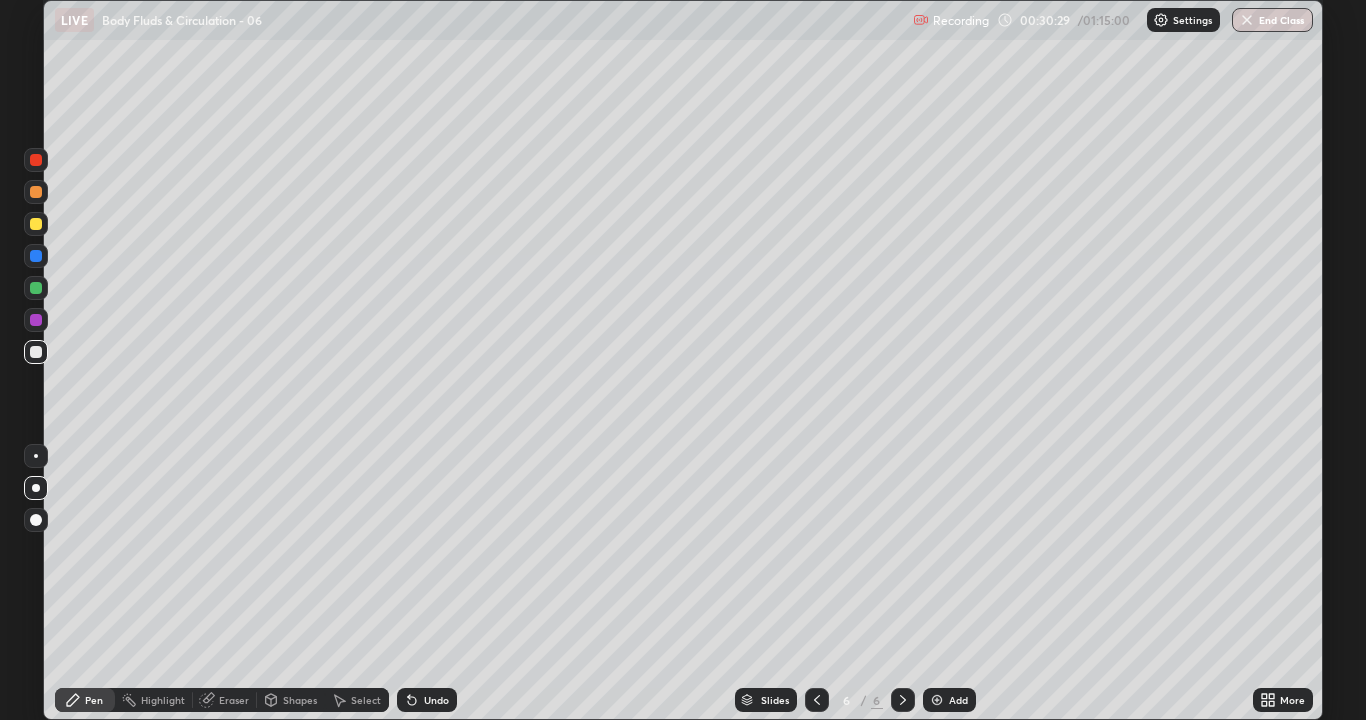 click at bounding box center (36, 352) 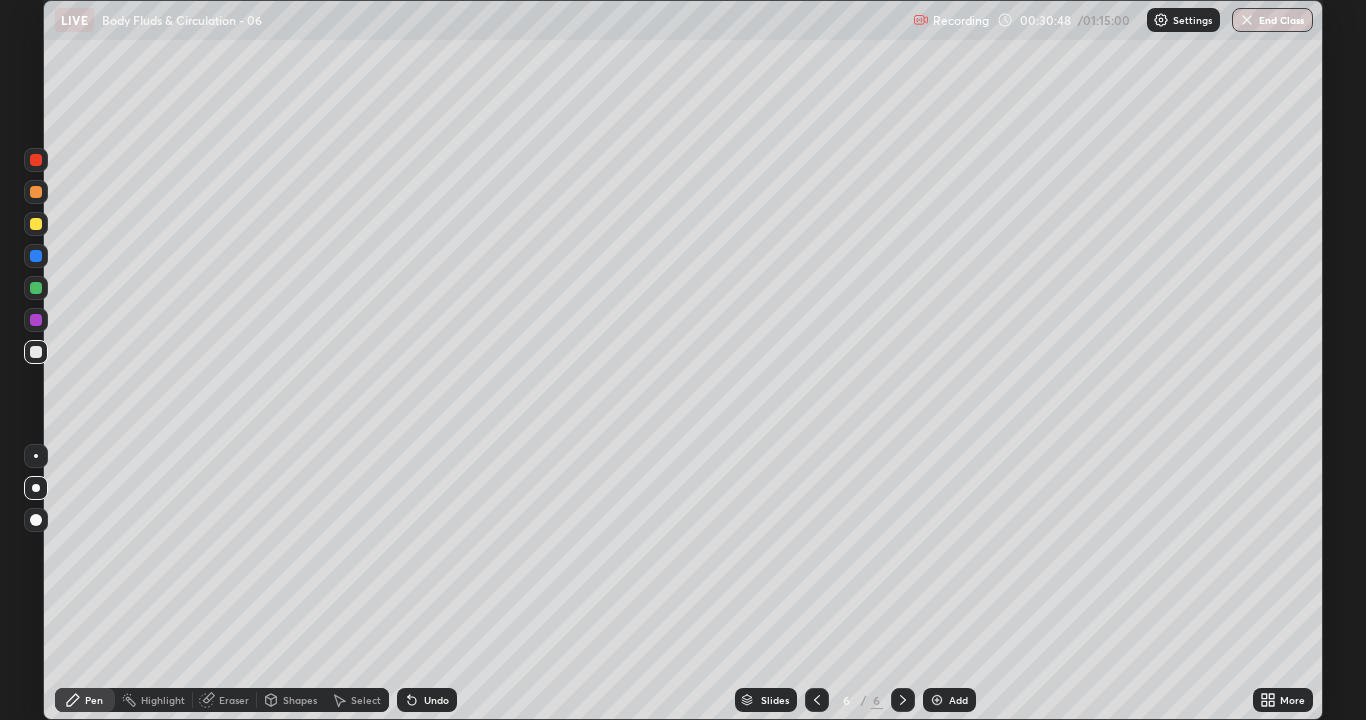 click at bounding box center [36, 352] 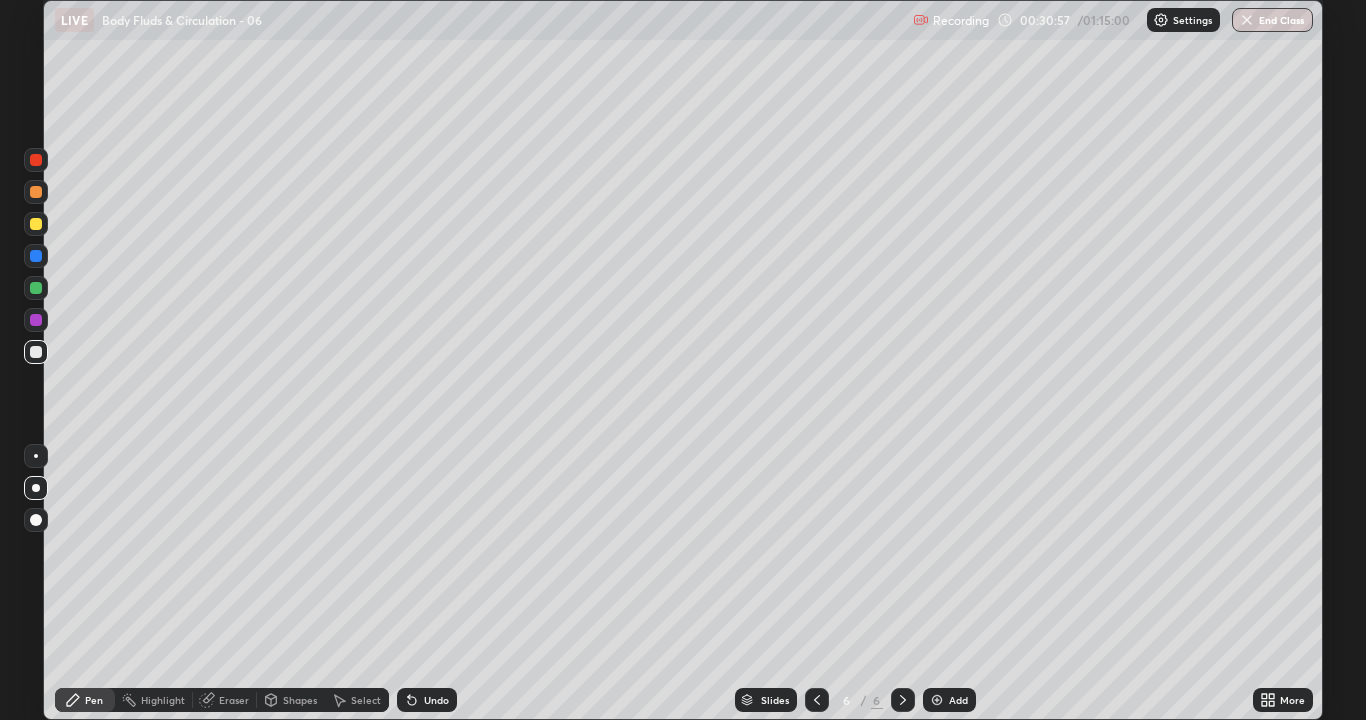 click at bounding box center (36, 256) 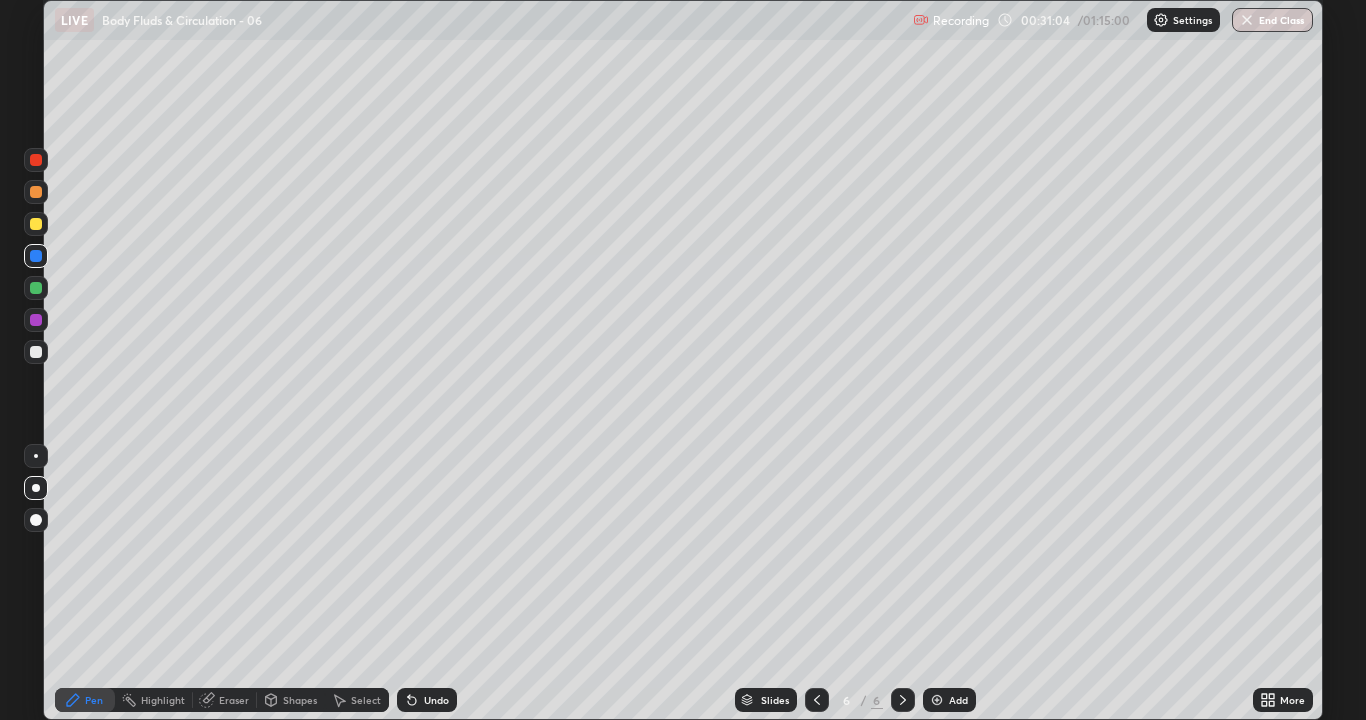 click on "Undo" at bounding box center [436, 700] 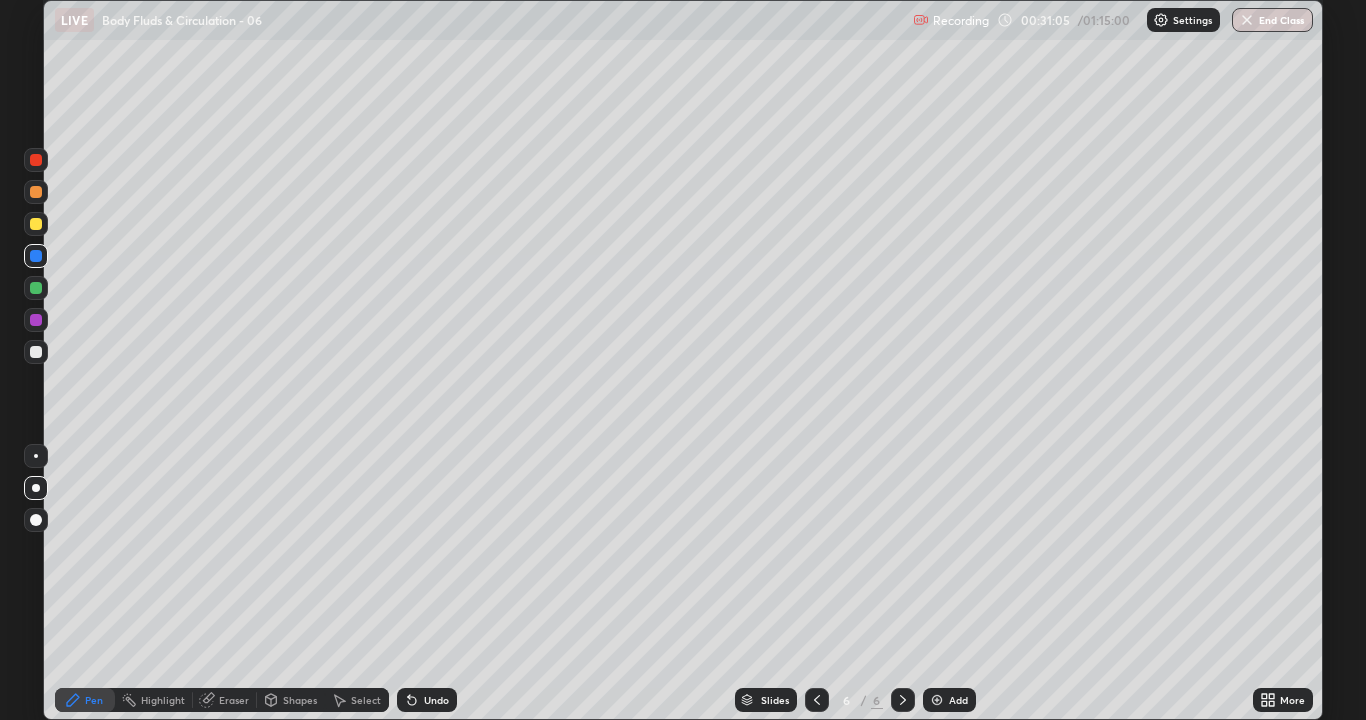 click on "Undo" at bounding box center [427, 700] 